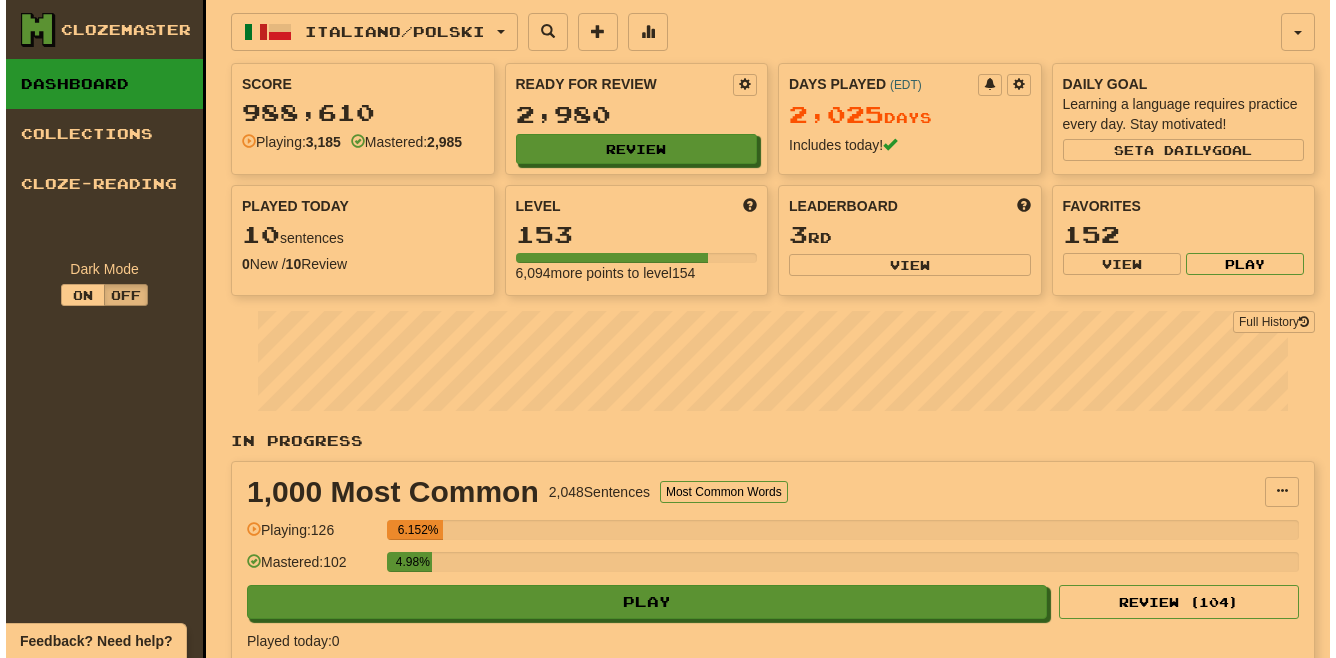 scroll, scrollTop: 0, scrollLeft: 0, axis: both 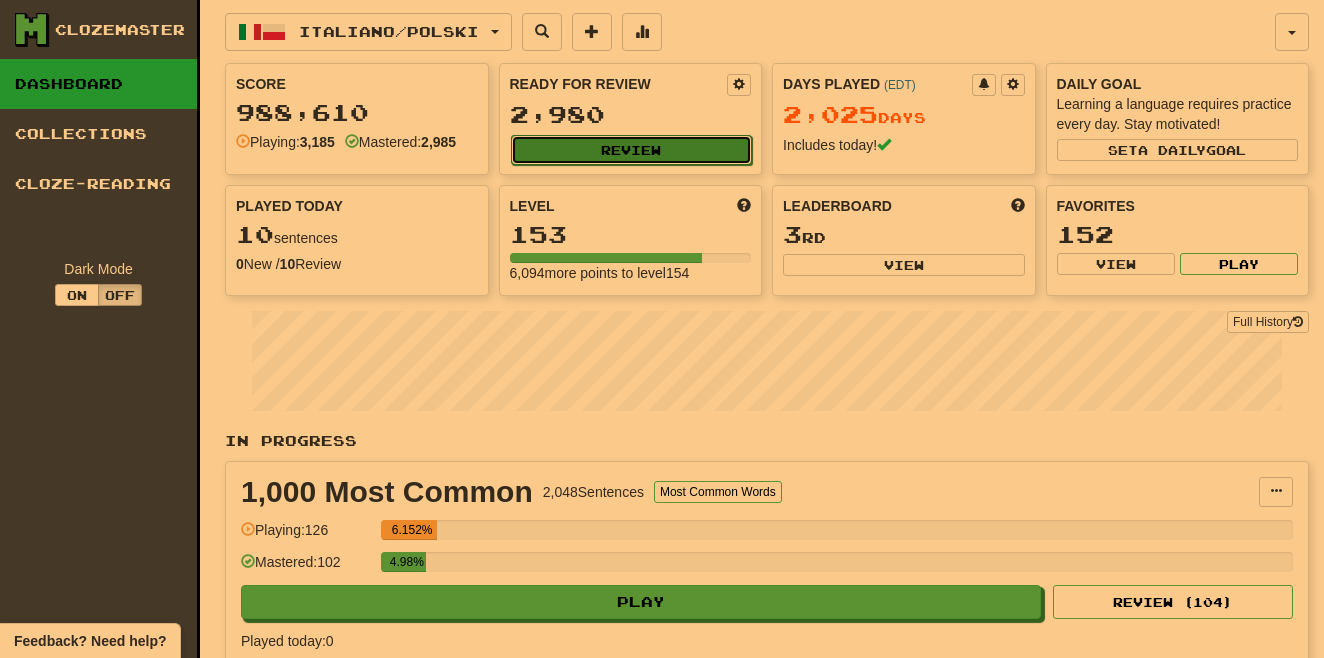 click on "Review" at bounding box center [632, 150] 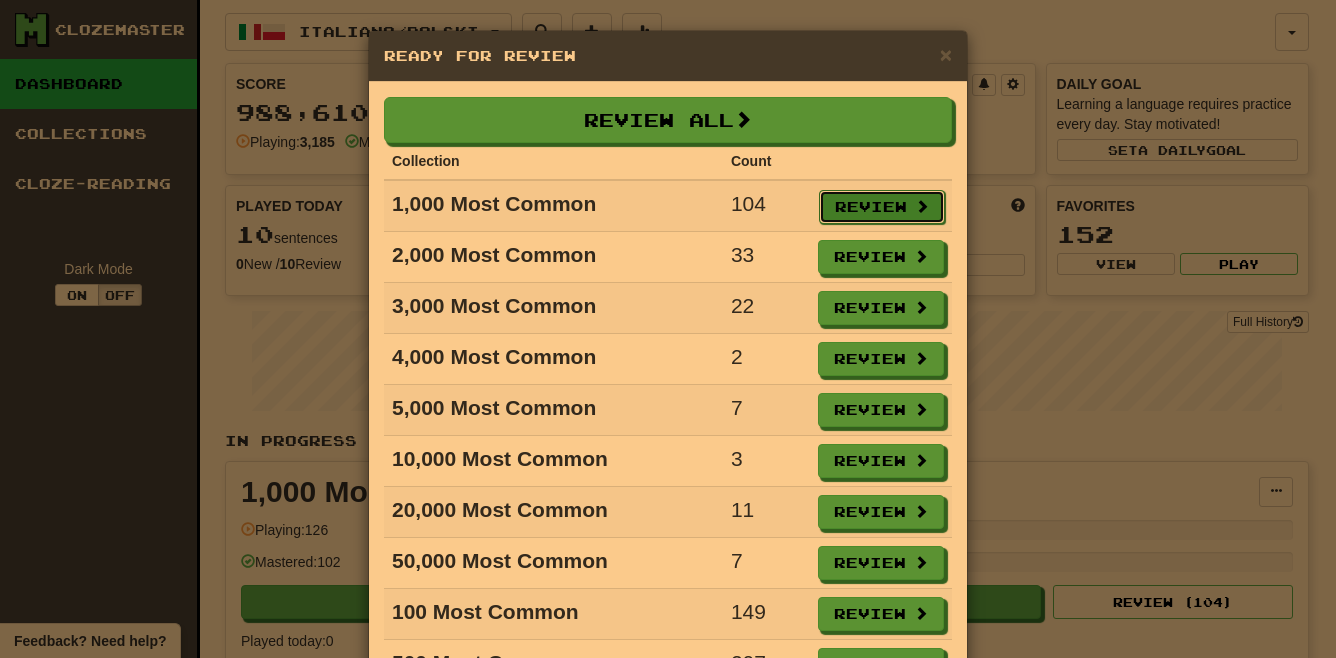 click on "Review" at bounding box center [882, 207] 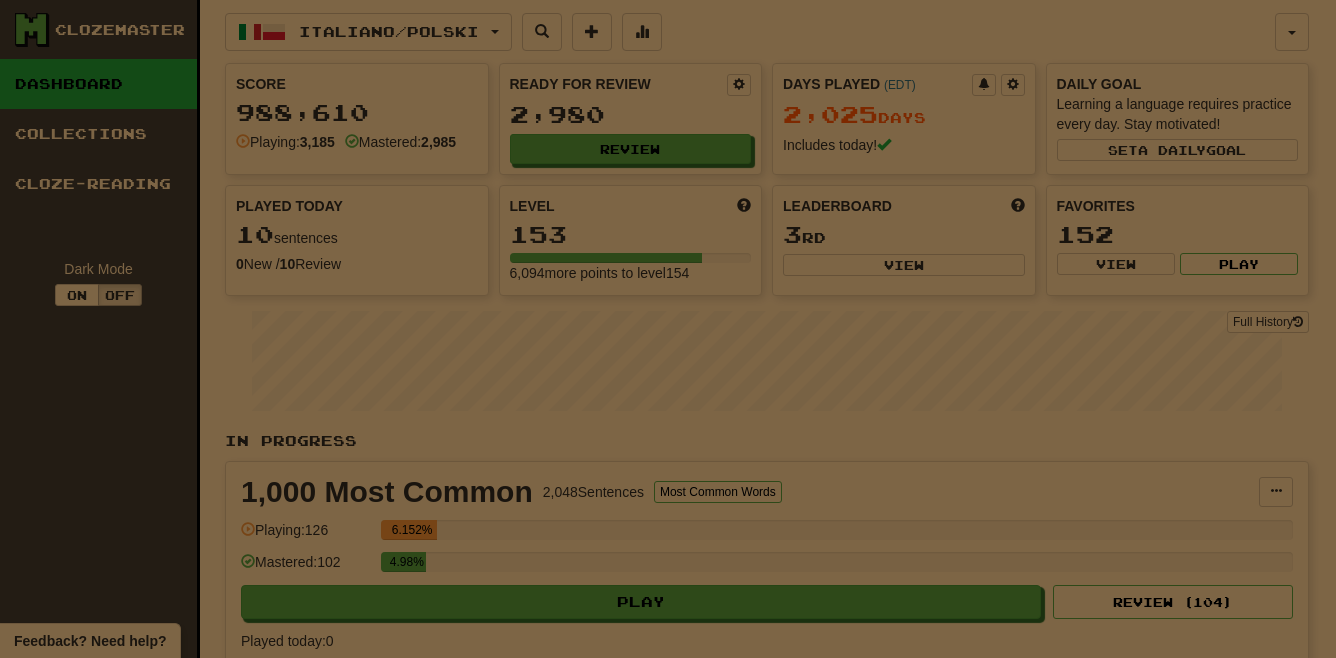select on "**" 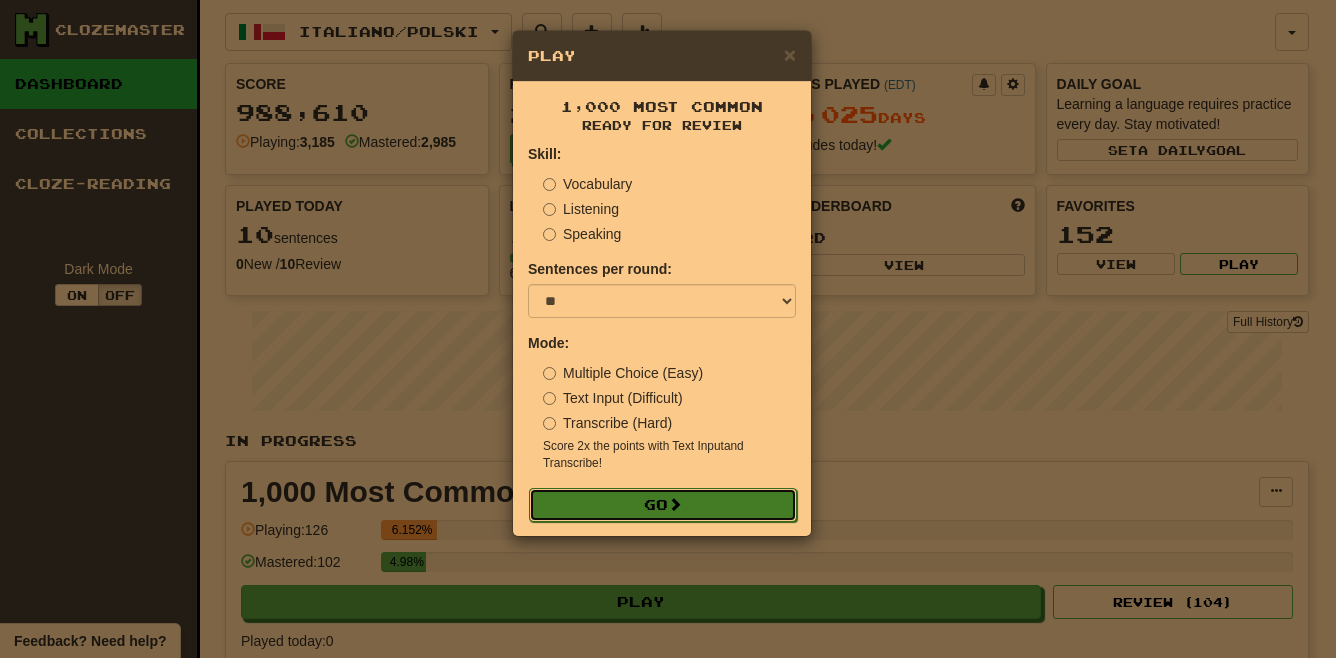 click on "Go" at bounding box center [663, 505] 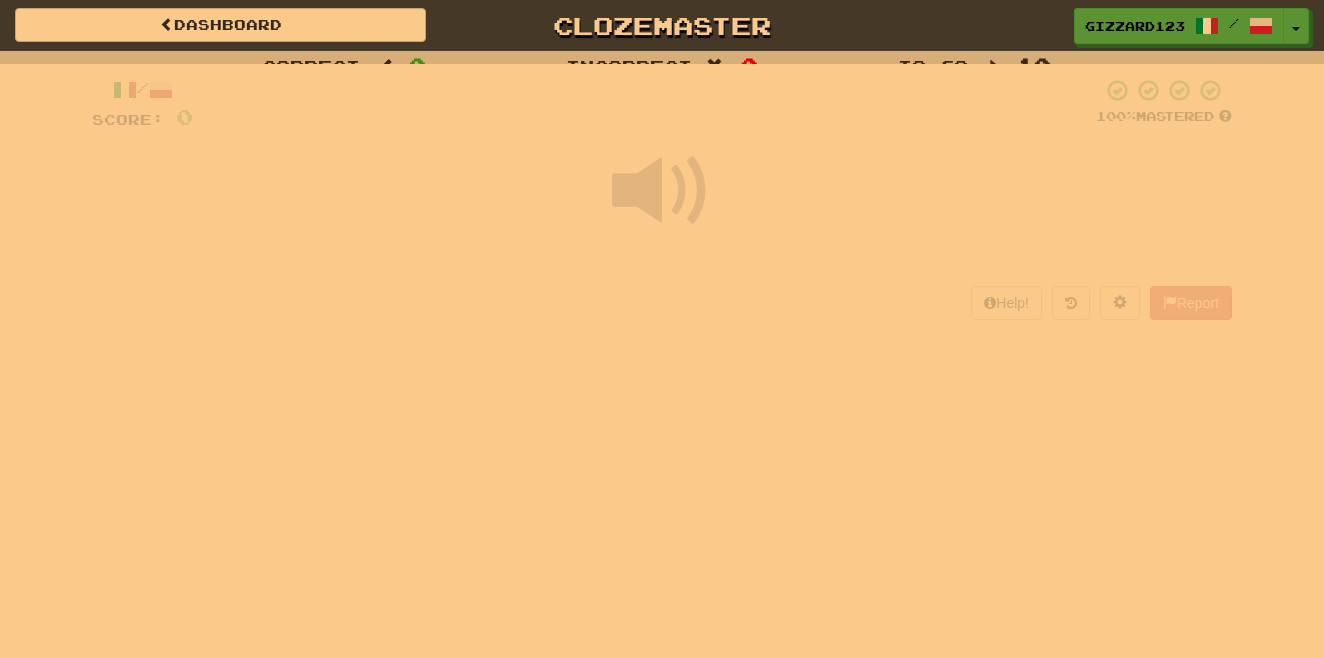 scroll, scrollTop: 0, scrollLeft: 0, axis: both 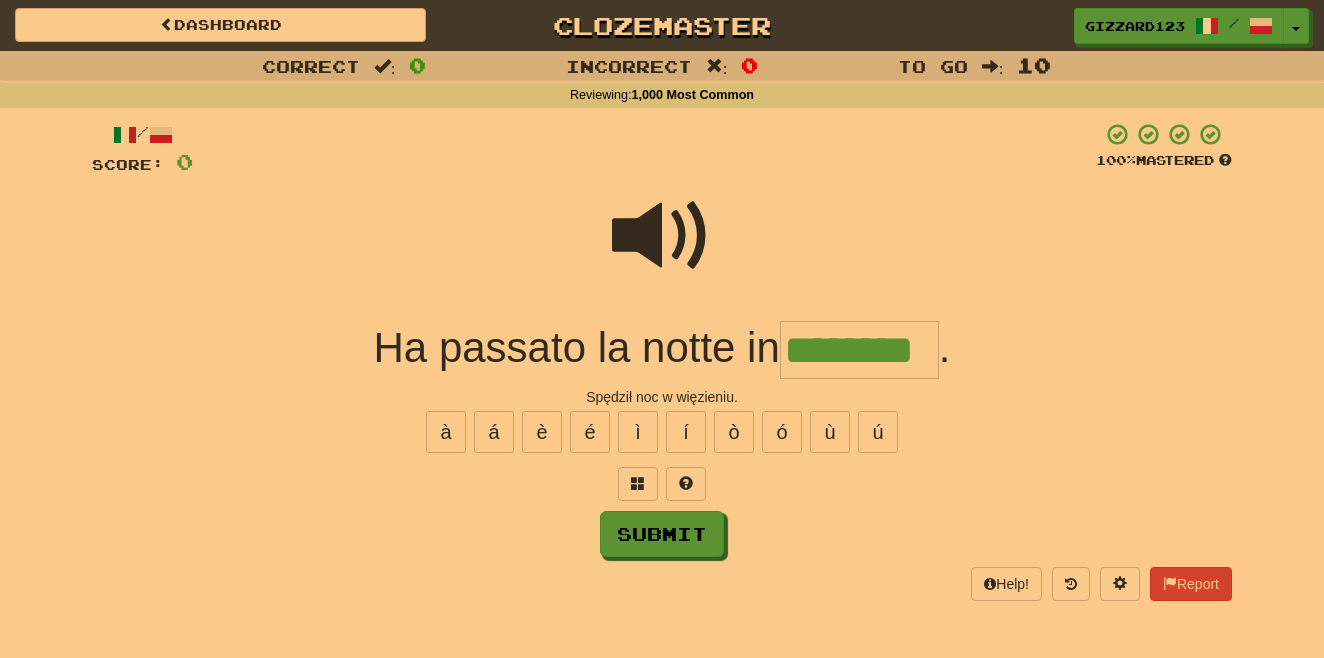 type on "********" 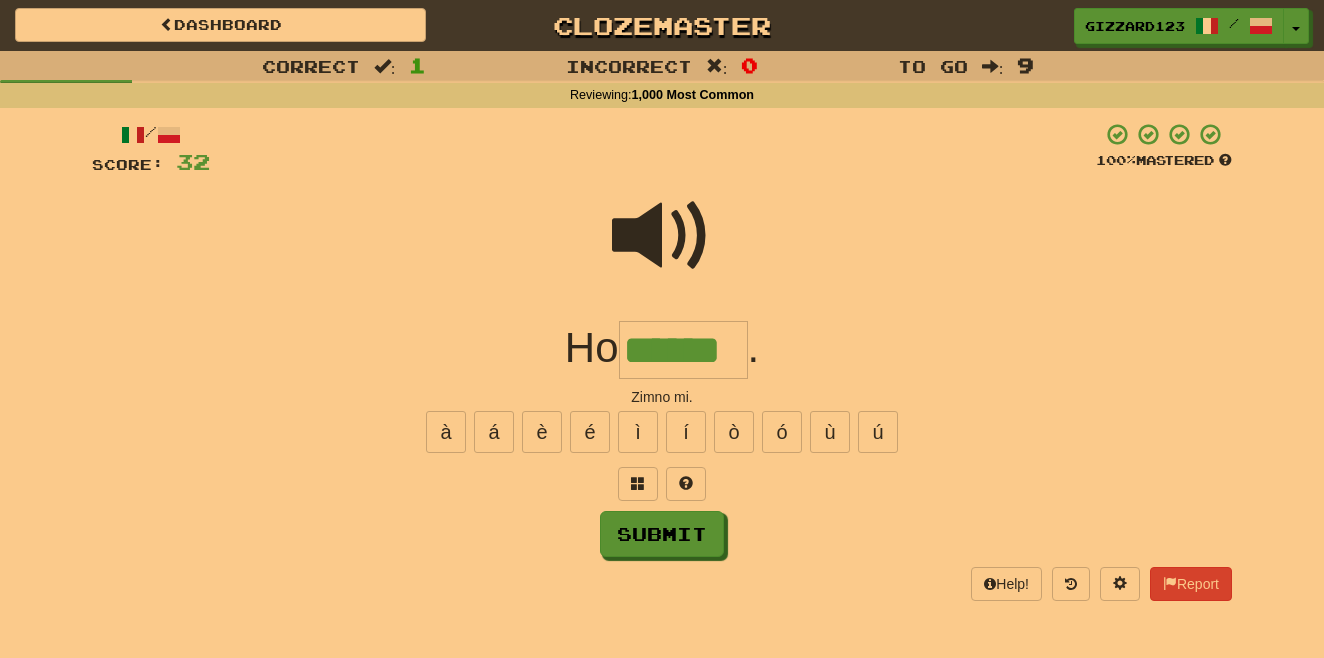 type on "******" 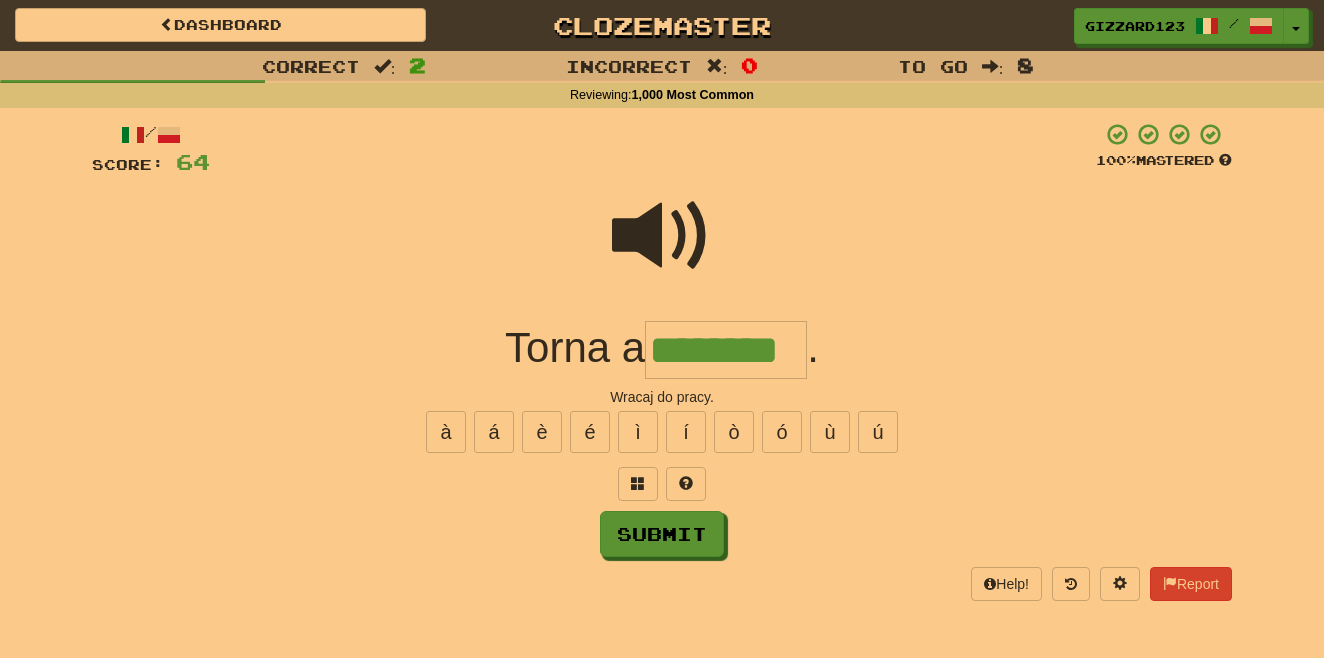 type on "********" 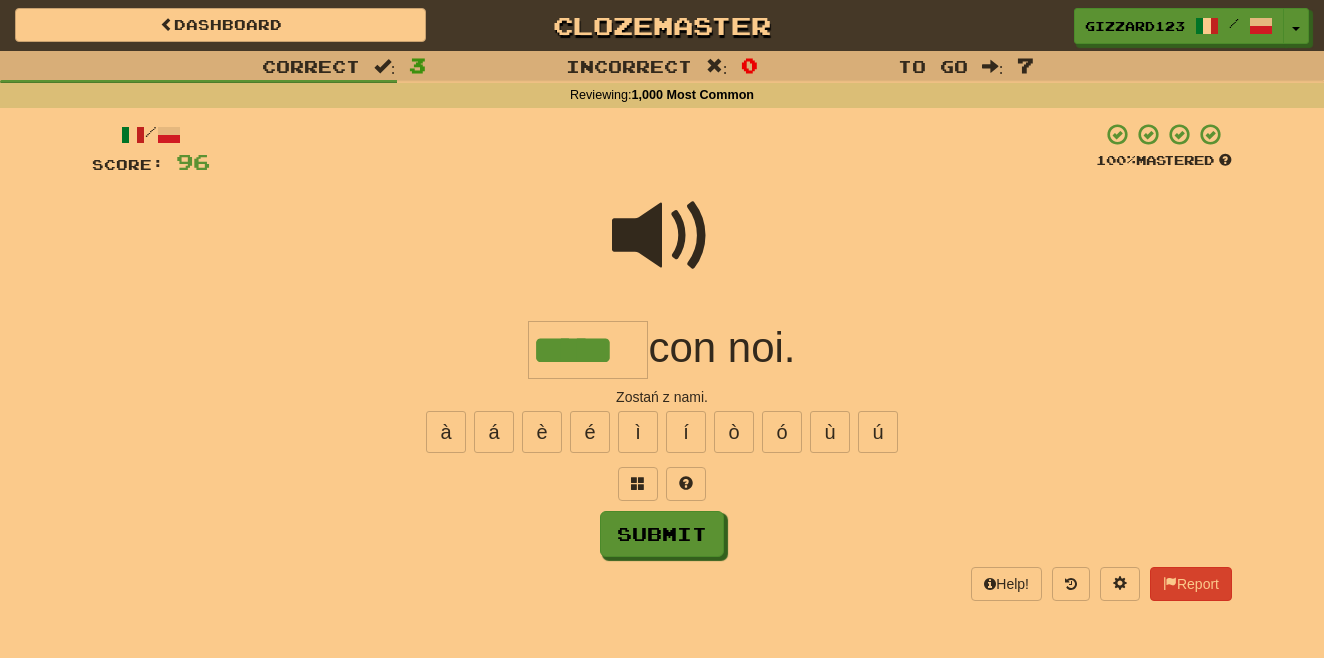 type on "*****" 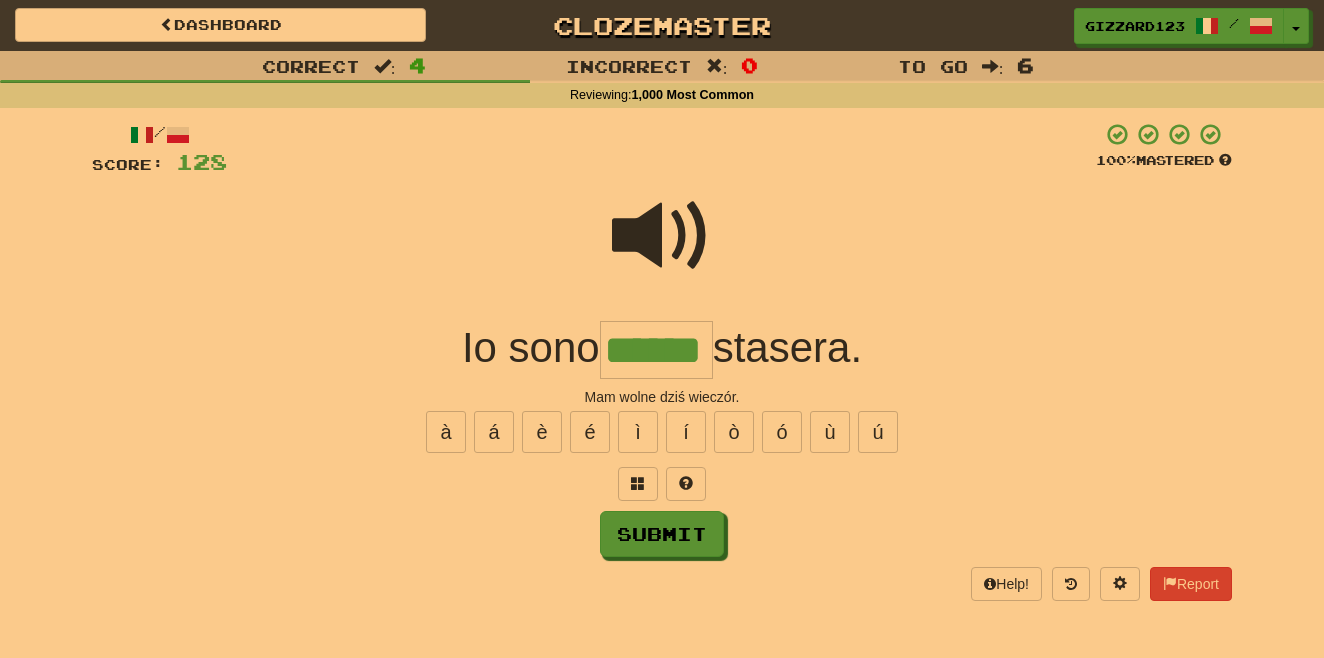 type on "******" 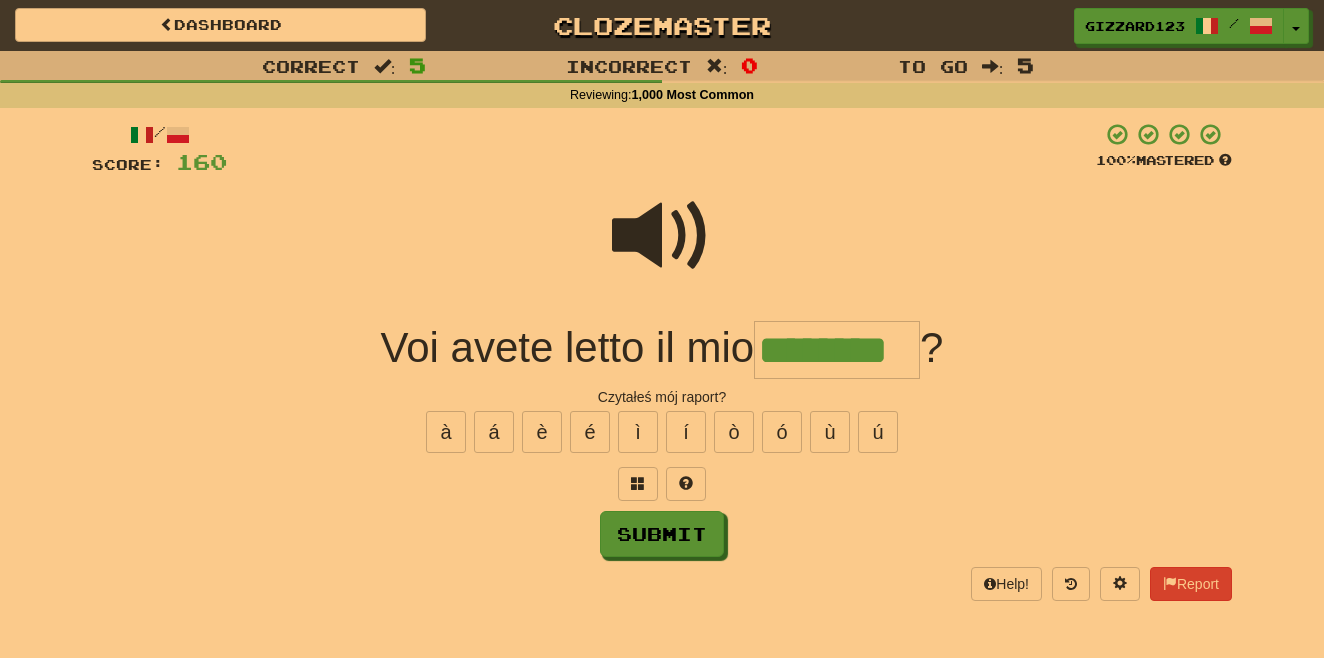 type on "********" 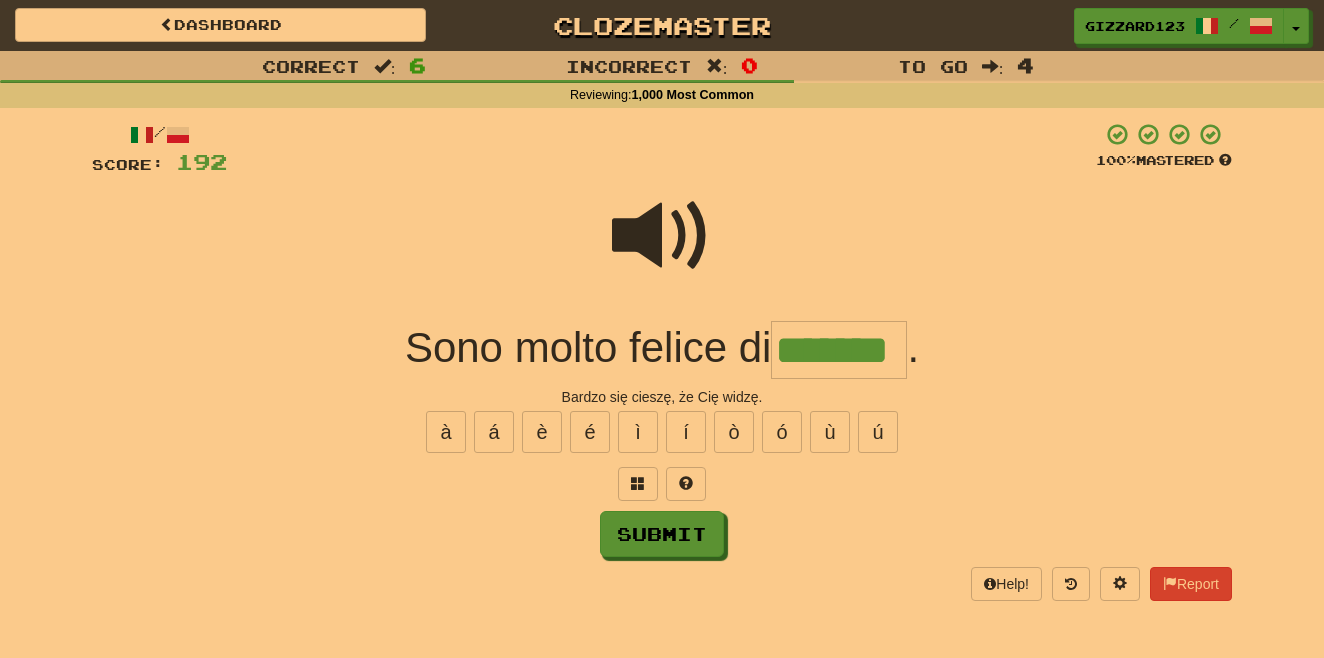 type on "*******" 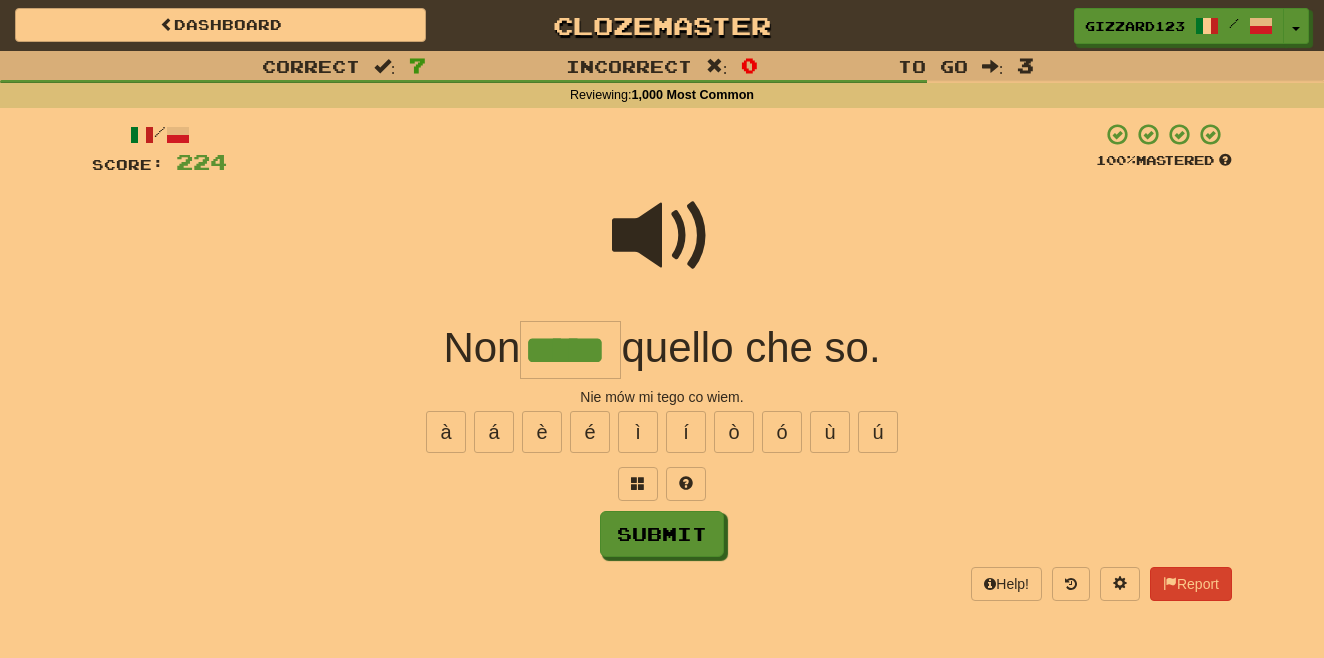 type on "*****" 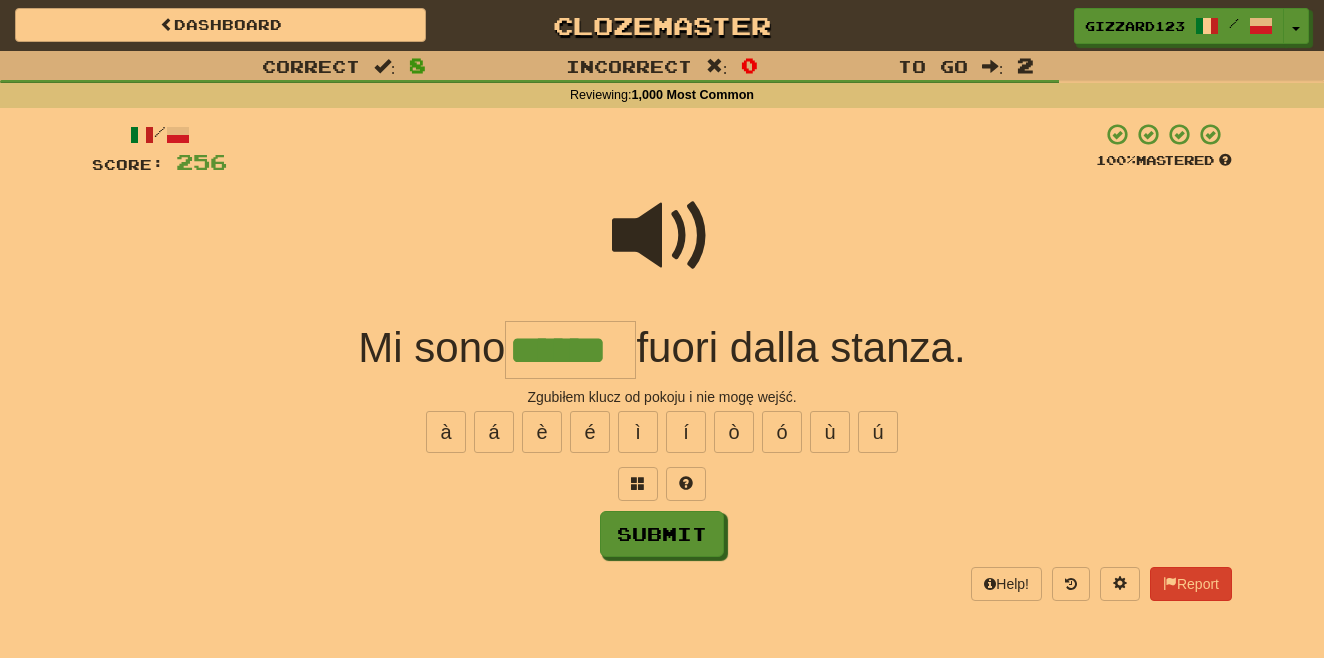 type on "******" 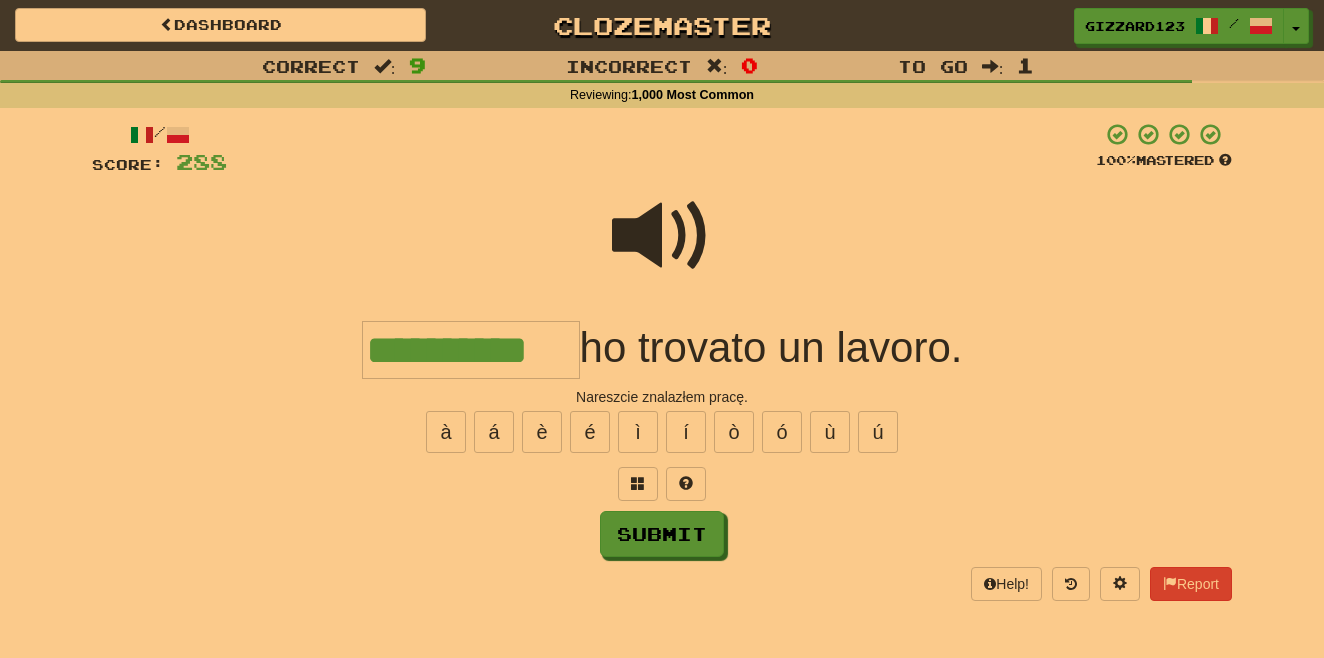 type on "**********" 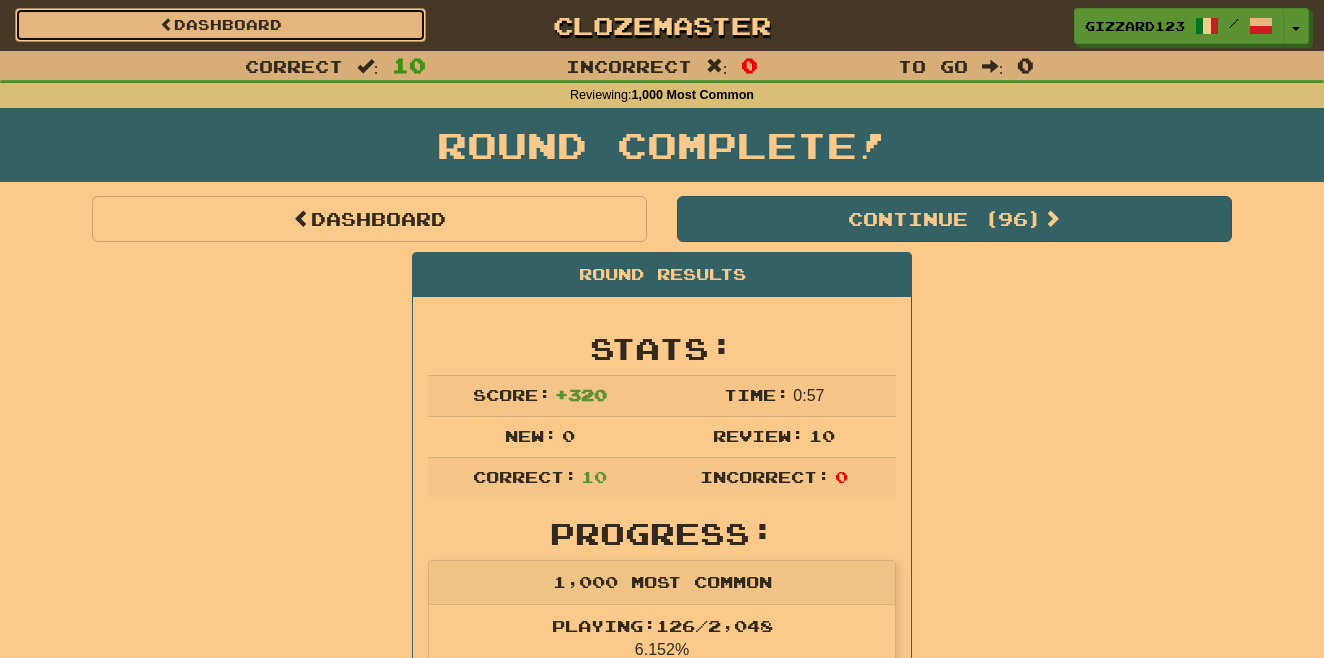 click on "Dashboard" at bounding box center [220, 25] 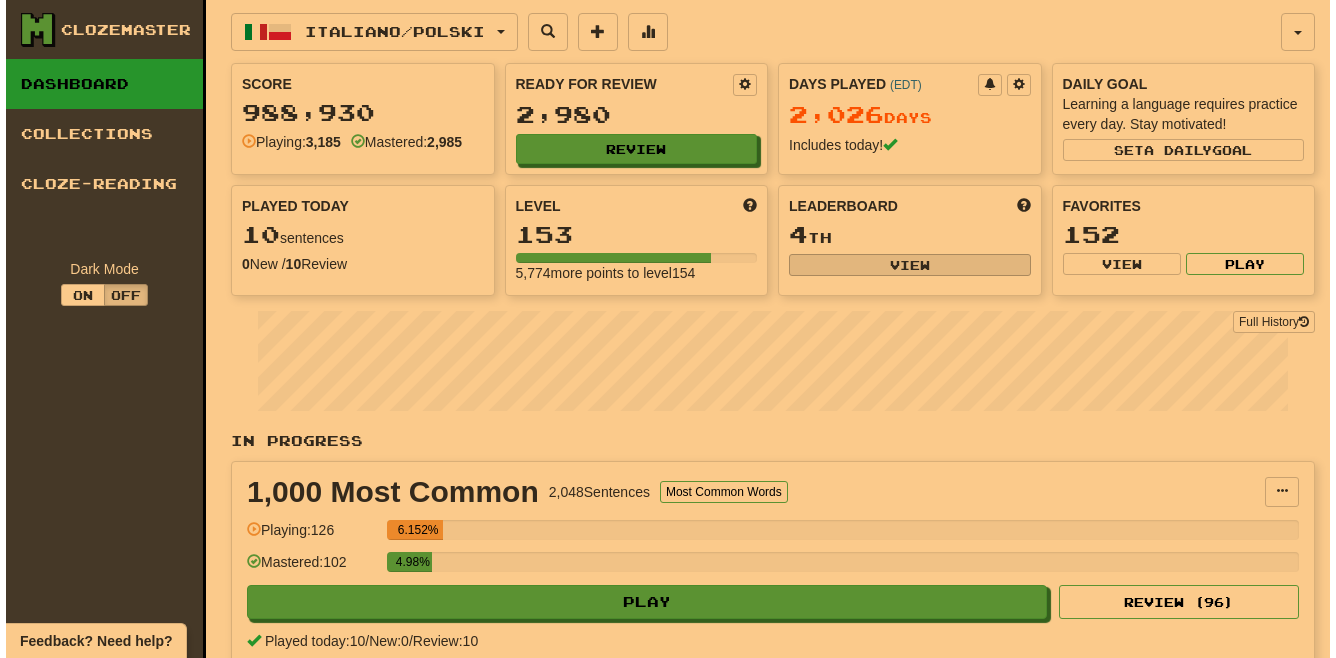 scroll, scrollTop: 0, scrollLeft: 0, axis: both 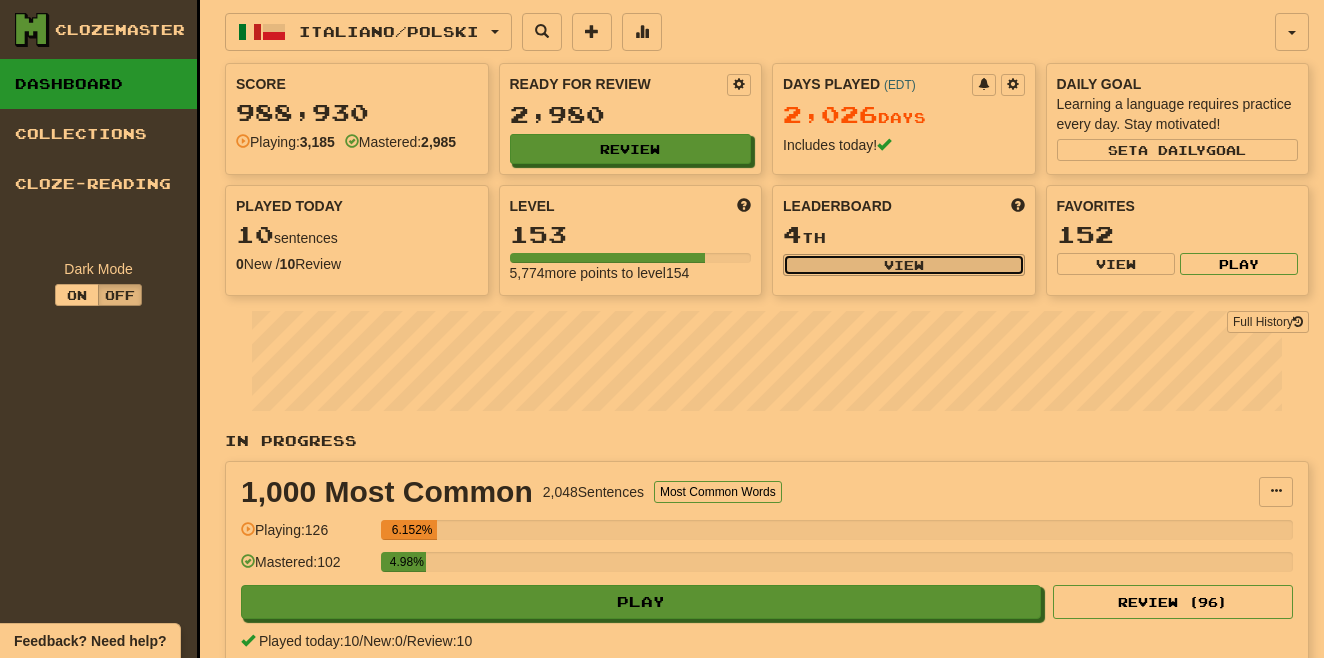 click on "View" at bounding box center (904, 265) 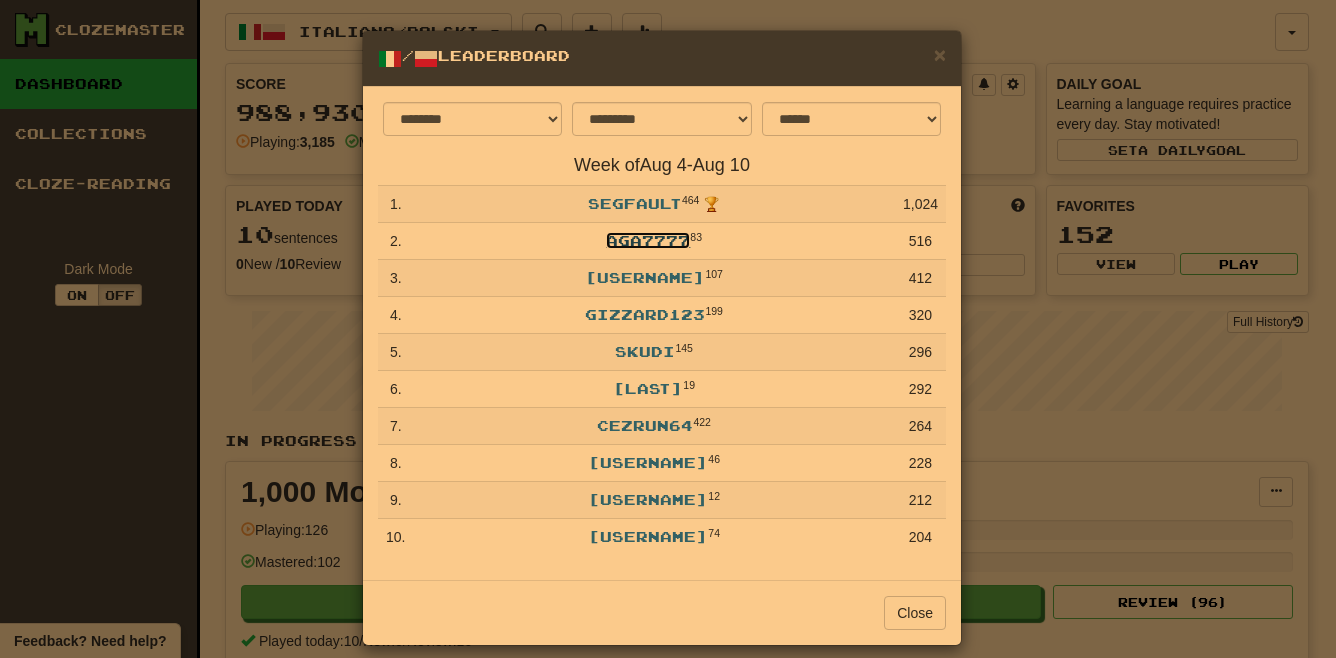 click on "Aga7777" at bounding box center [648, 240] 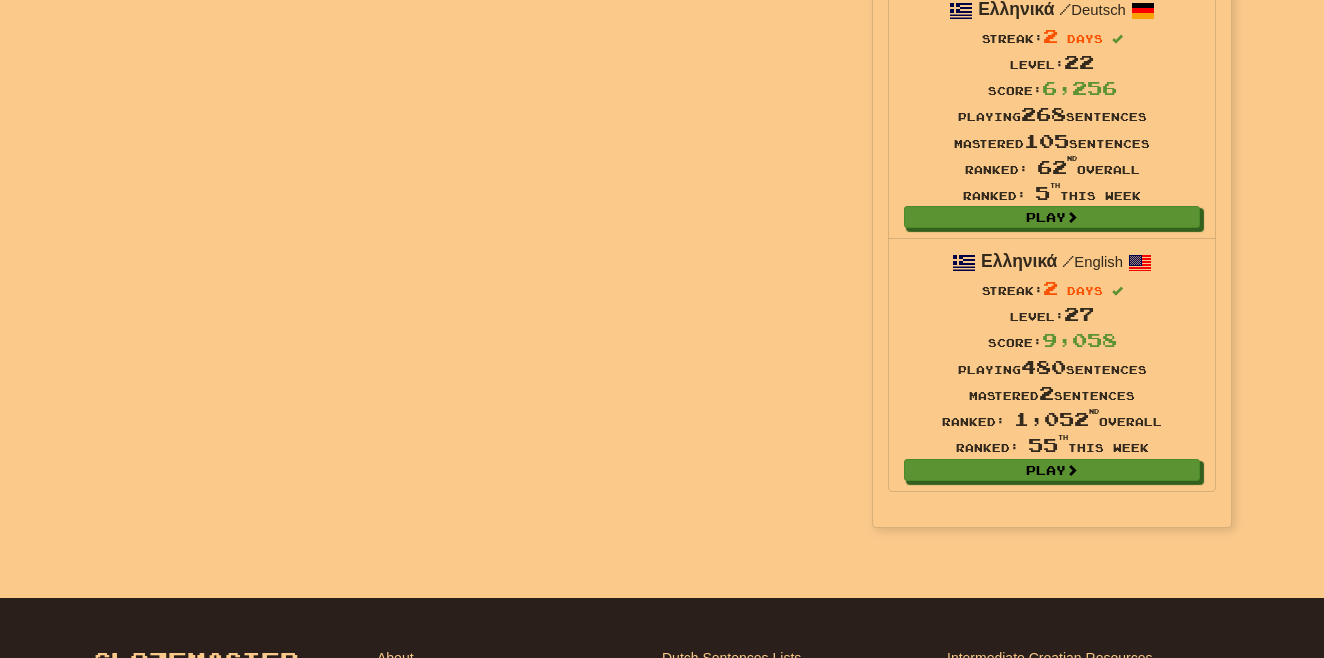 scroll, scrollTop: 2666, scrollLeft: 0, axis: vertical 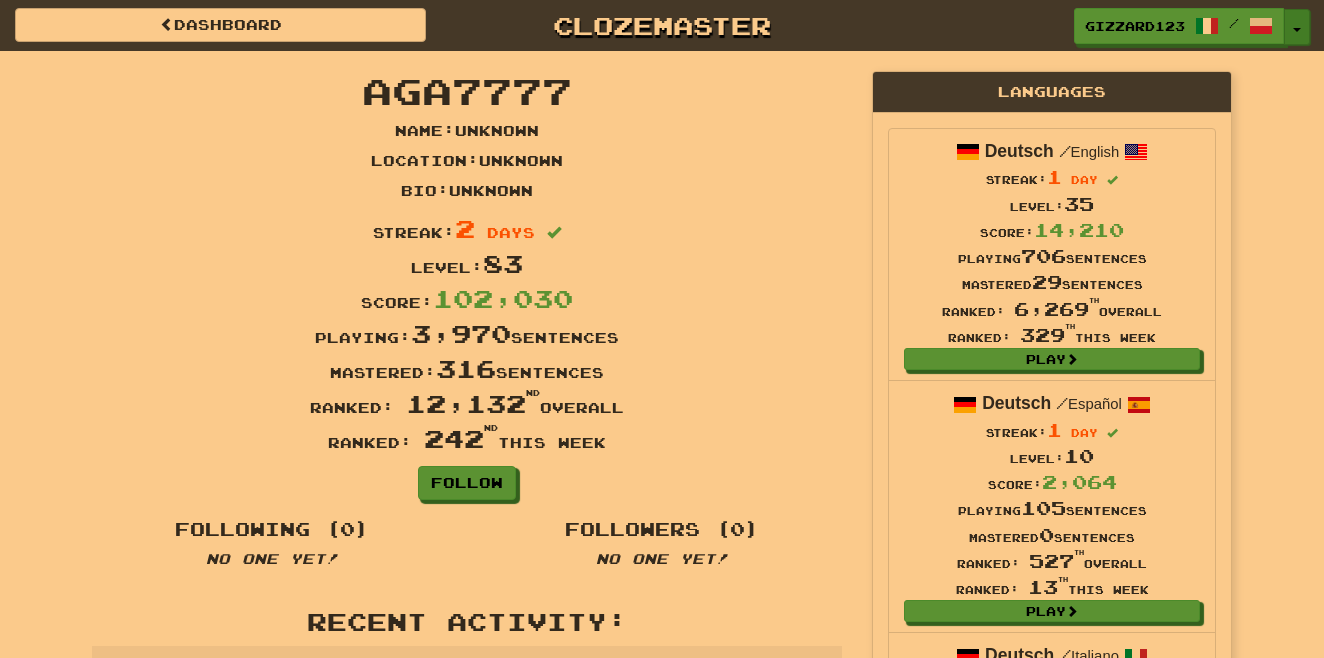 click on "Toggle Dropdown" at bounding box center (1297, 27) 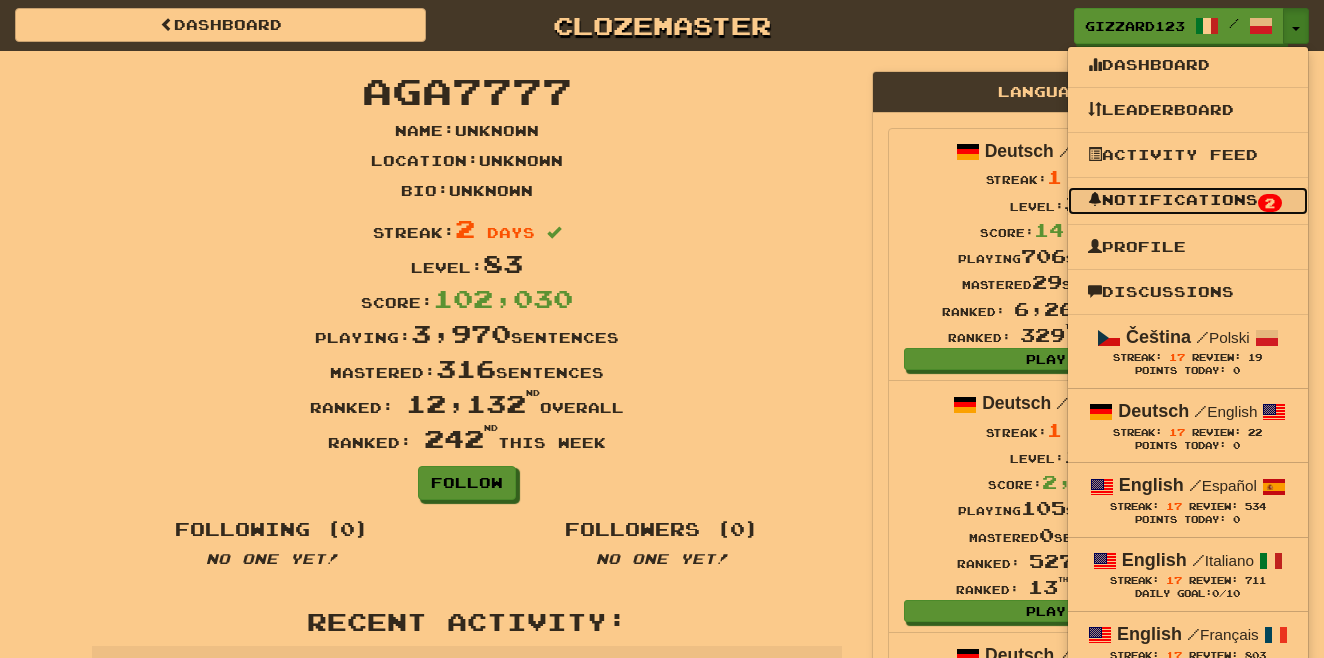 click on "Notifications
2" at bounding box center (1188, 201) 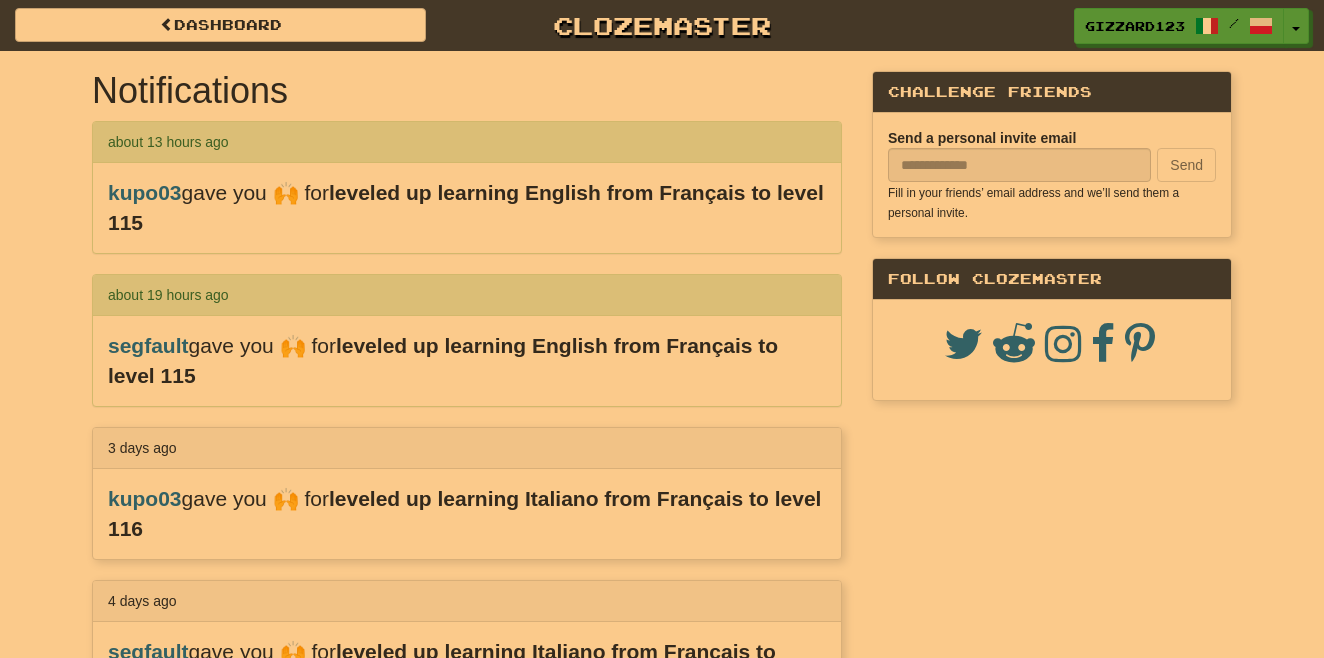 scroll, scrollTop: 0, scrollLeft: 0, axis: both 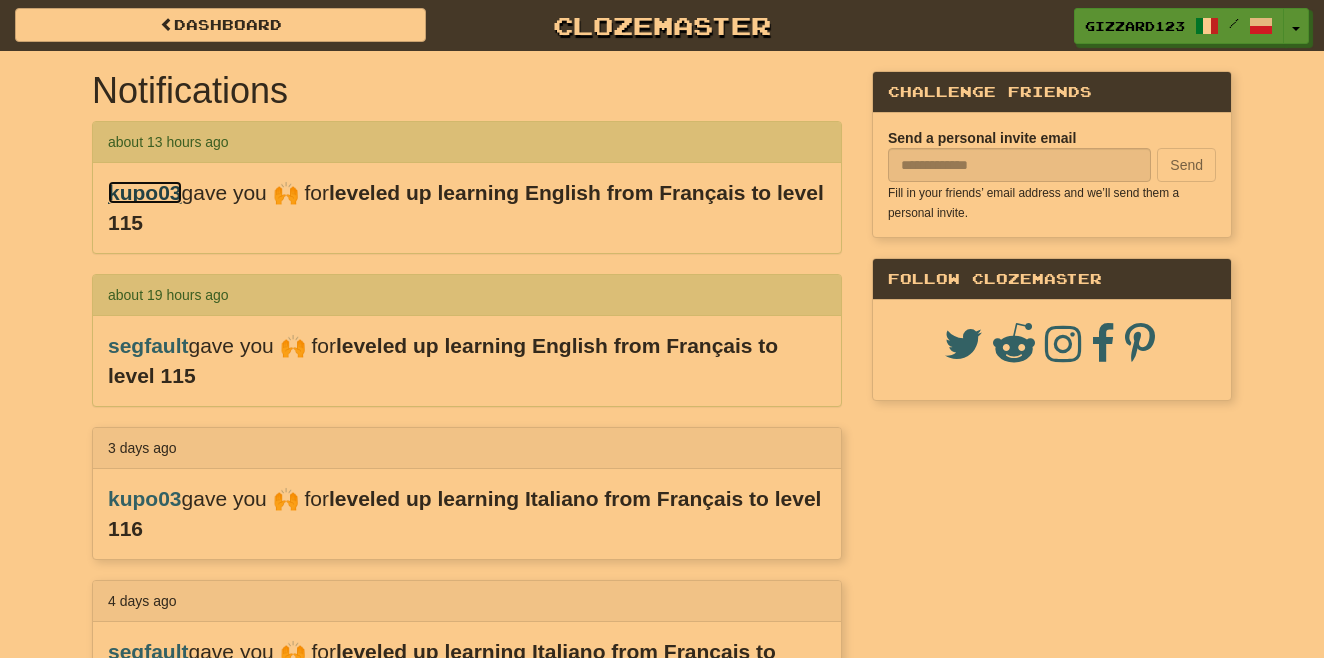 click on "kupo03" at bounding box center (145, 192) 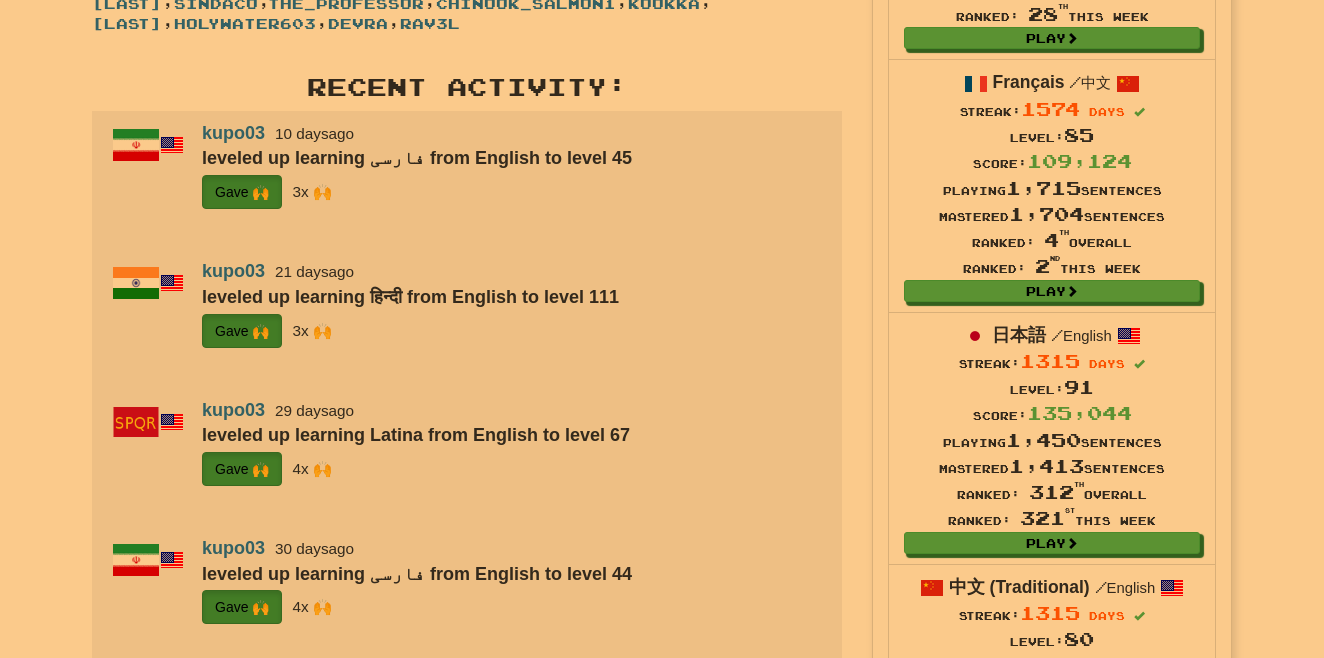 scroll, scrollTop: 640, scrollLeft: 0, axis: vertical 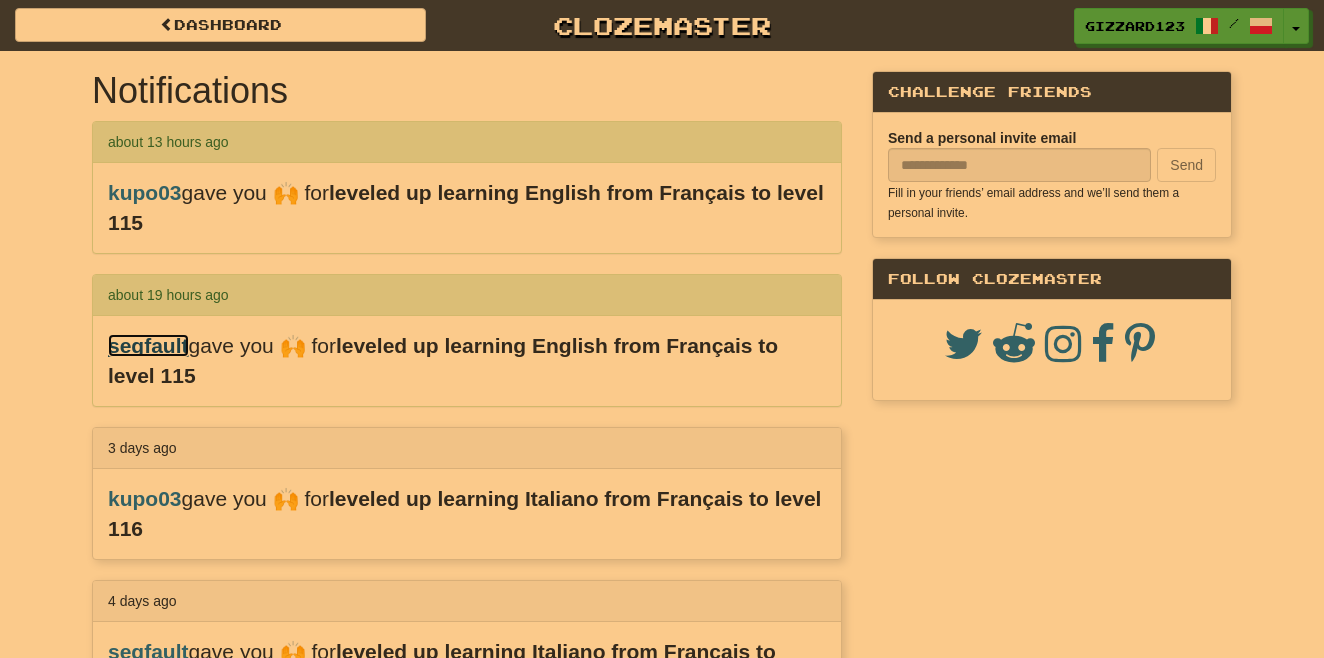 click on "segfault" at bounding box center [148, 345] 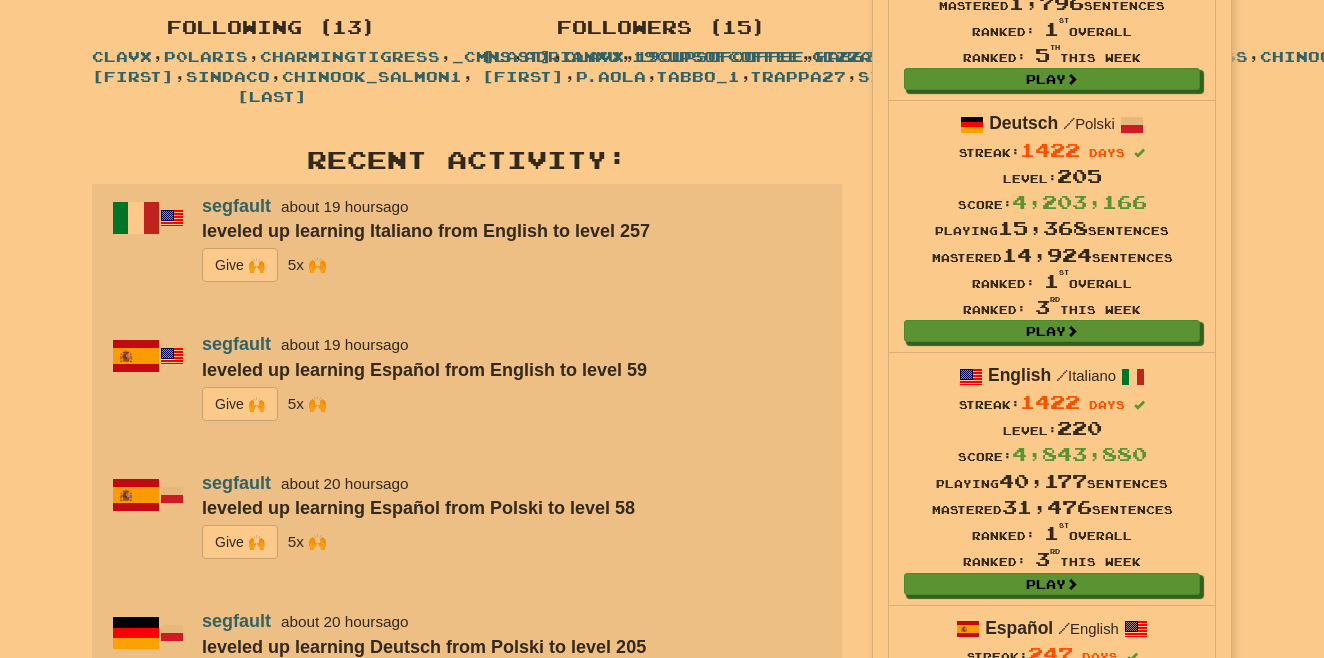 scroll, scrollTop: 640, scrollLeft: 0, axis: vertical 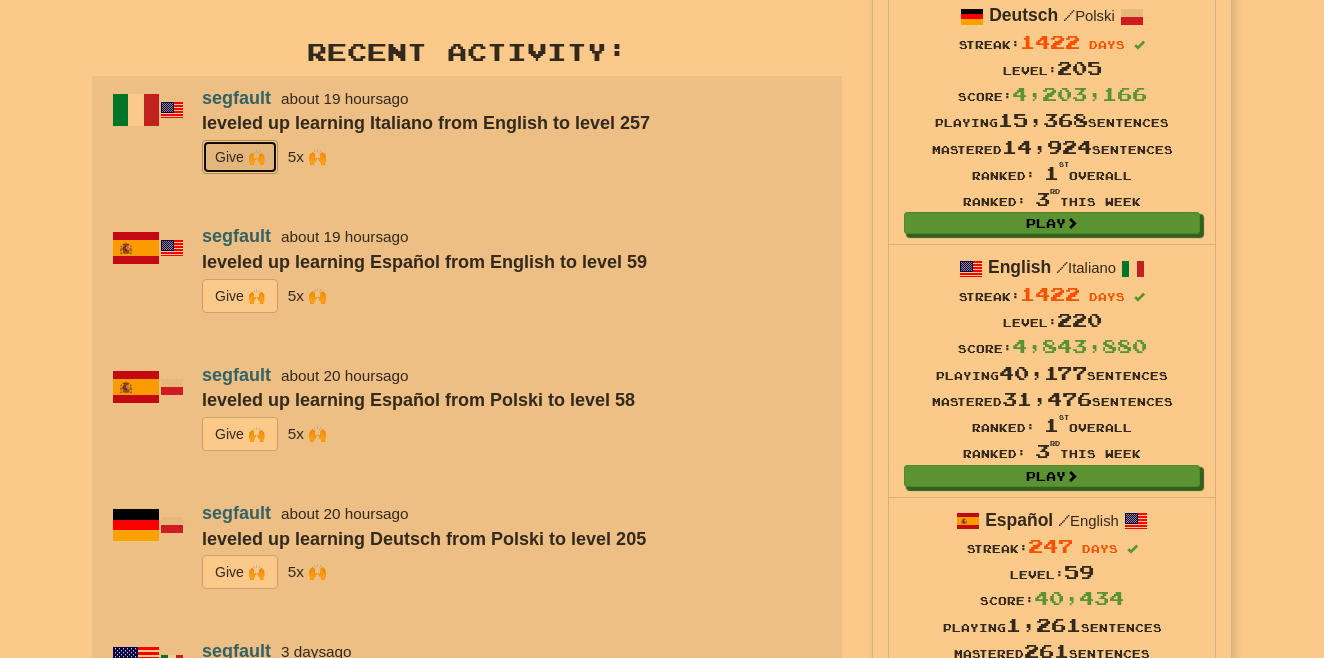drag, startPoint x: 217, startPoint y: 212, endPoint x: 228, endPoint y: 231, distance: 21.954498 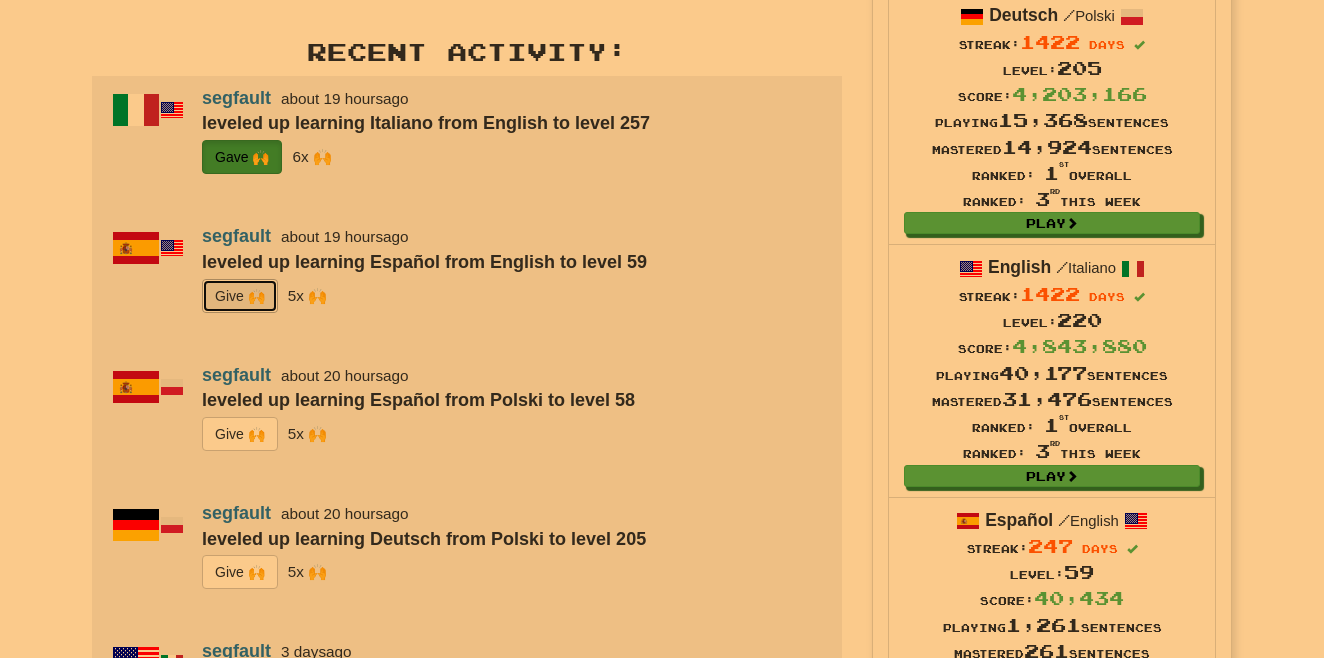click on "G i ve 🙌" at bounding box center [240, 296] 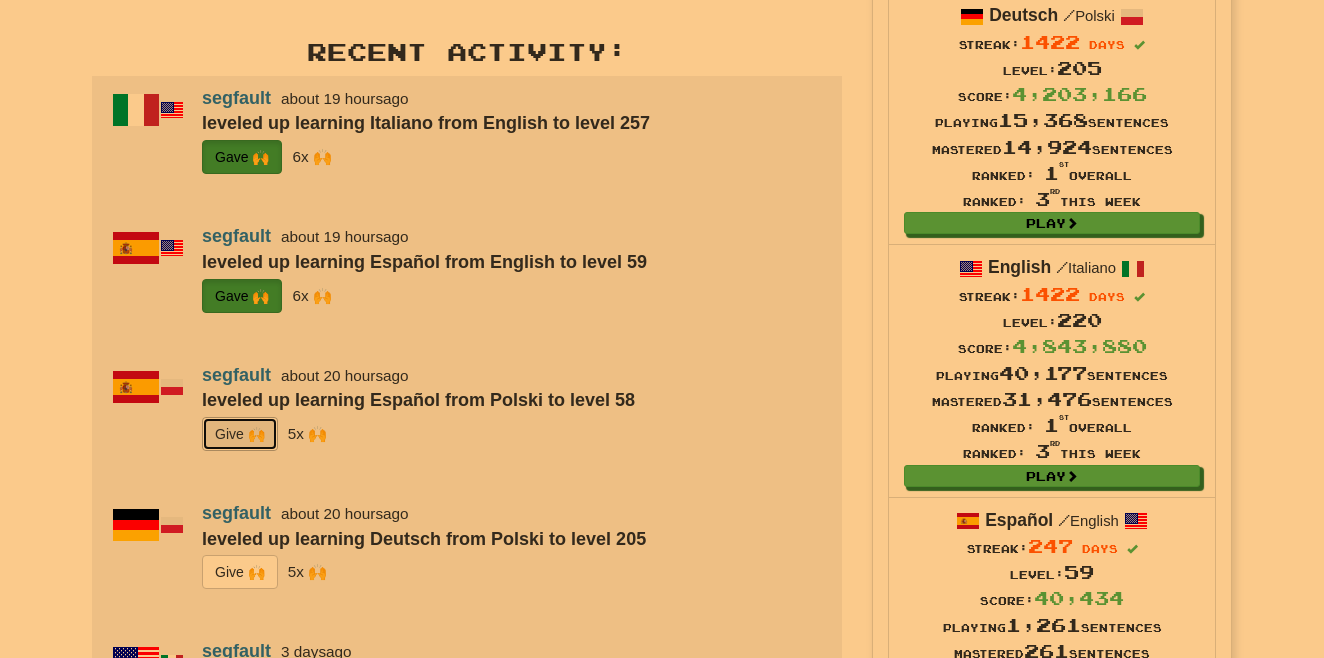 click on "G i ve 🙌" at bounding box center (240, 434) 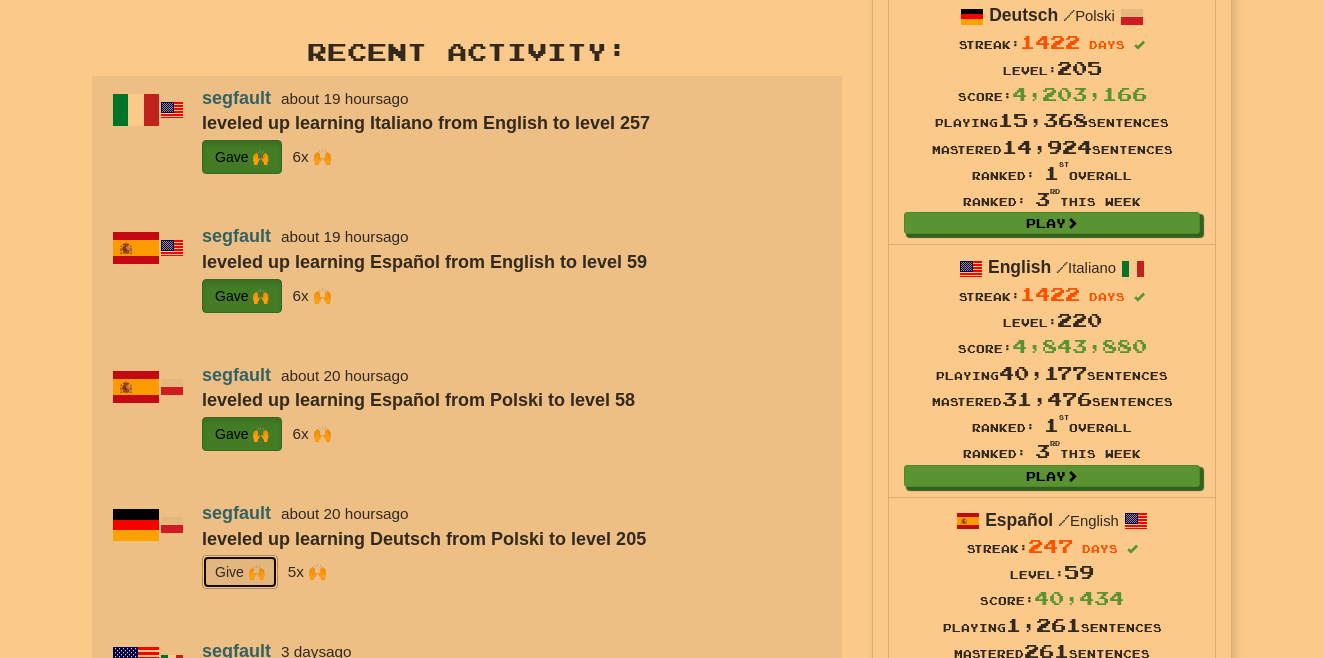 click on "G i ve 🙌" at bounding box center (240, 572) 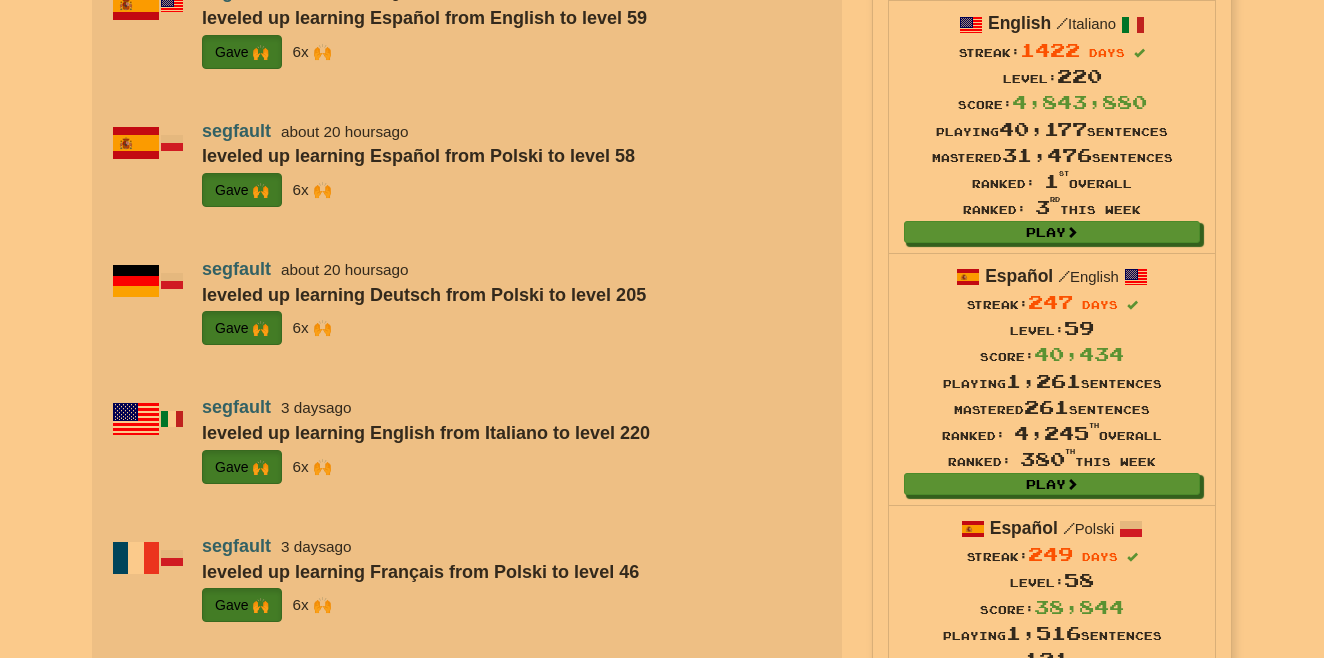 scroll, scrollTop: 640, scrollLeft: 0, axis: vertical 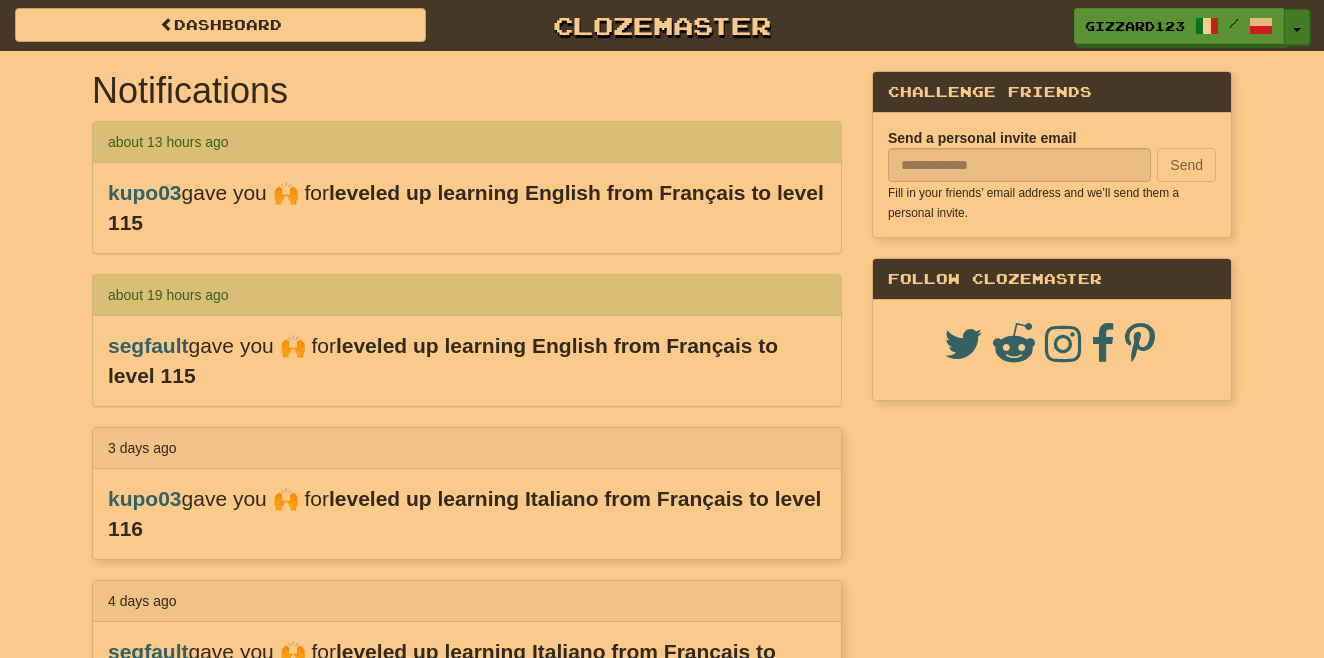 click on "Toggle Dropdown" at bounding box center [1297, 27] 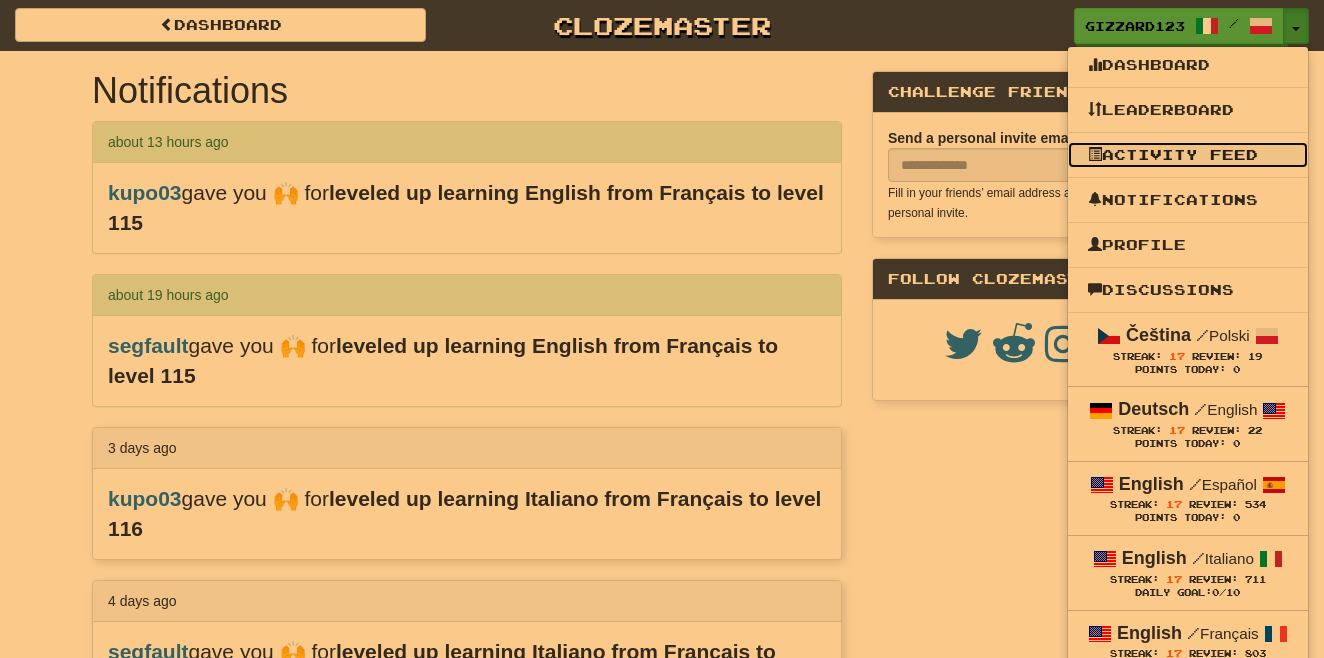 click on "Activity Feed" at bounding box center [1188, 155] 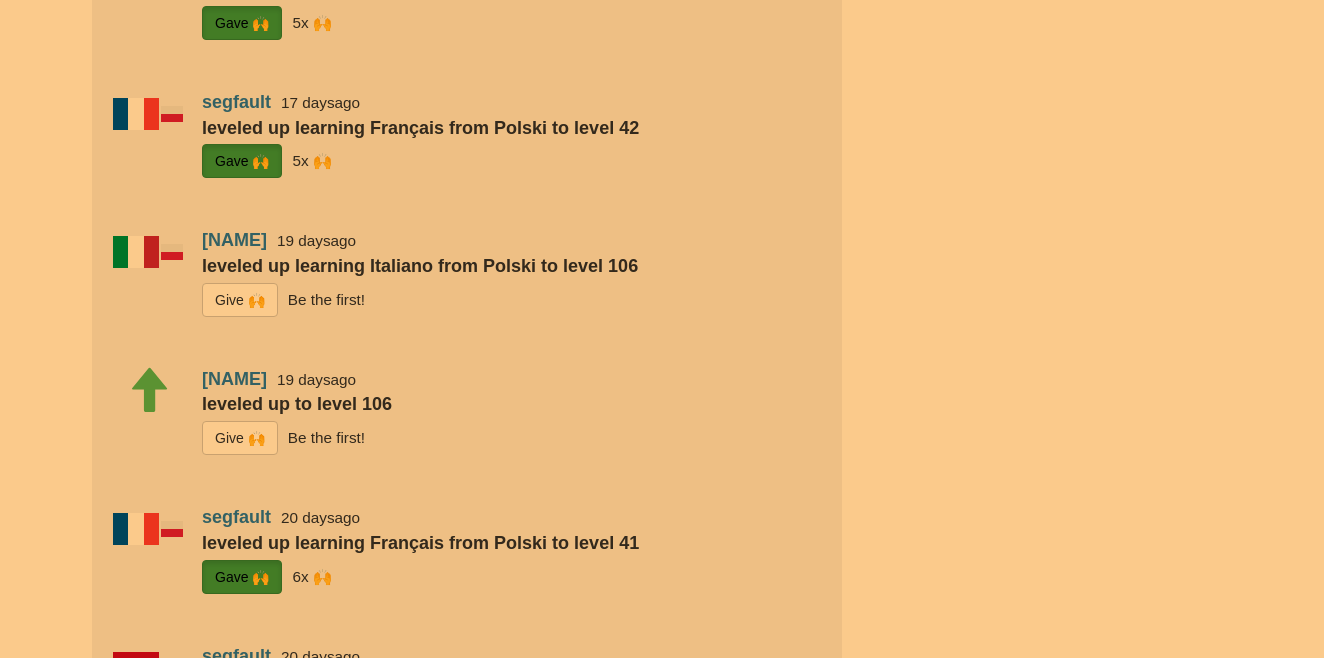 scroll, scrollTop: 3200, scrollLeft: 0, axis: vertical 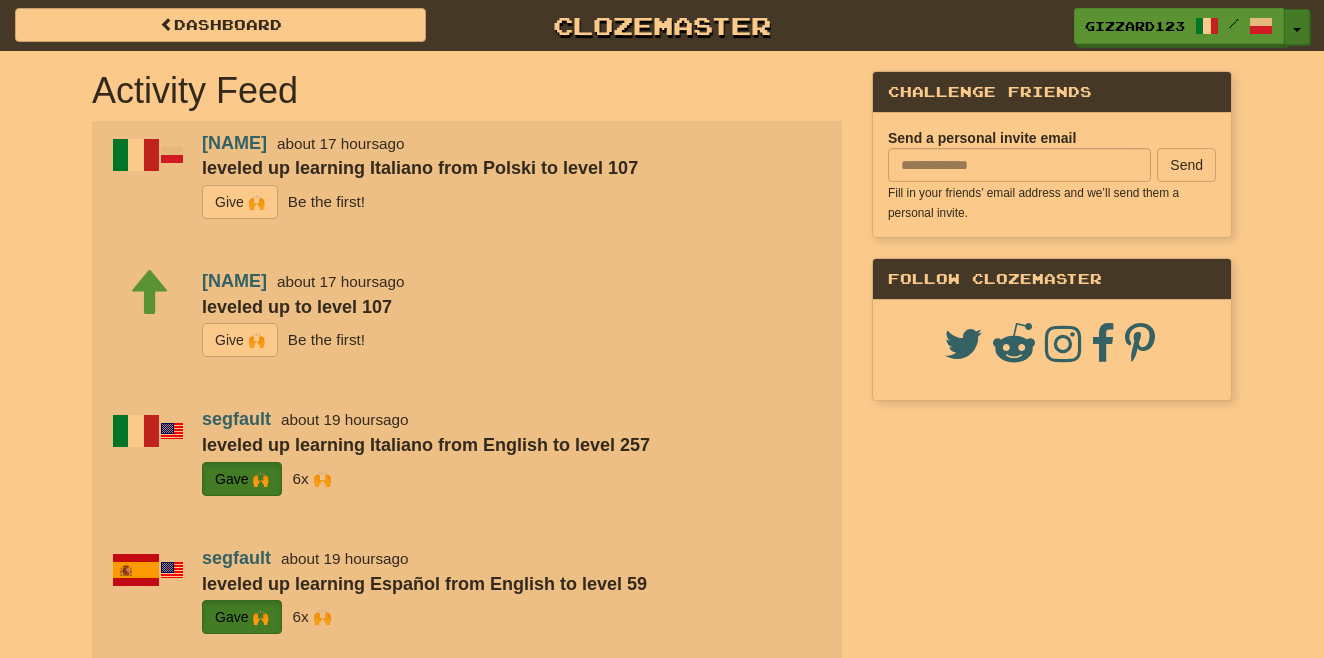 click on "Toggle Dropdown" at bounding box center (1297, 27) 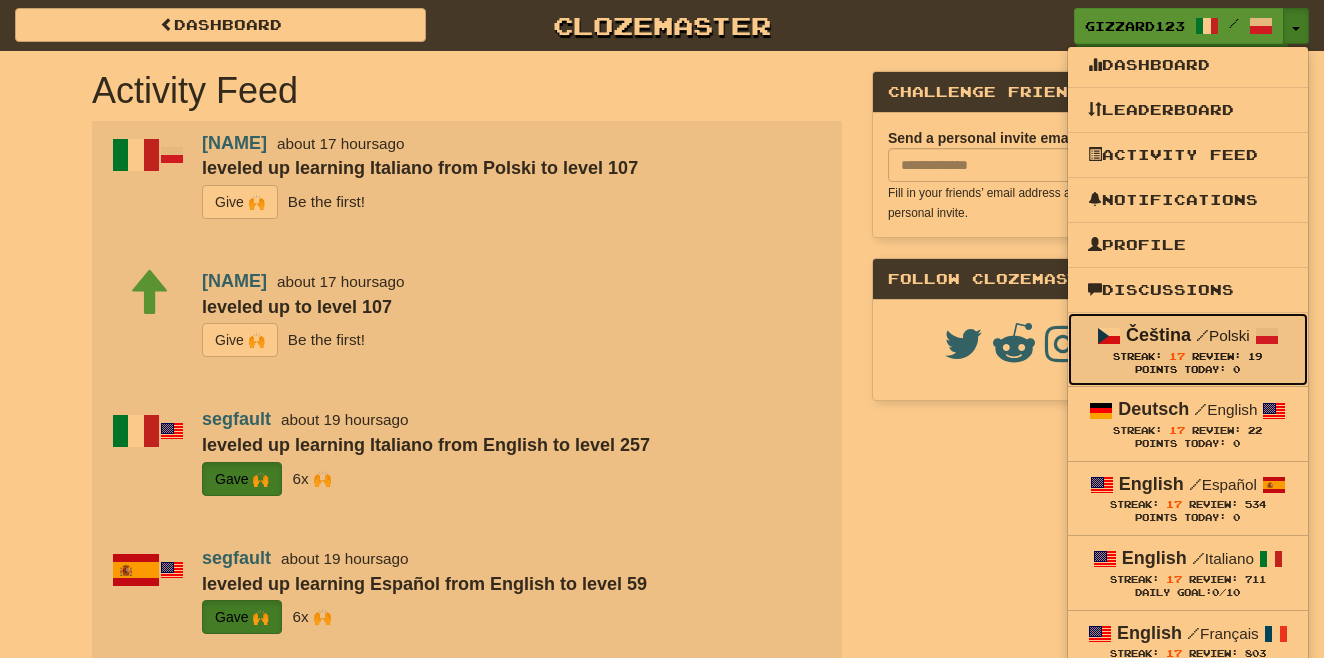 click on "Streak:
17
Review:
19" at bounding box center (1188, 356) 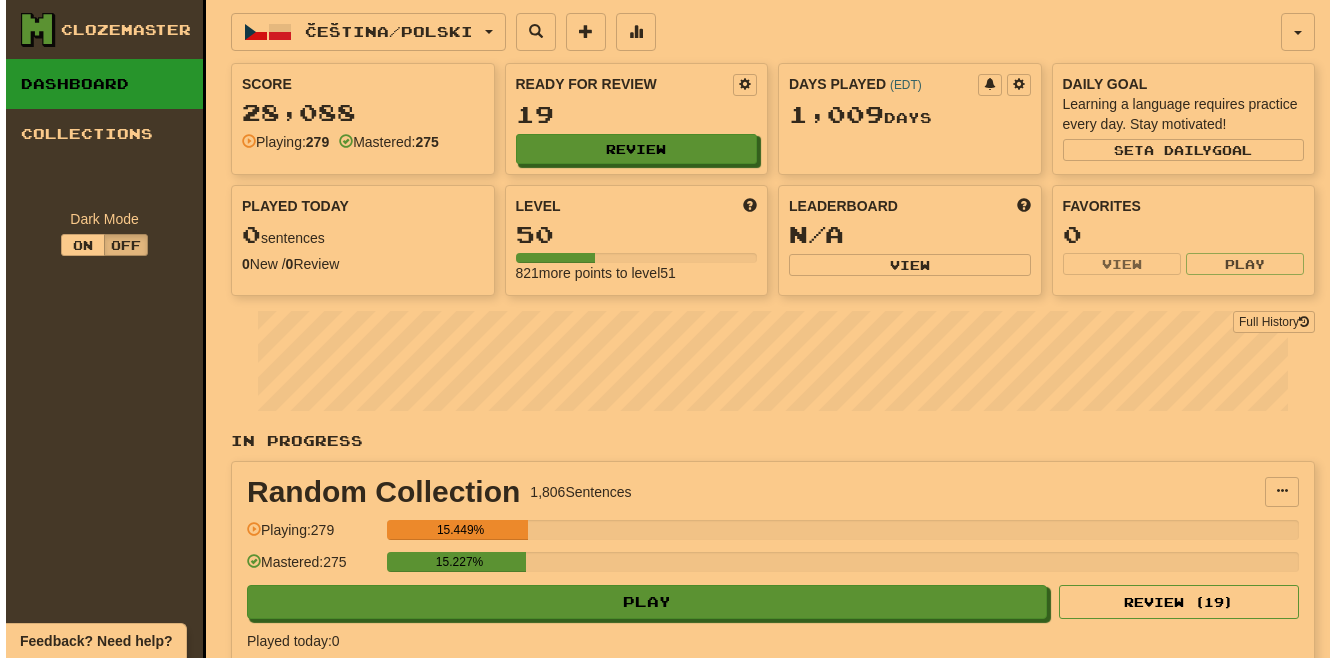 scroll, scrollTop: 0, scrollLeft: 0, axis: both 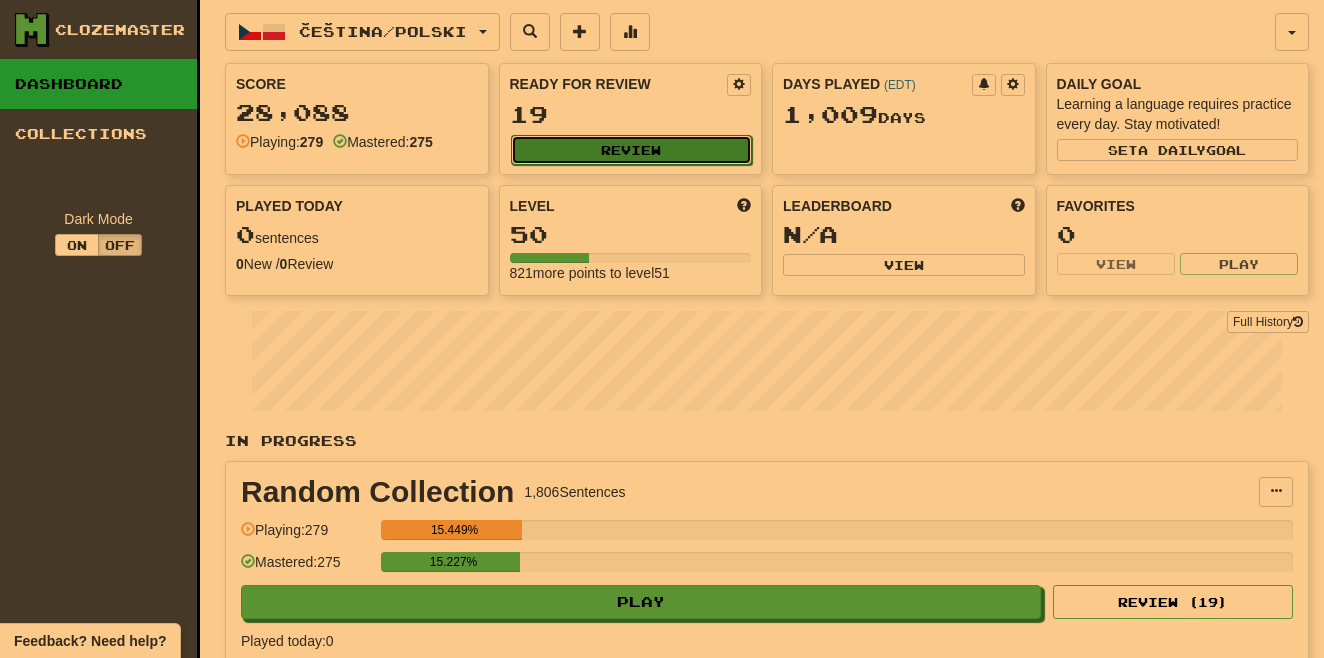 click on "Review" at bounding box center [632, 150] 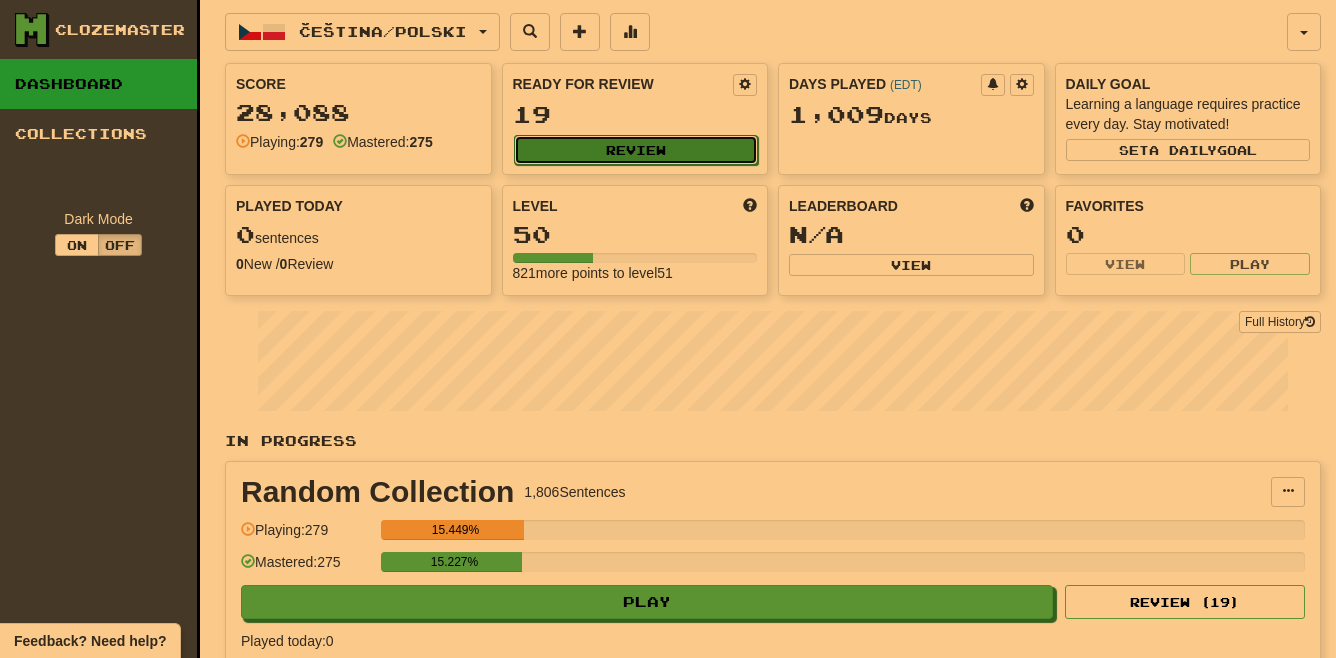 select on "**" 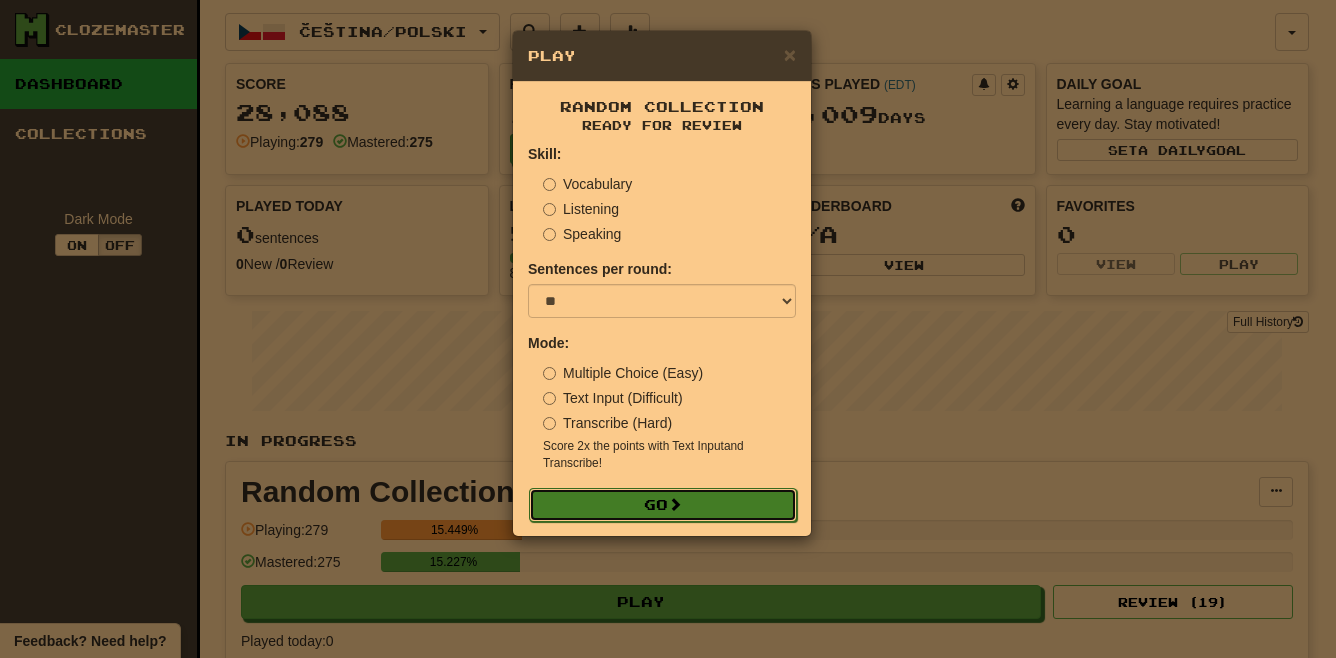 click at bounding box center (675, 504) 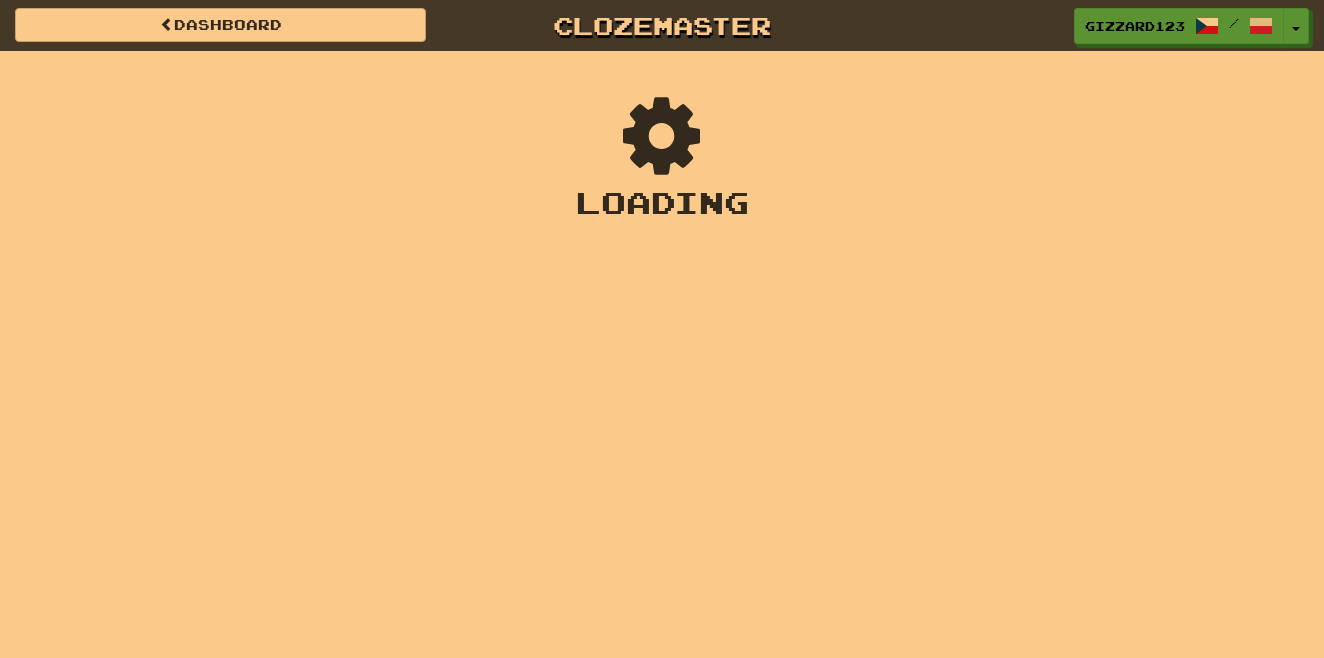 scroll, scrollTop: 0, scrollLeft: 0, axis: both 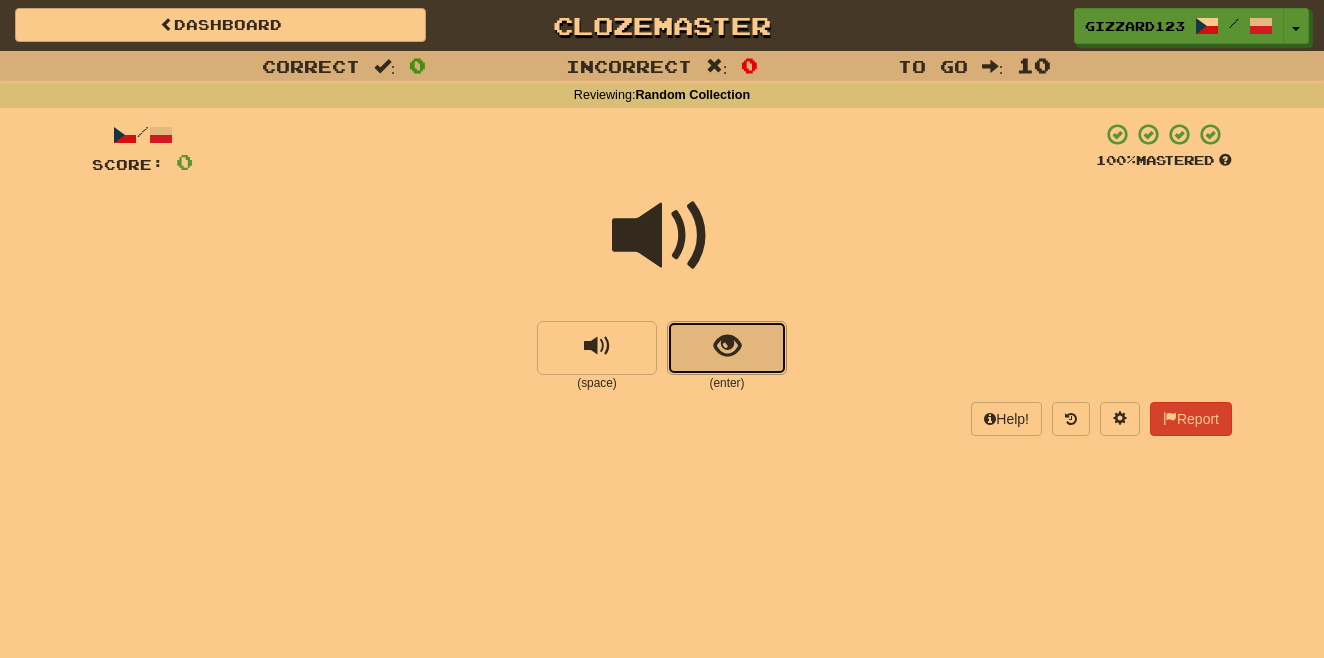 click at bounding box center (727, 346) 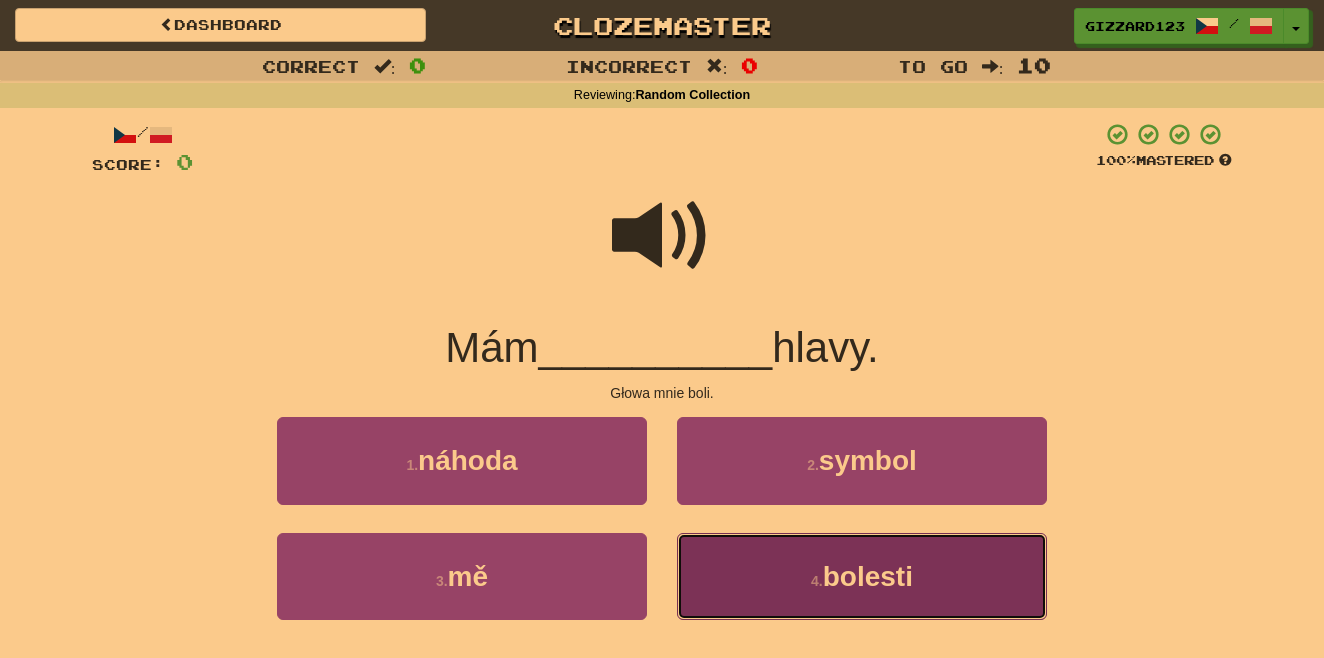 click on "bolesti" at bounding box center [868, 576] 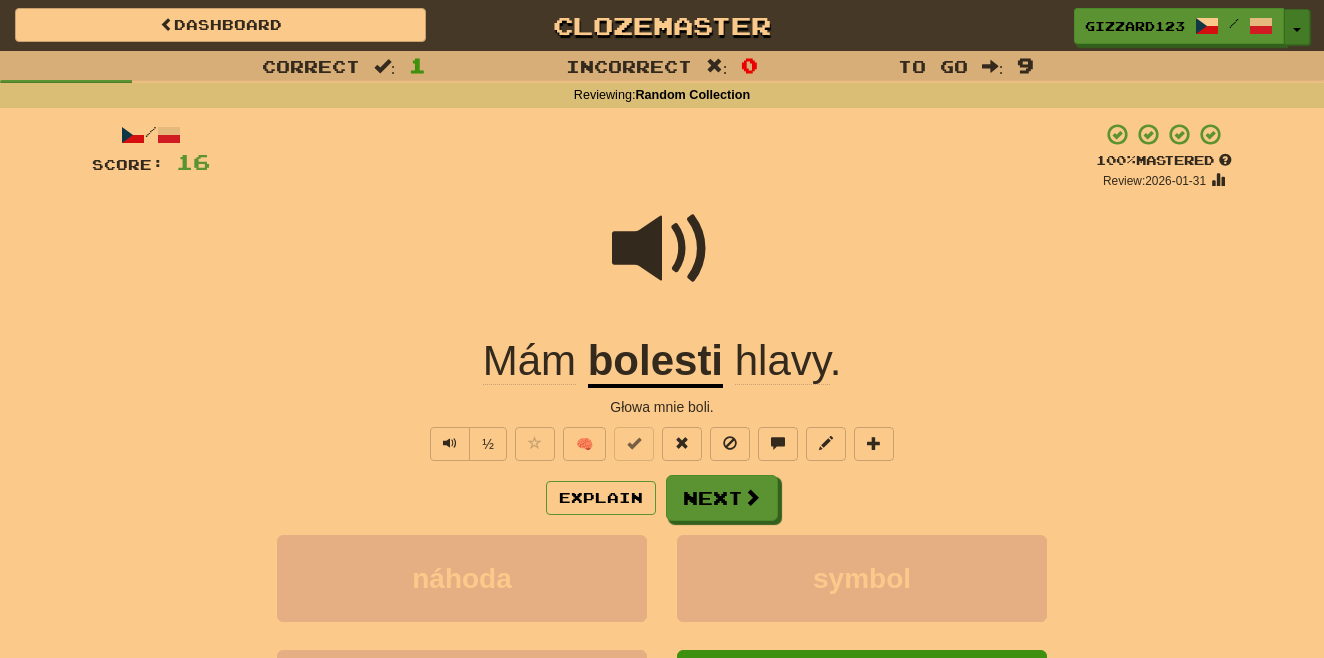 click on "Toggle Dropdown" at bounding box center [1297, 27] 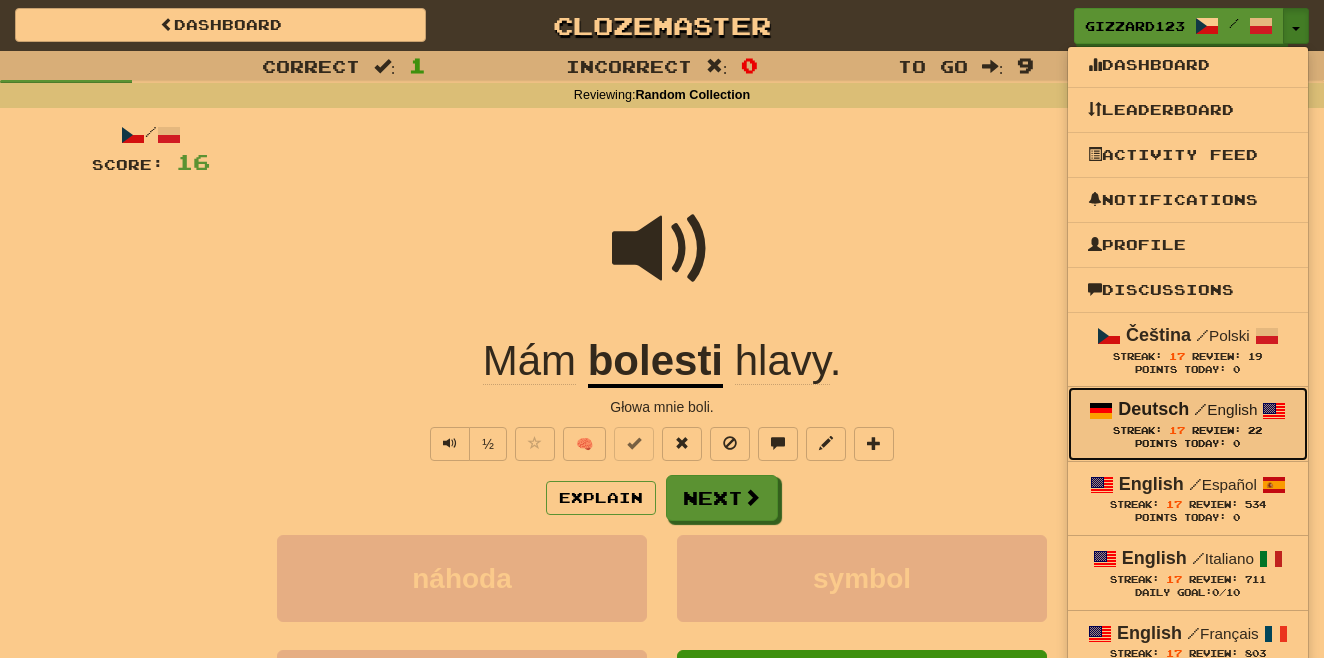 click on "17" at bounding box center (1177, 430) 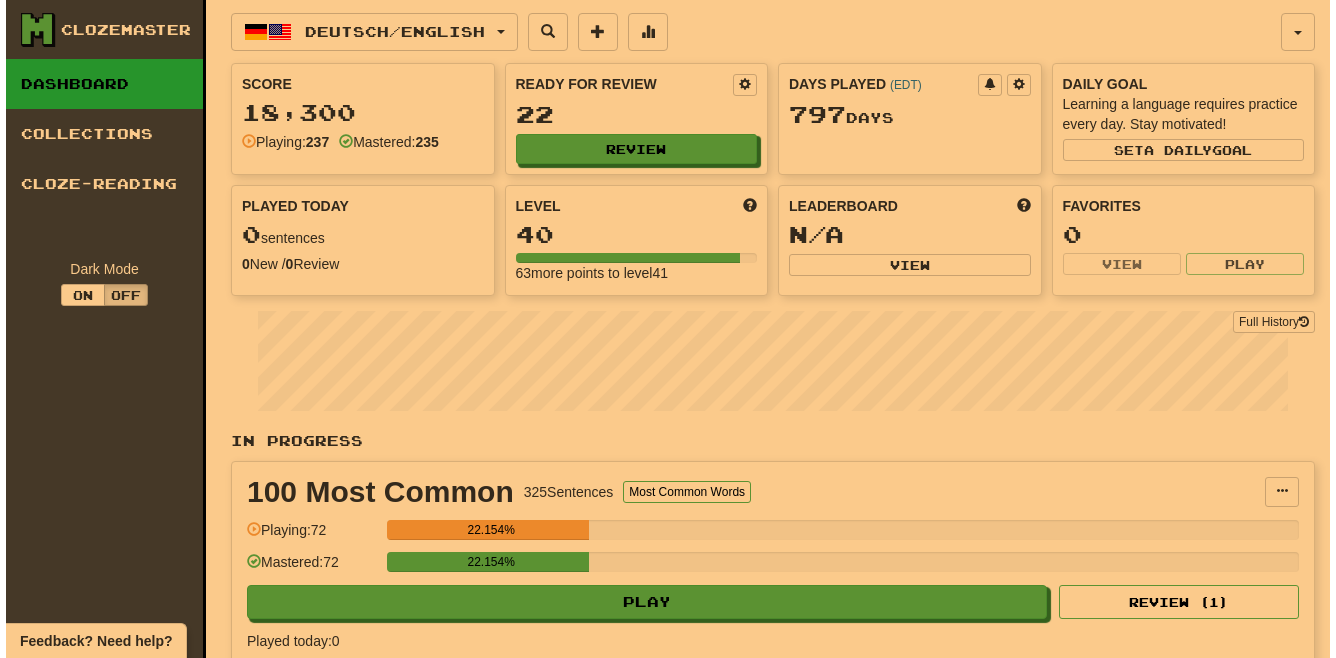 scroll, scrollTop: 0, scrollLeft: 0, axis: both 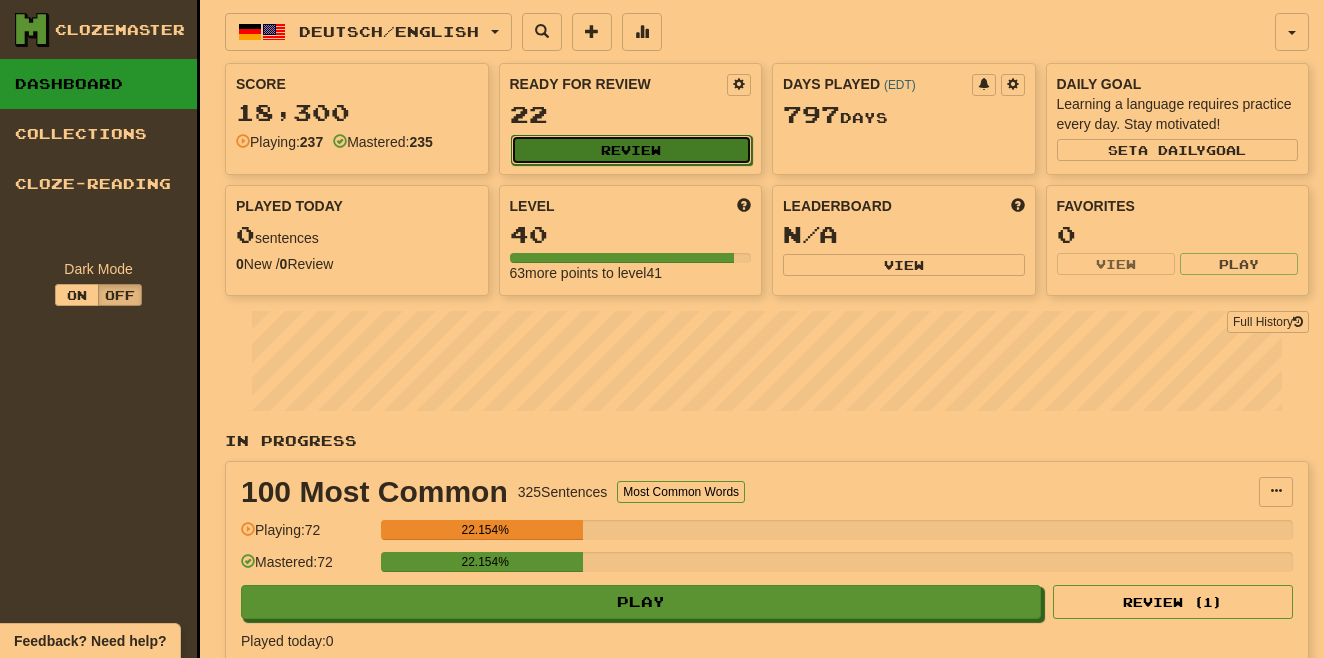 click on "Review" at bounding box center [632, 150] 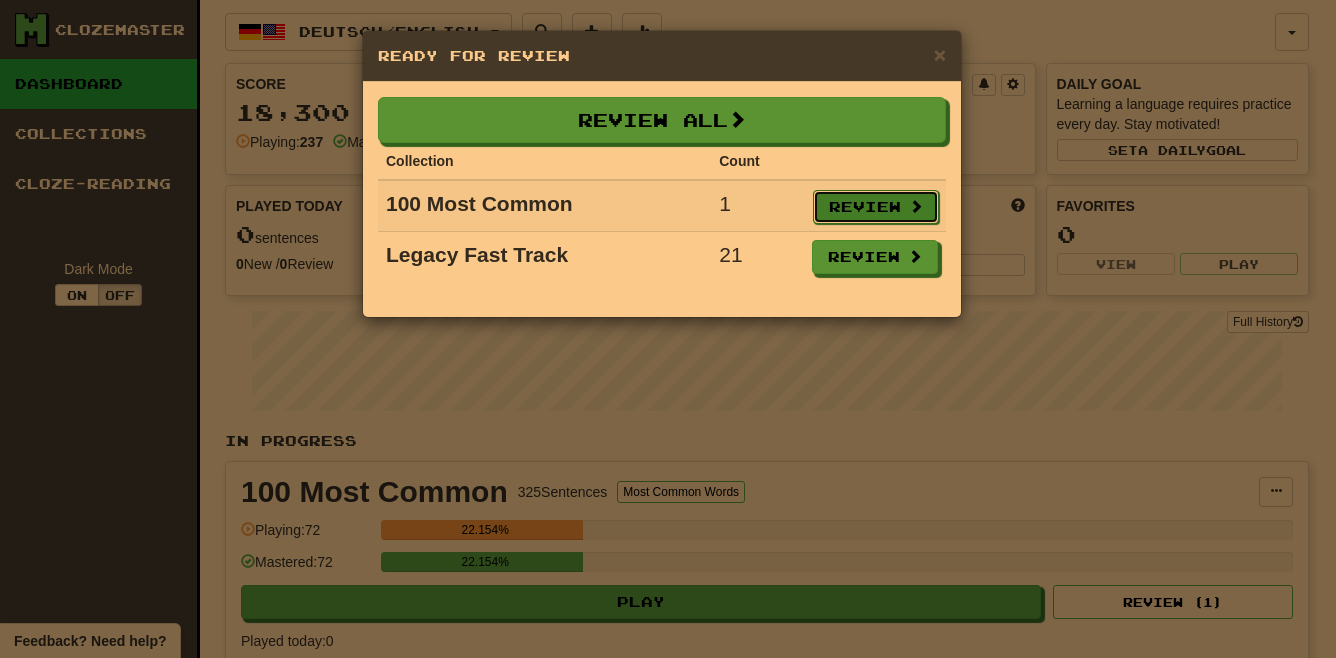 click at bounding box center [916, 206] 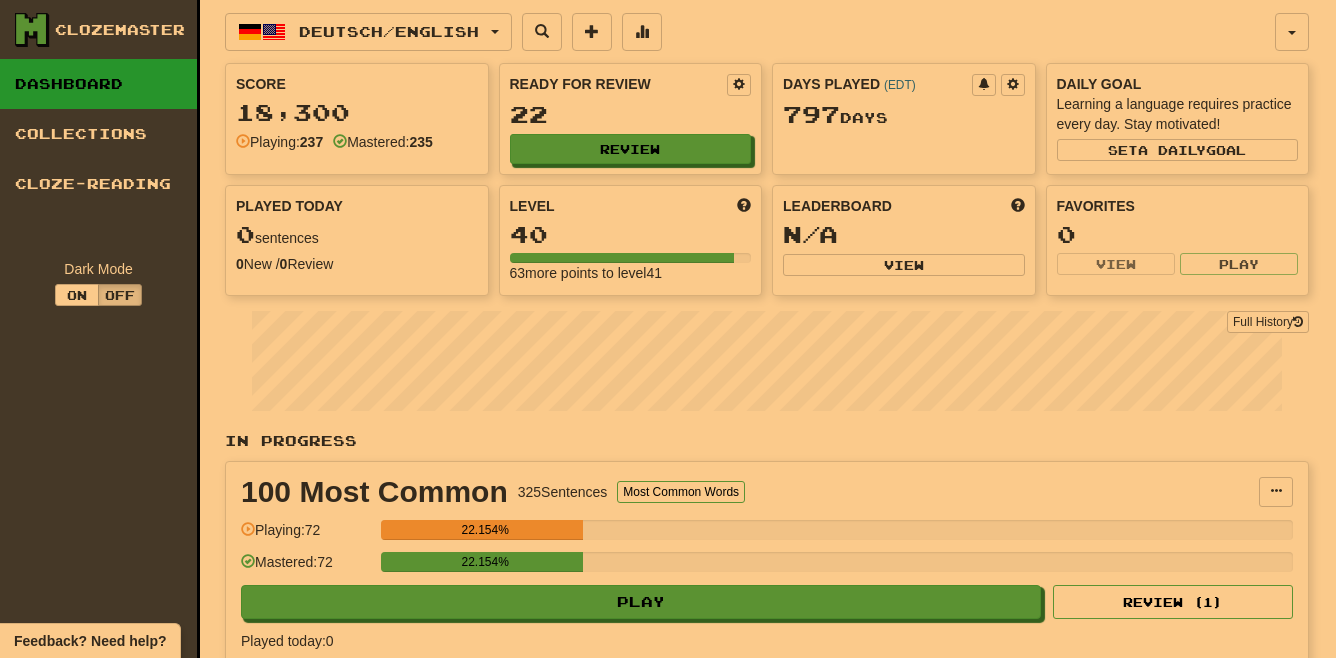 select on "**" 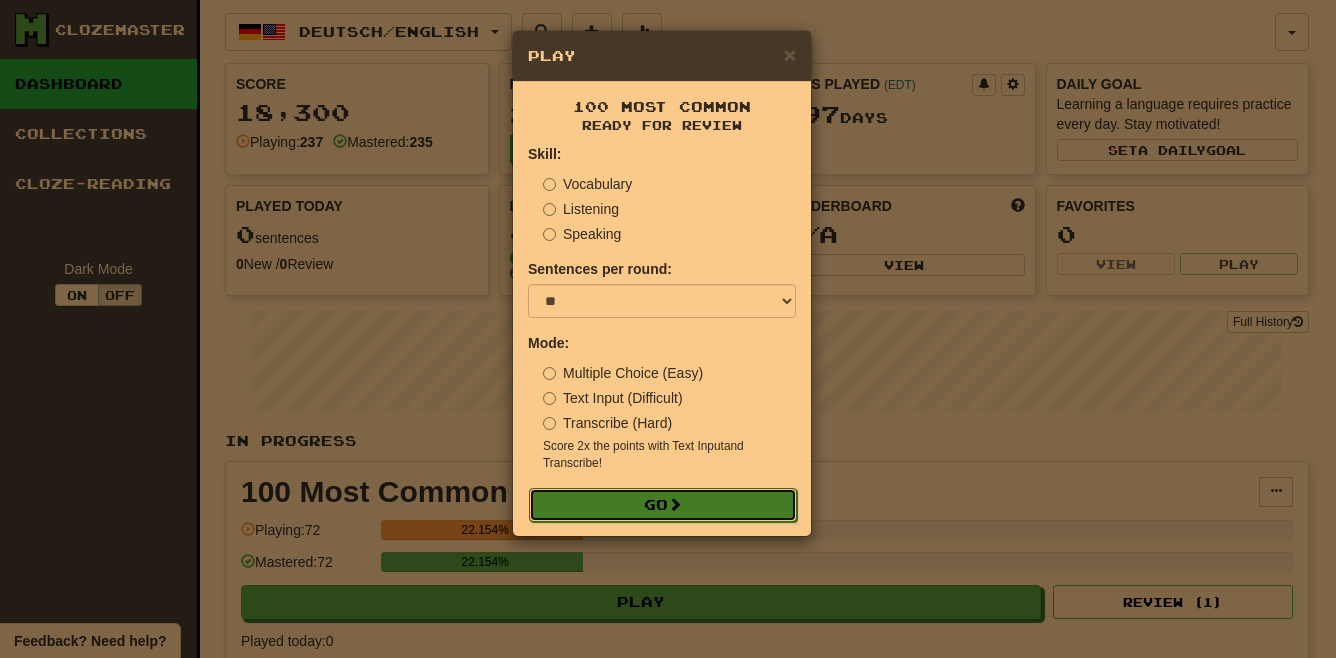 click on "Go" at bounding box center [663, 505] 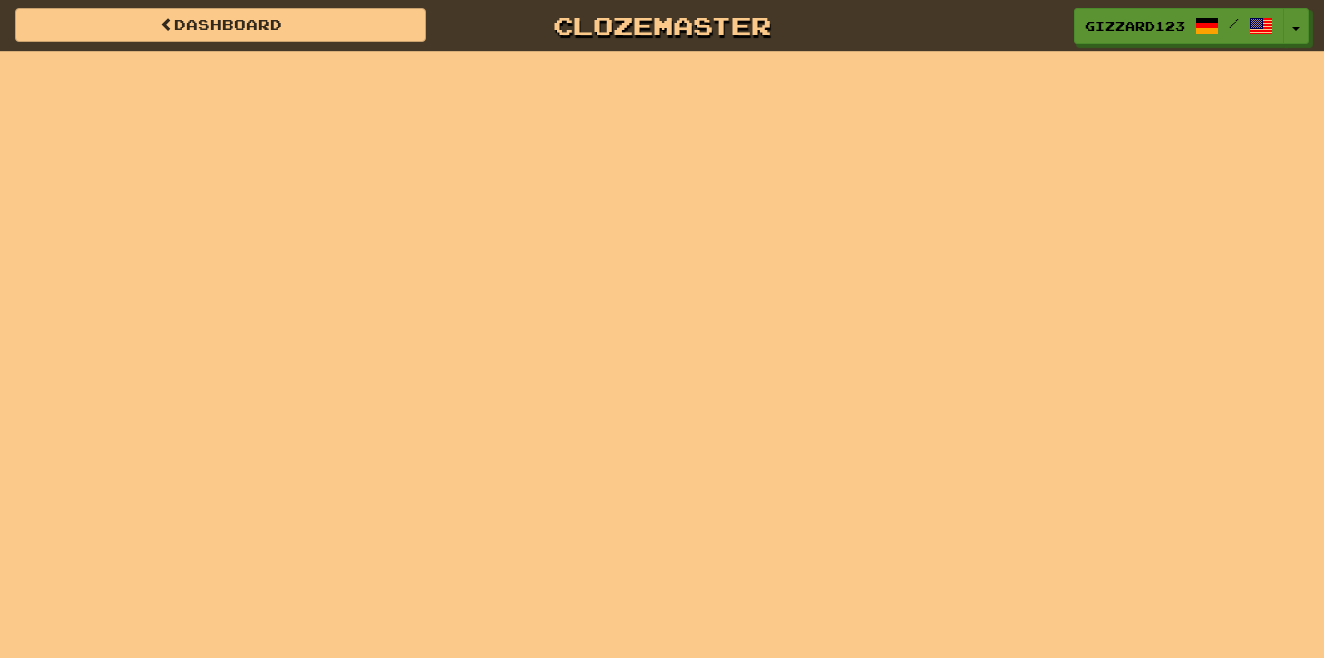 scroll, scrollTop: 0, scrollLeft: 0, axis: both 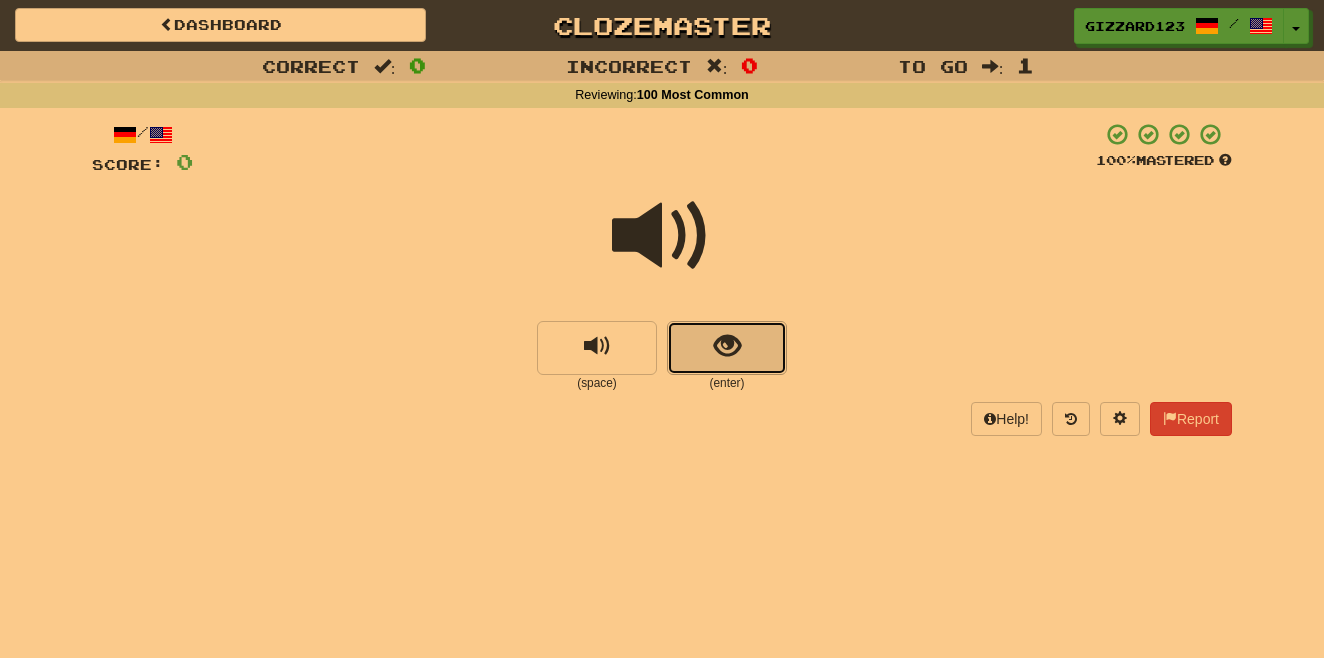 click at bounding box center (727, 348) 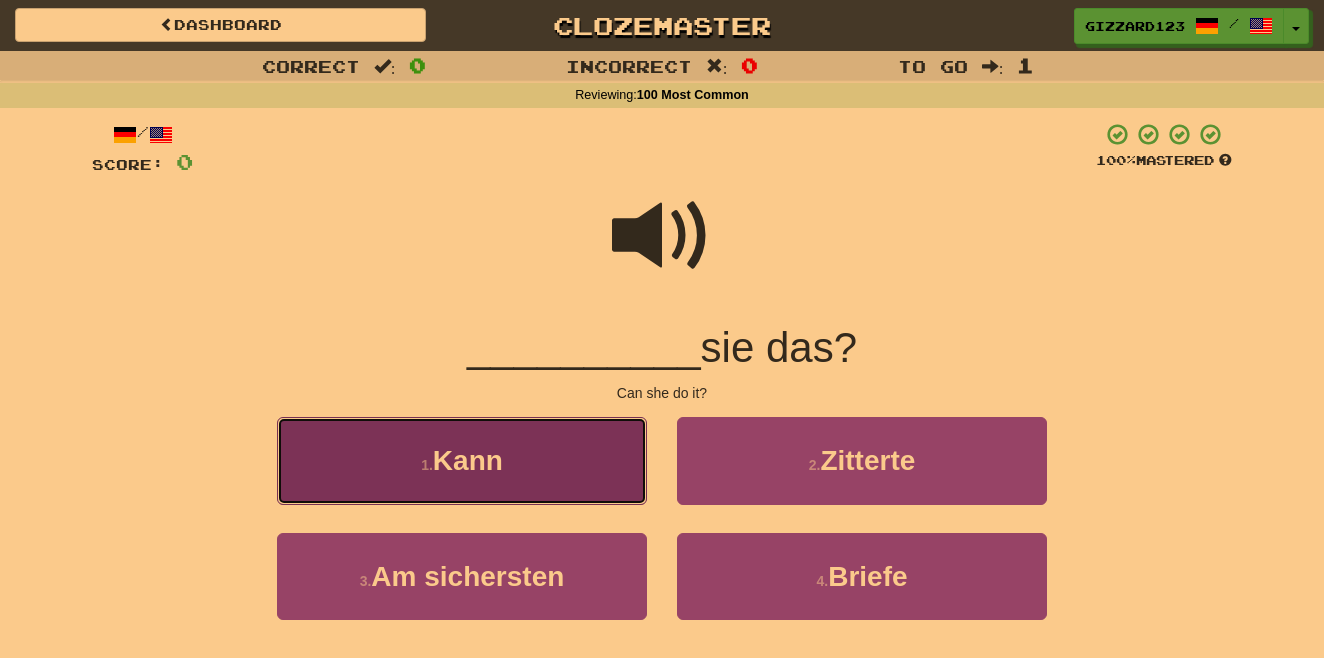 click on "Kann" at bounding box center [468, 460] 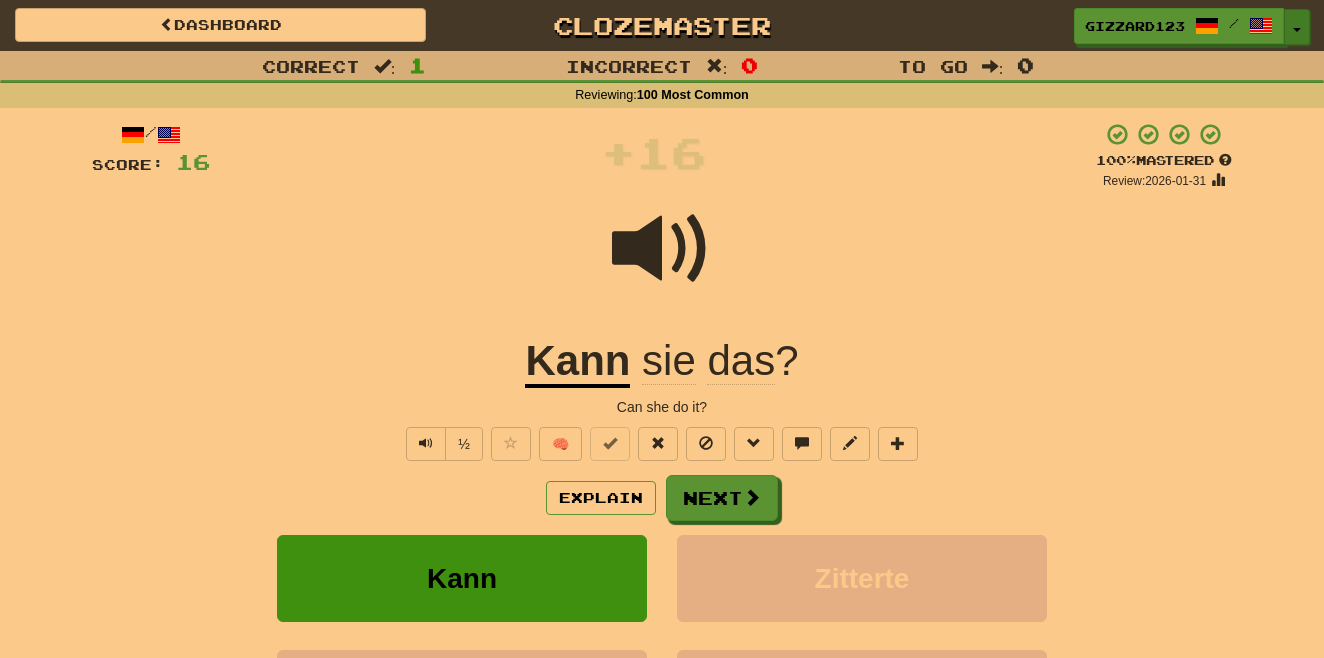 click on "Toggle Dropdown" at bounding box center (1297, 27) 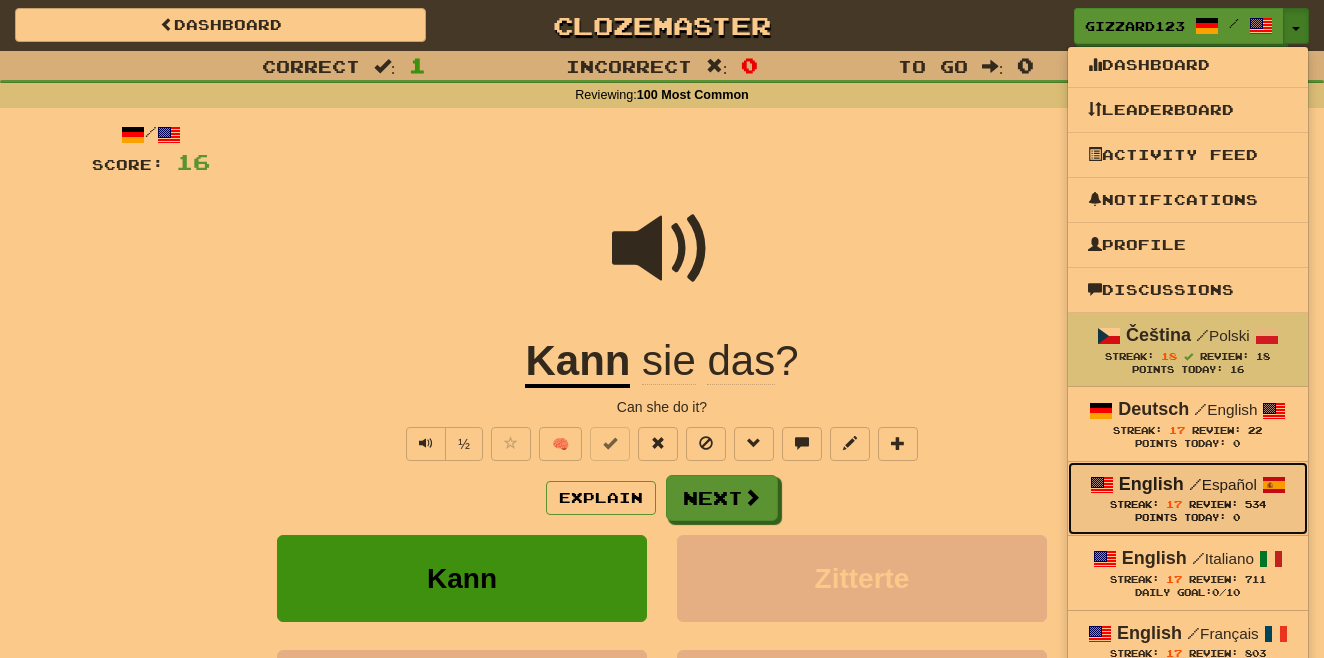 click on "Streak:
17" at bounding box center [1149, 504] 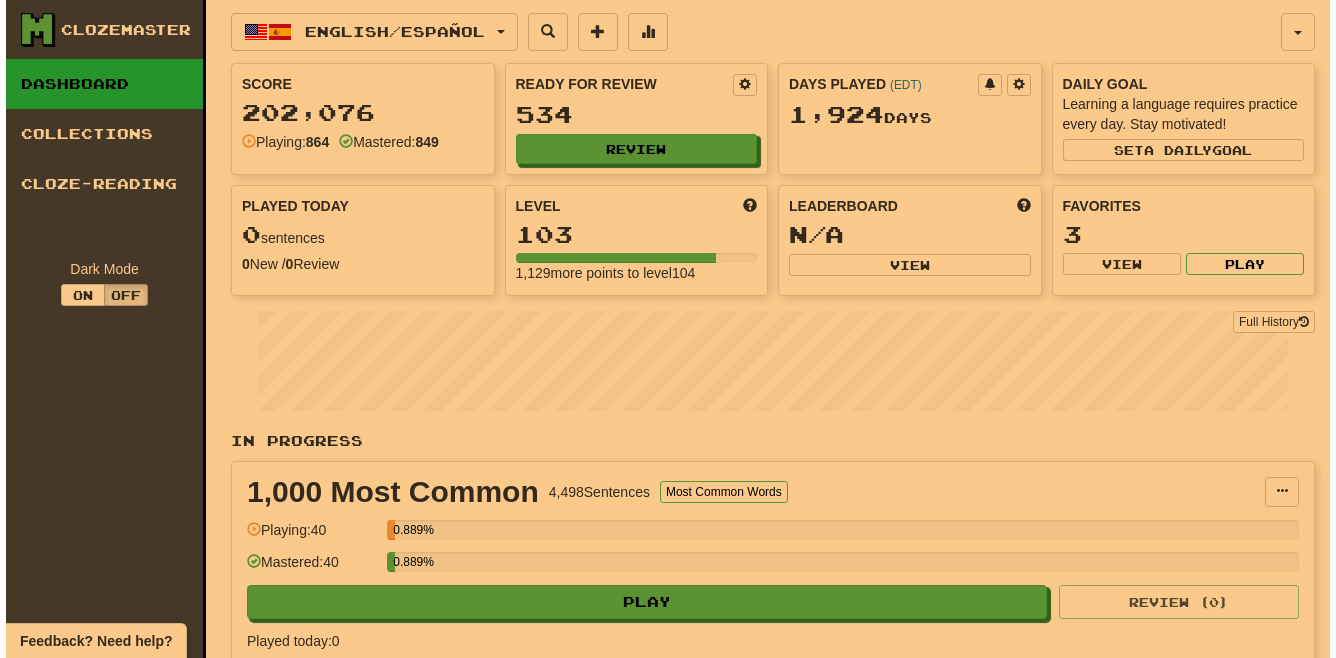 scroll, scrollTop: 0, scrollLeft: 0, axis: both 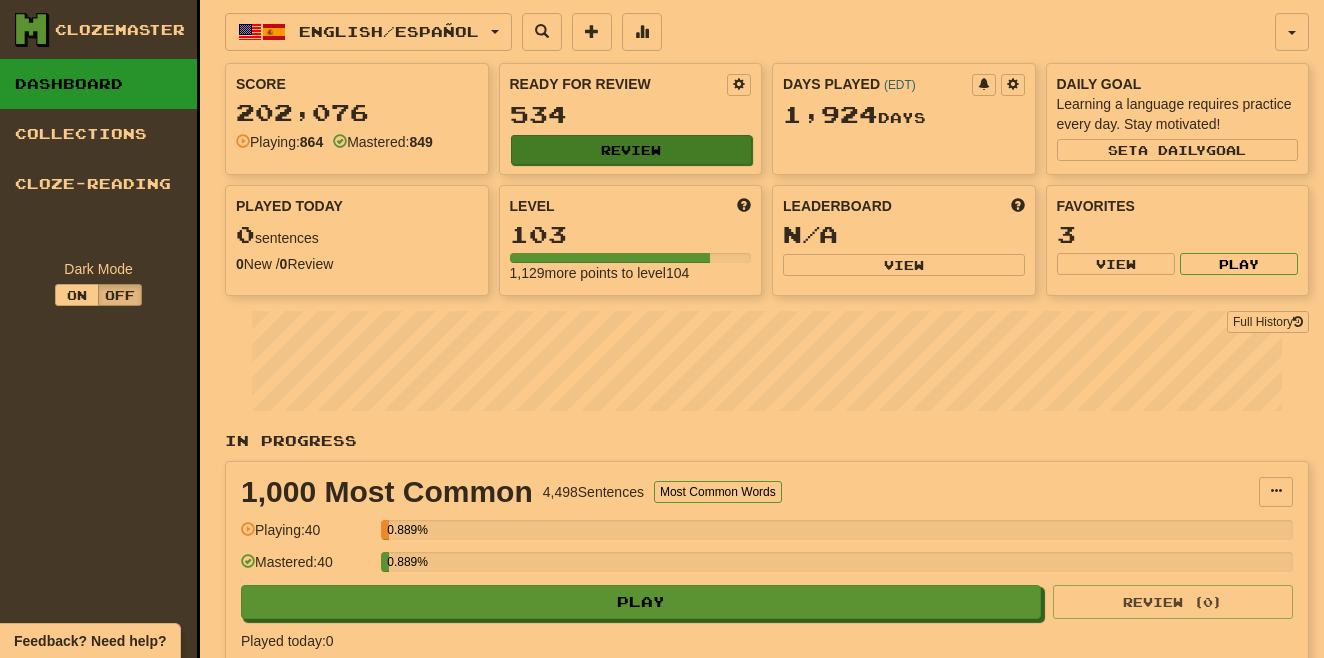 click on "Ready for Review 534   Review" at bounding box center [631, 119] 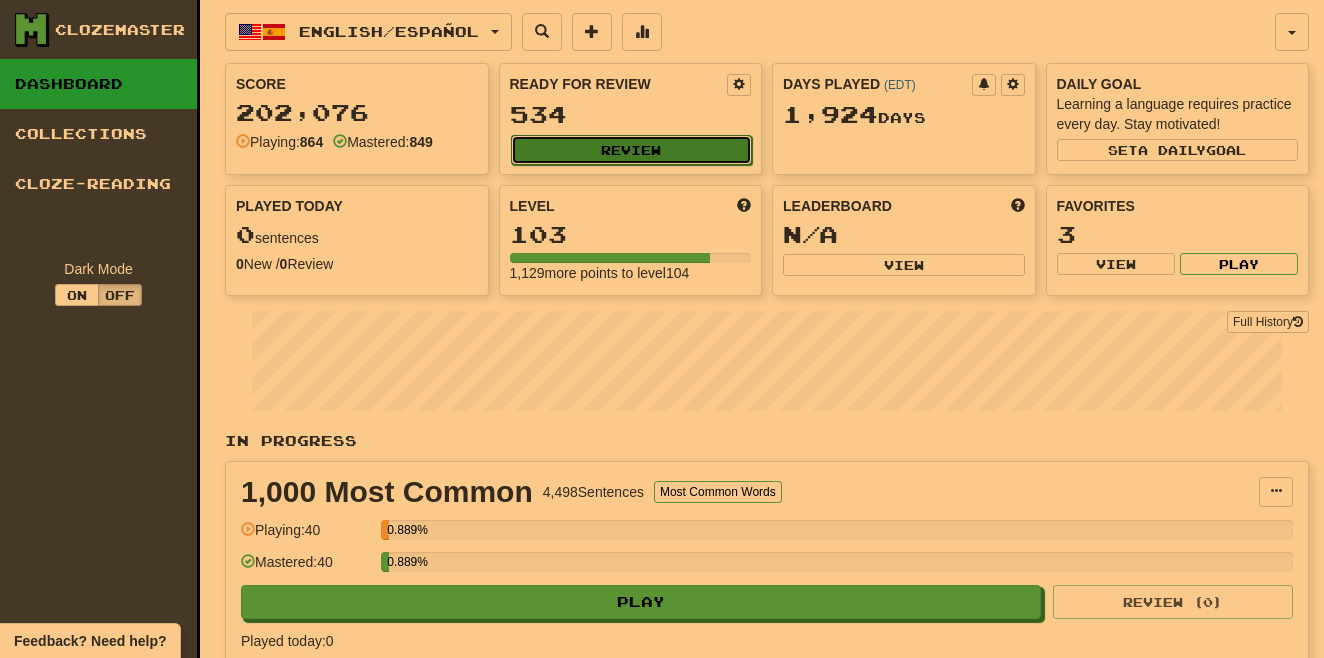 click on "Review" at bounding box center [632, 150] 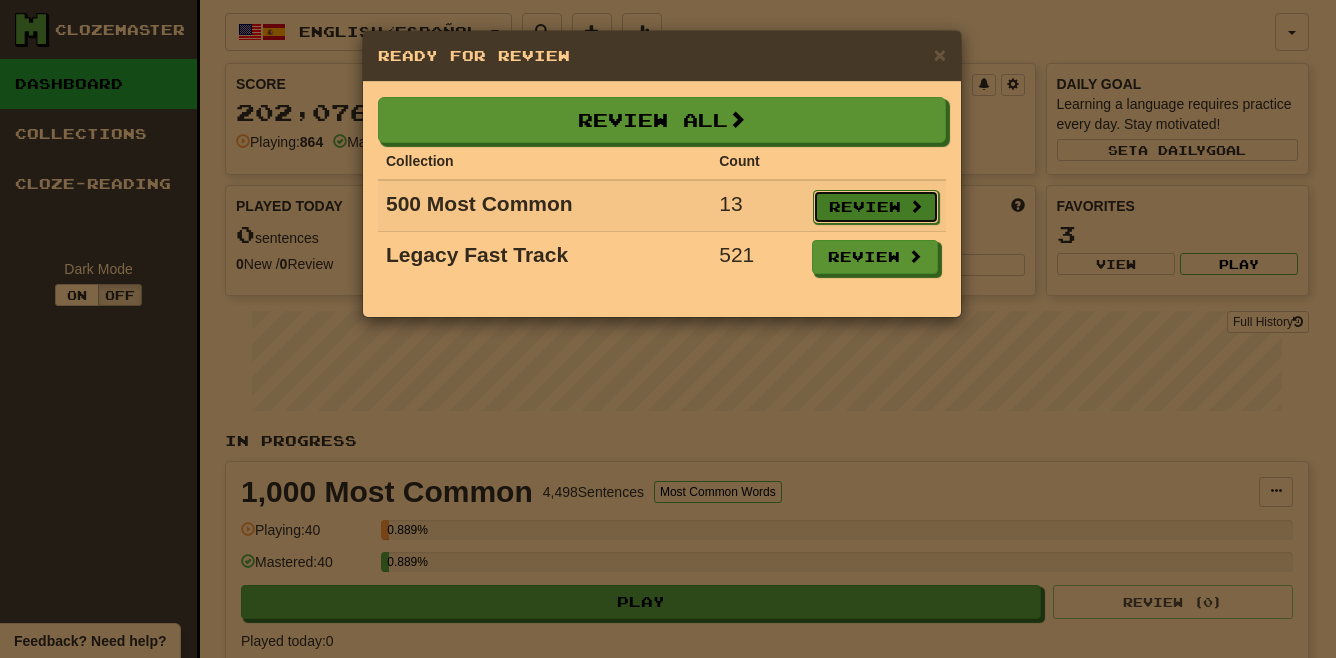 click on "Review" at bounding box center [876, 207] 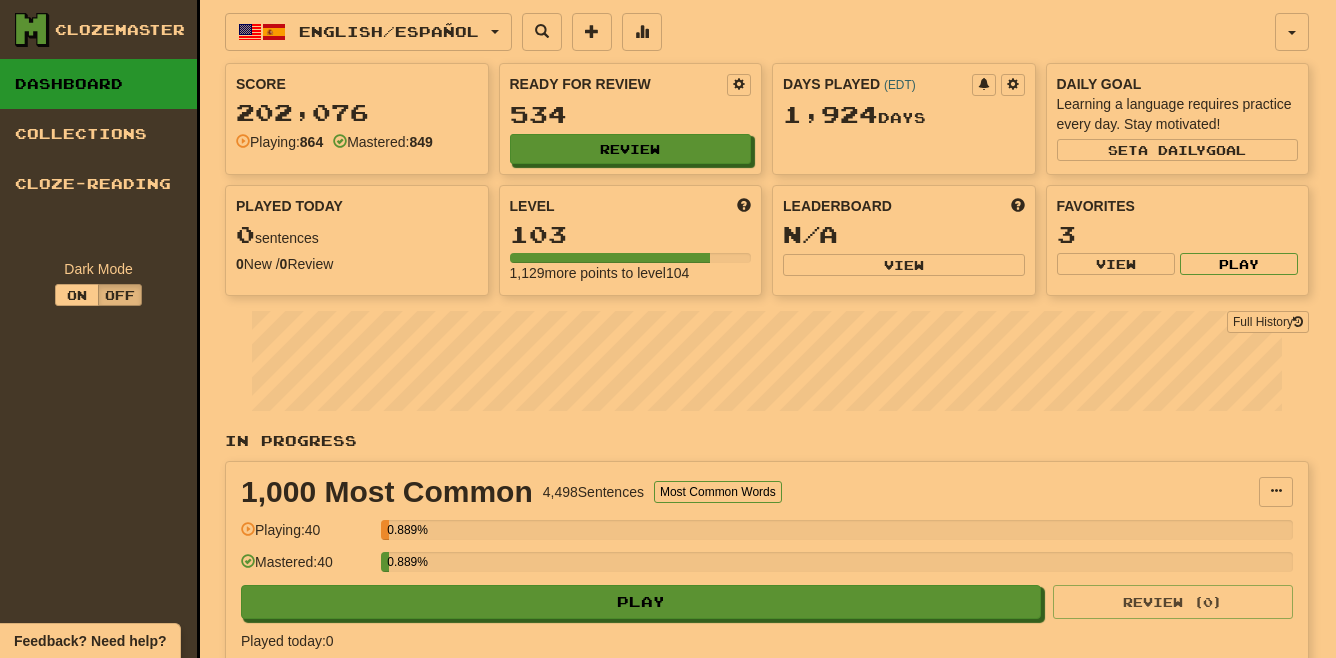 select on "**" 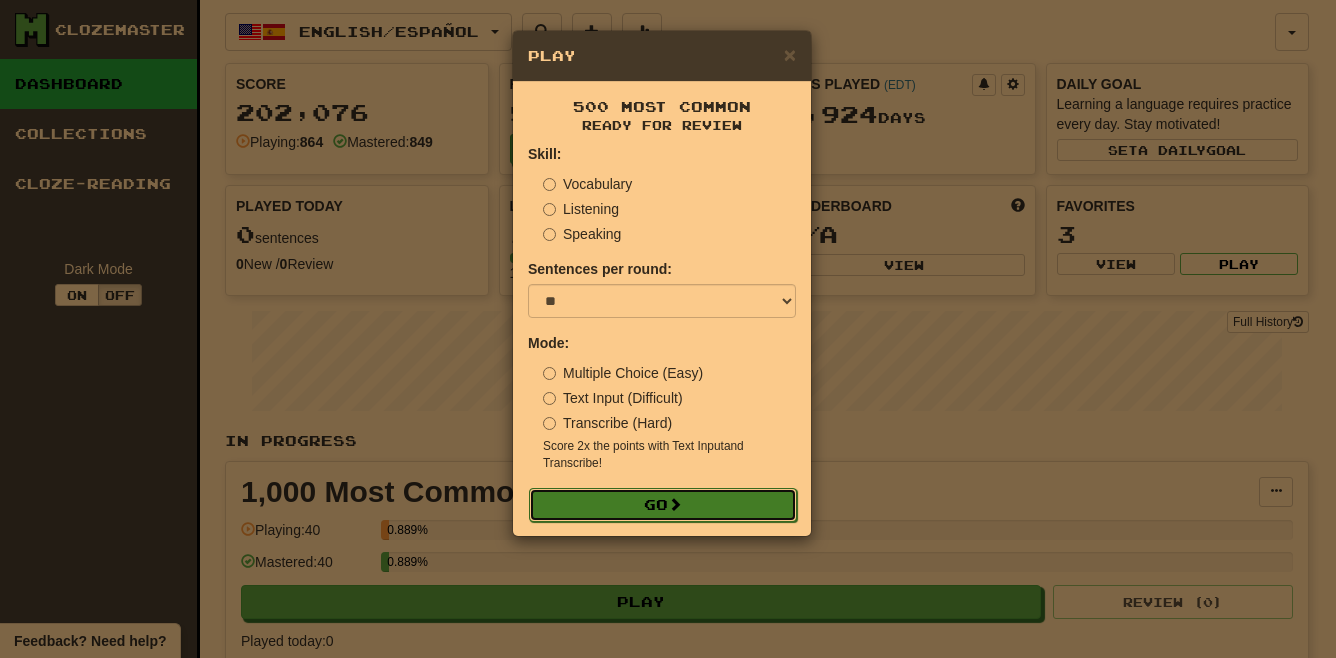 click on "Go" at bounding box center [663, 505] 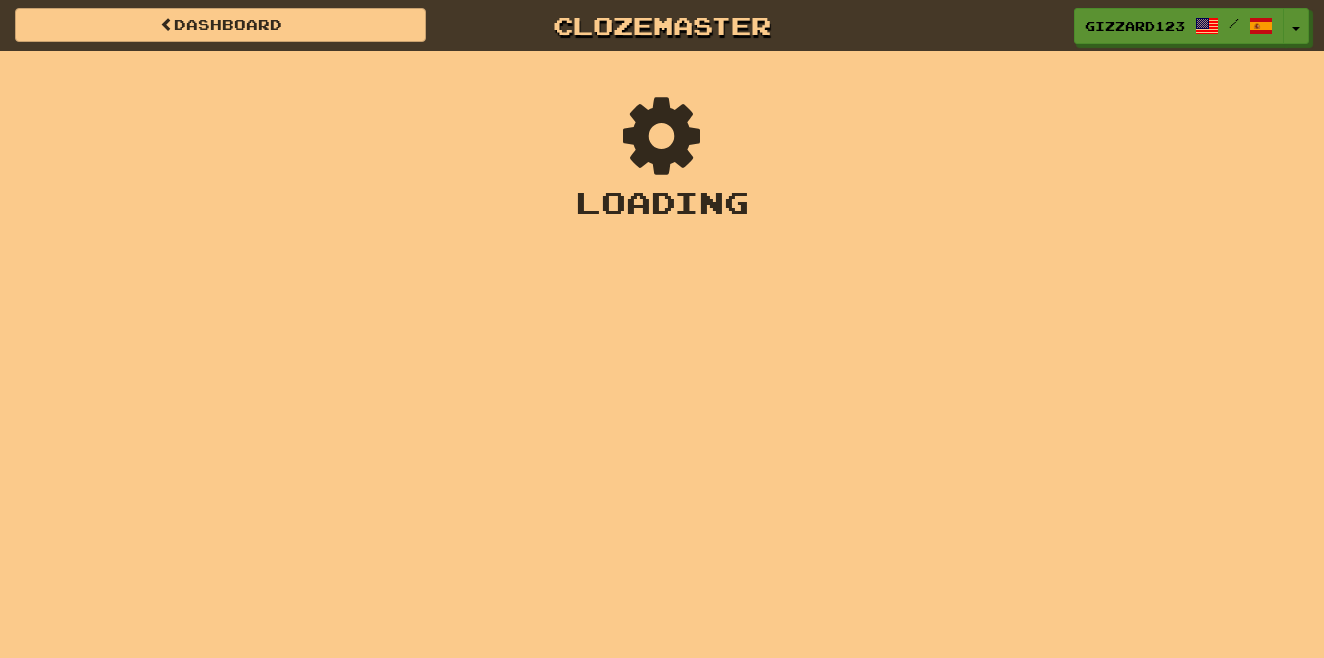 scroll, scrollTop: 0, scrollLeft: 0, axis: both 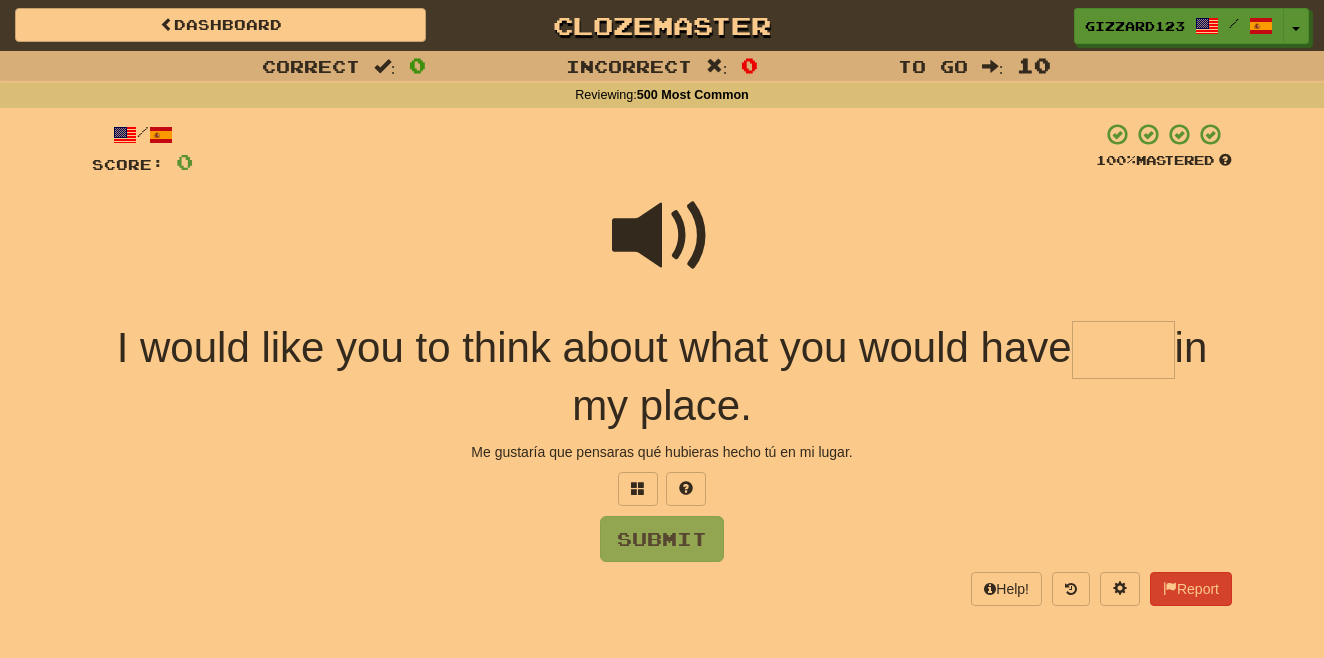 click at bounding box center [1123, 350] 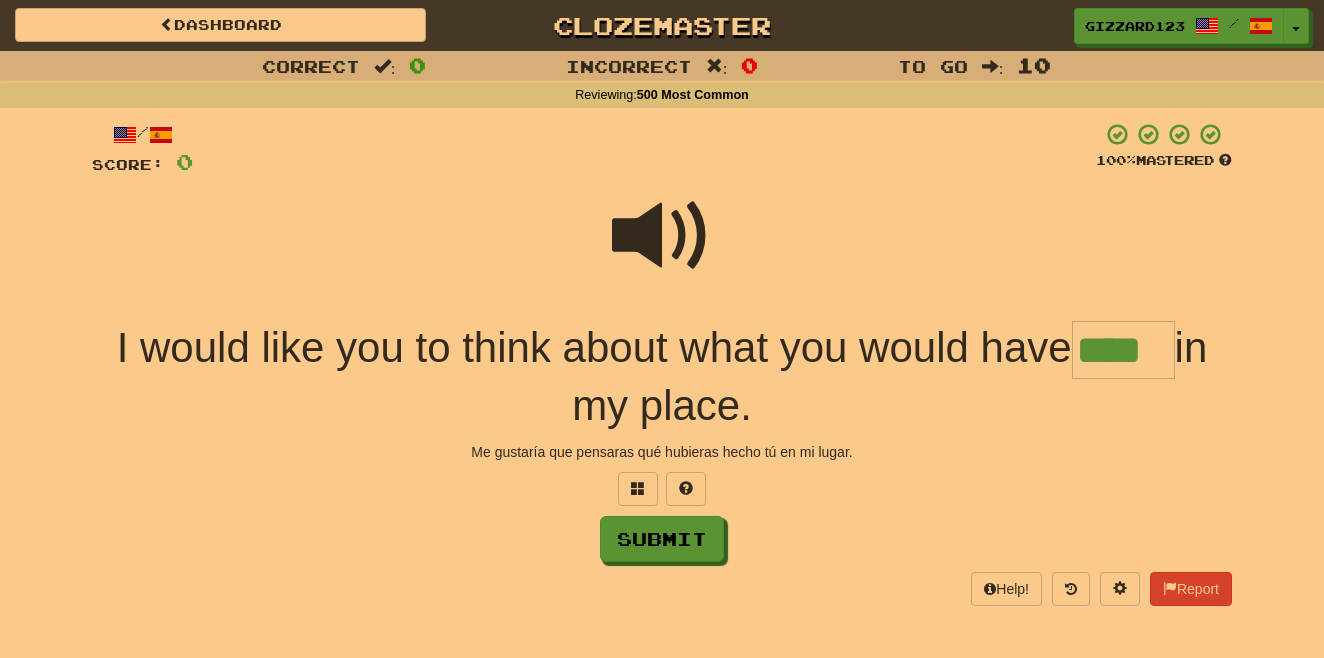 type on "****" 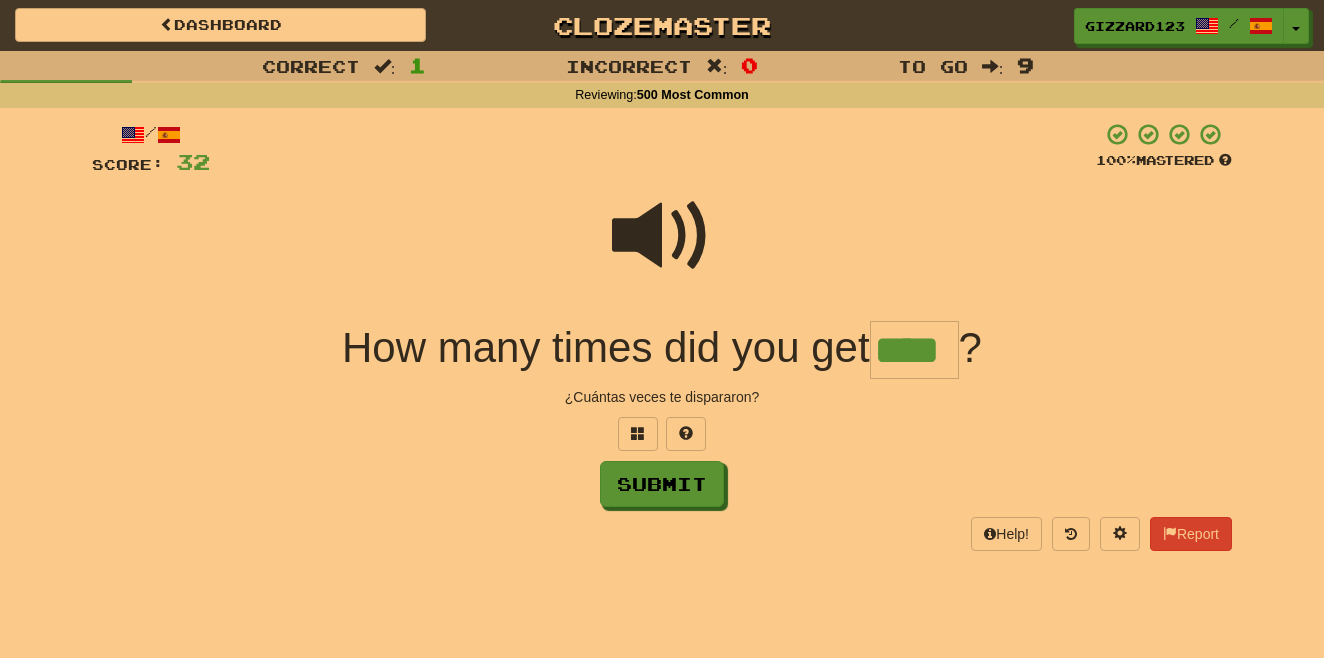 type on "****" 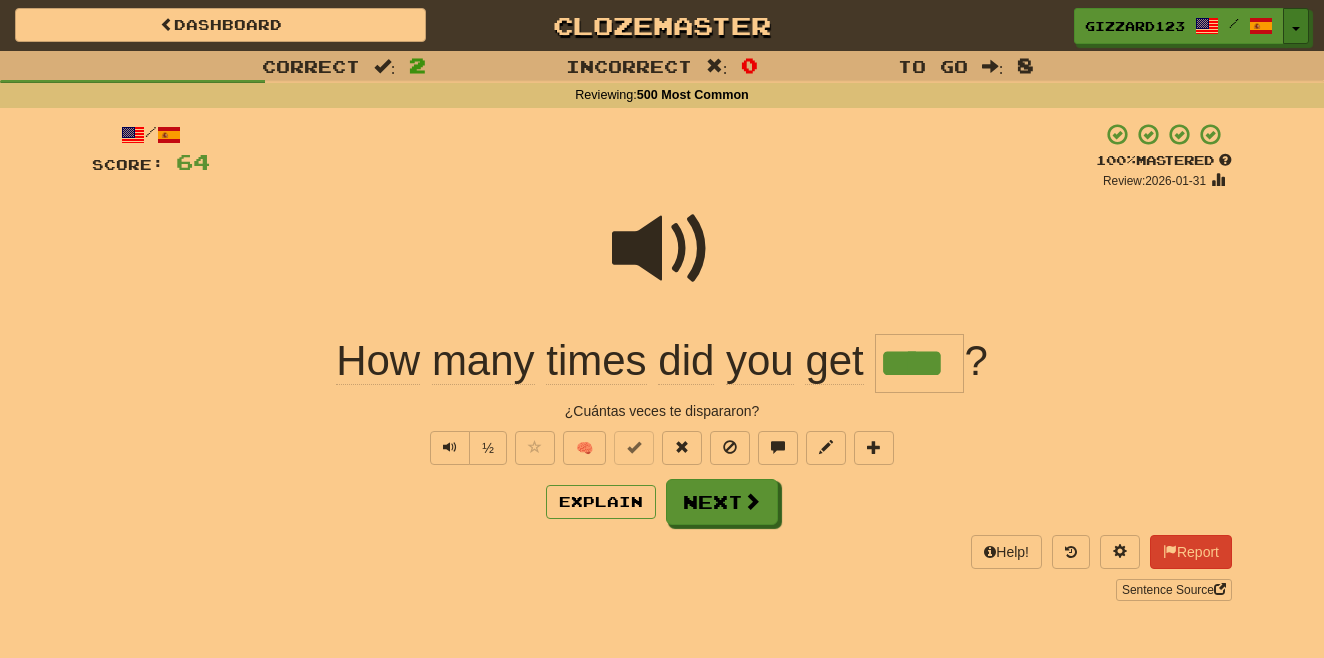 drag, startPoint x: 1297, startPoint y: 27, endPoint x: 1310, endPoint y: 85, distance: 59.439045 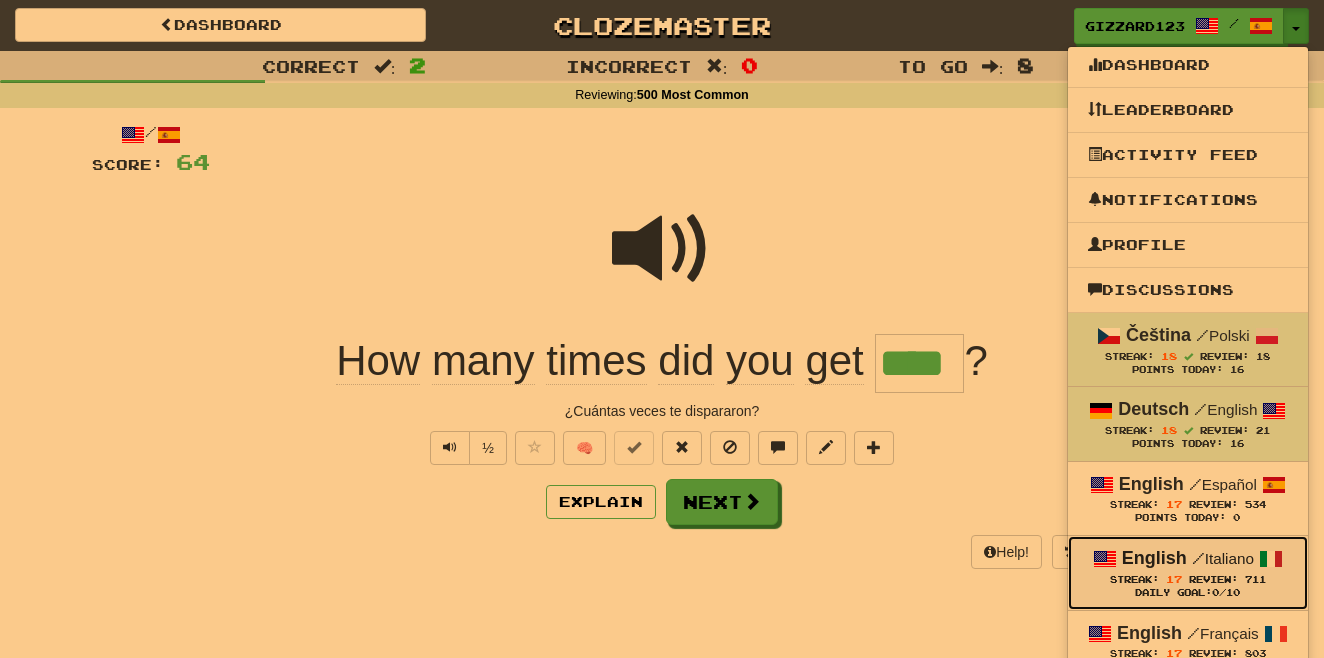 click on "English
/
Italiano" at bounding box center [1188, 559] 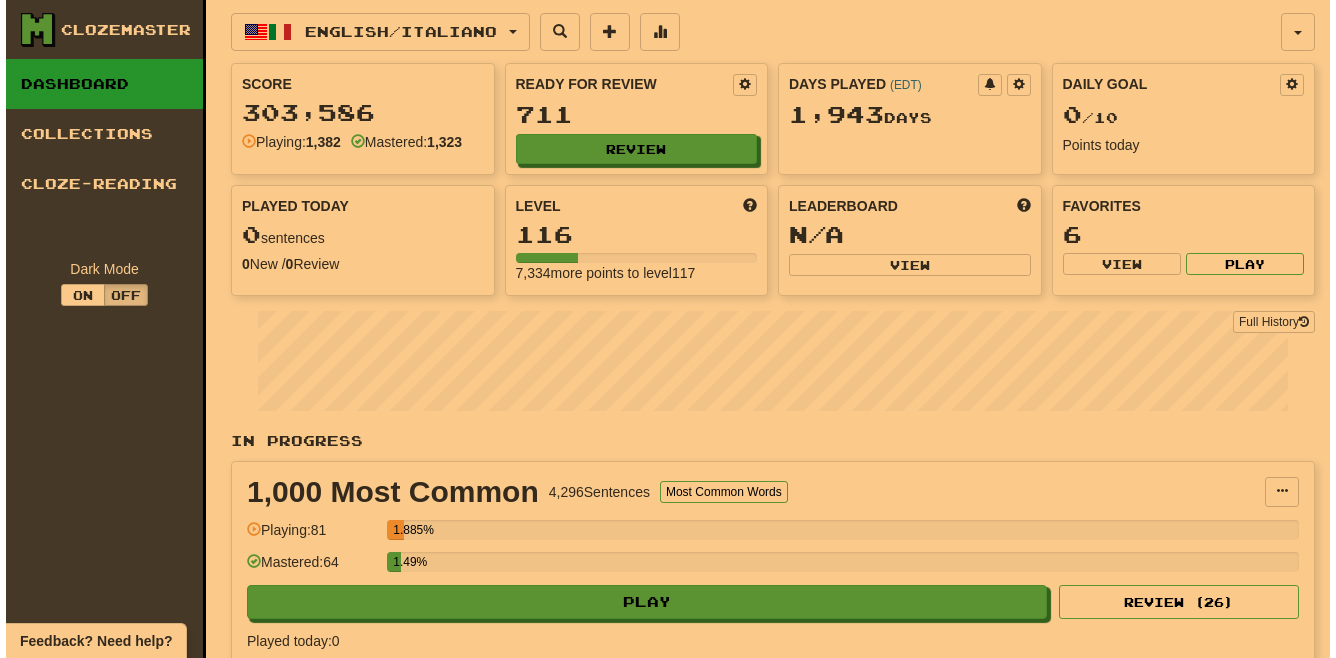 scroll, scrollTop: 0, scrollLeft: 0, axis: both 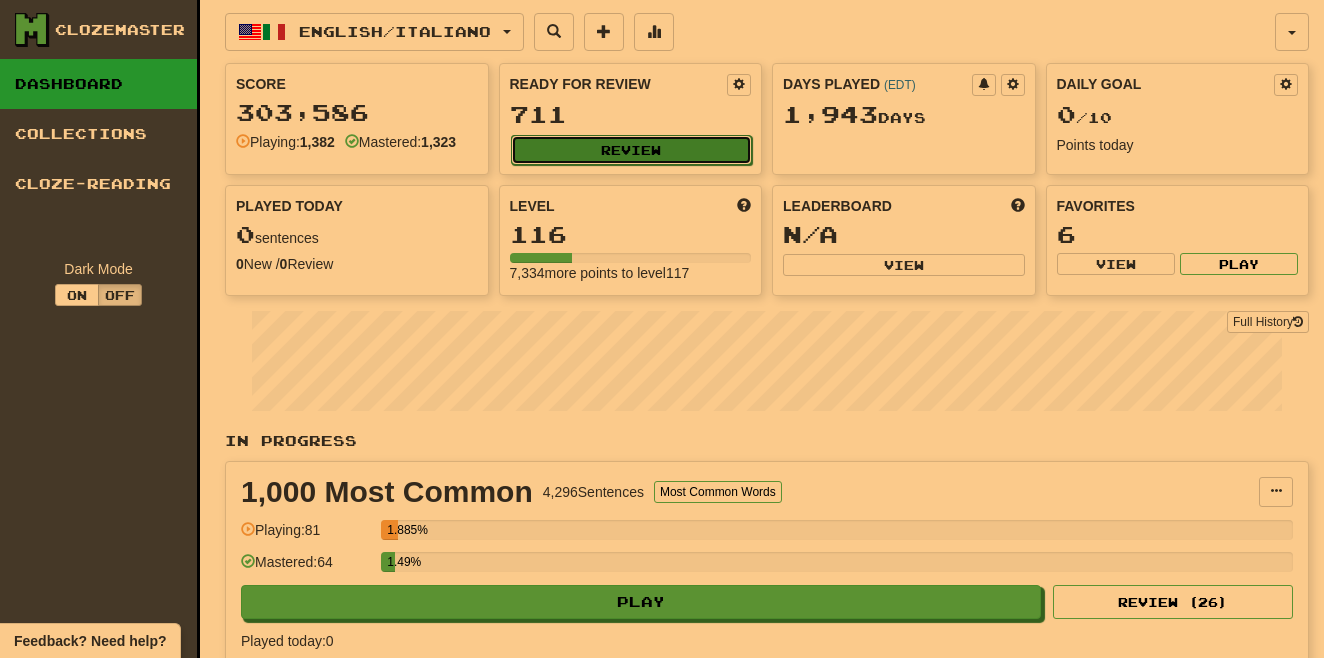 click on "Review" at bounding box center (632, 150) 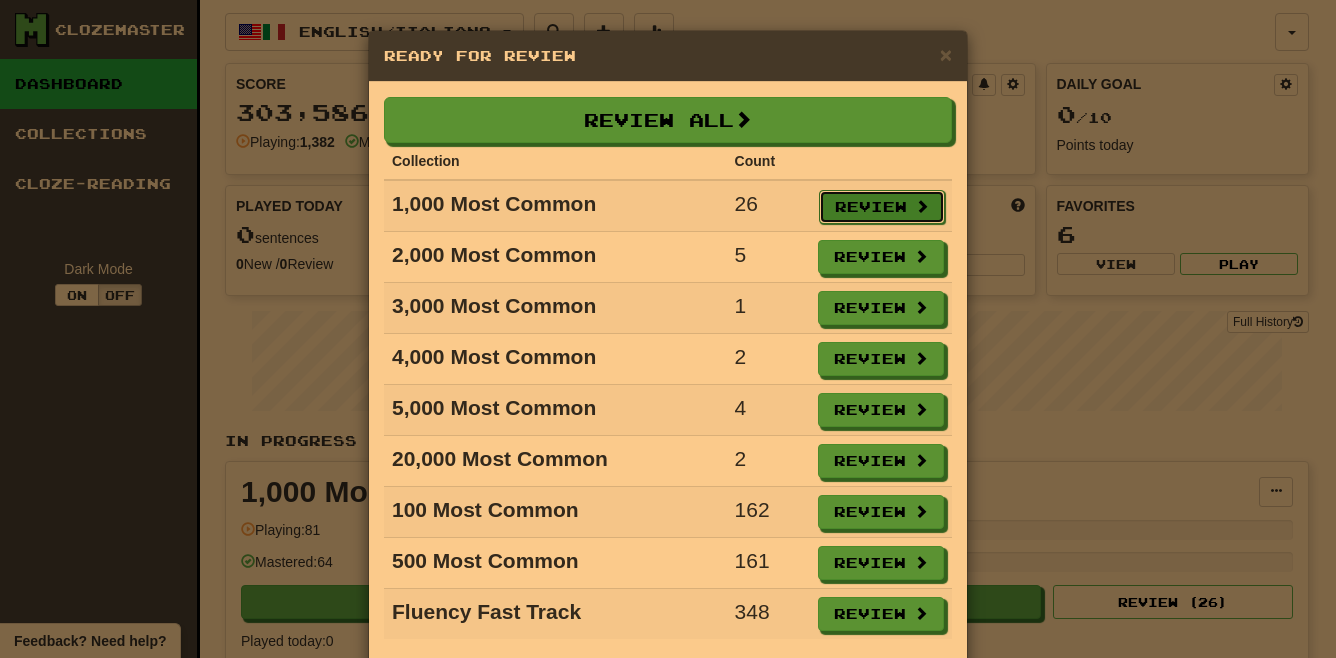 click on "Review" at bounding box center (882, 207) 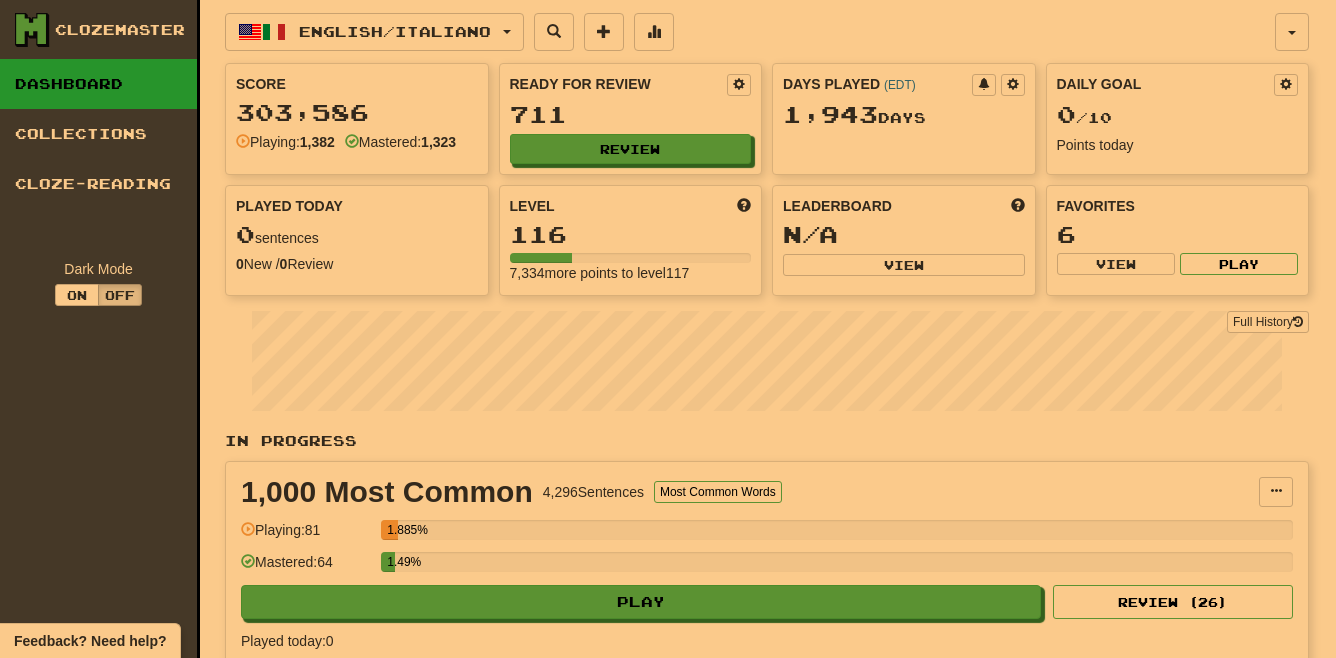 select on "**" 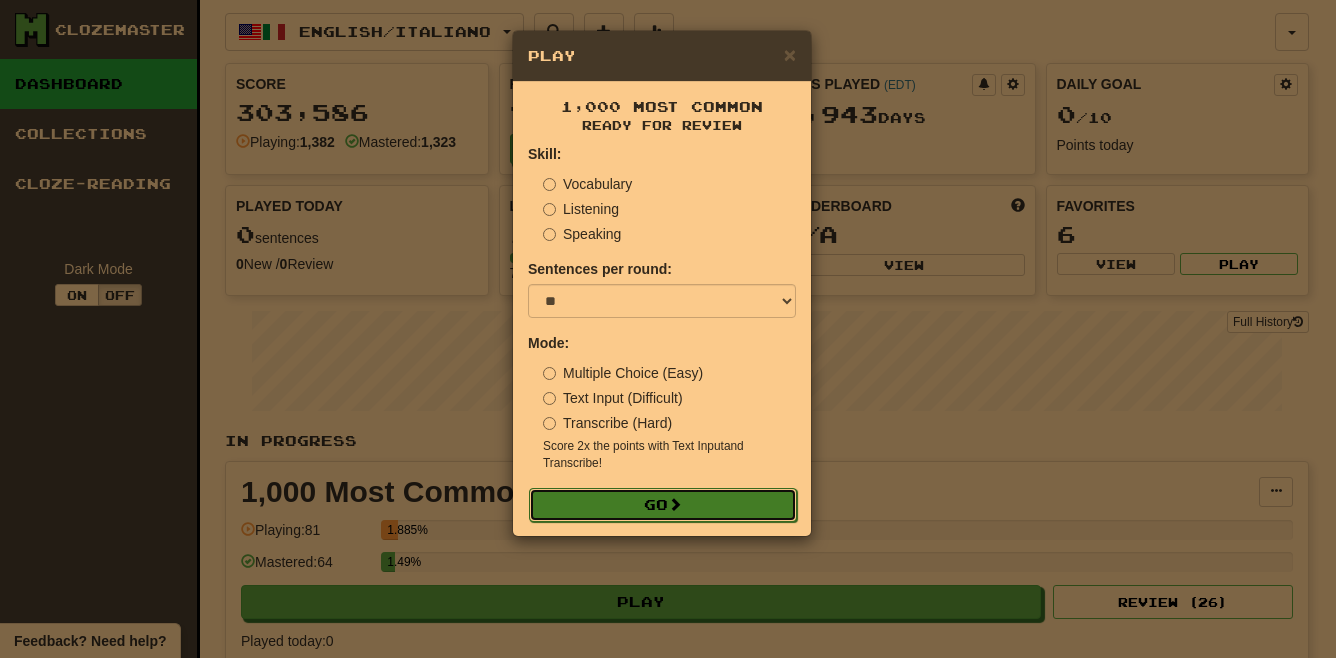 click at bounding box center (675, 504) 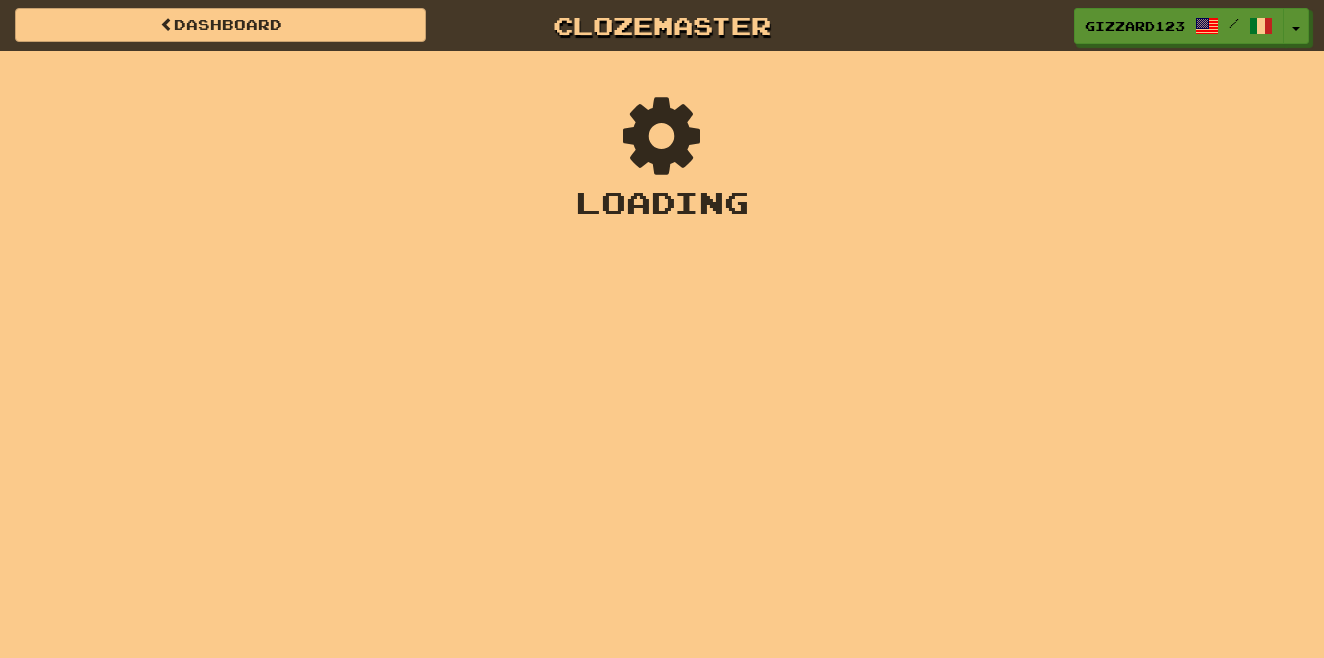 scroll, scrollTop: 0, scrollLeft: 0, axis: both 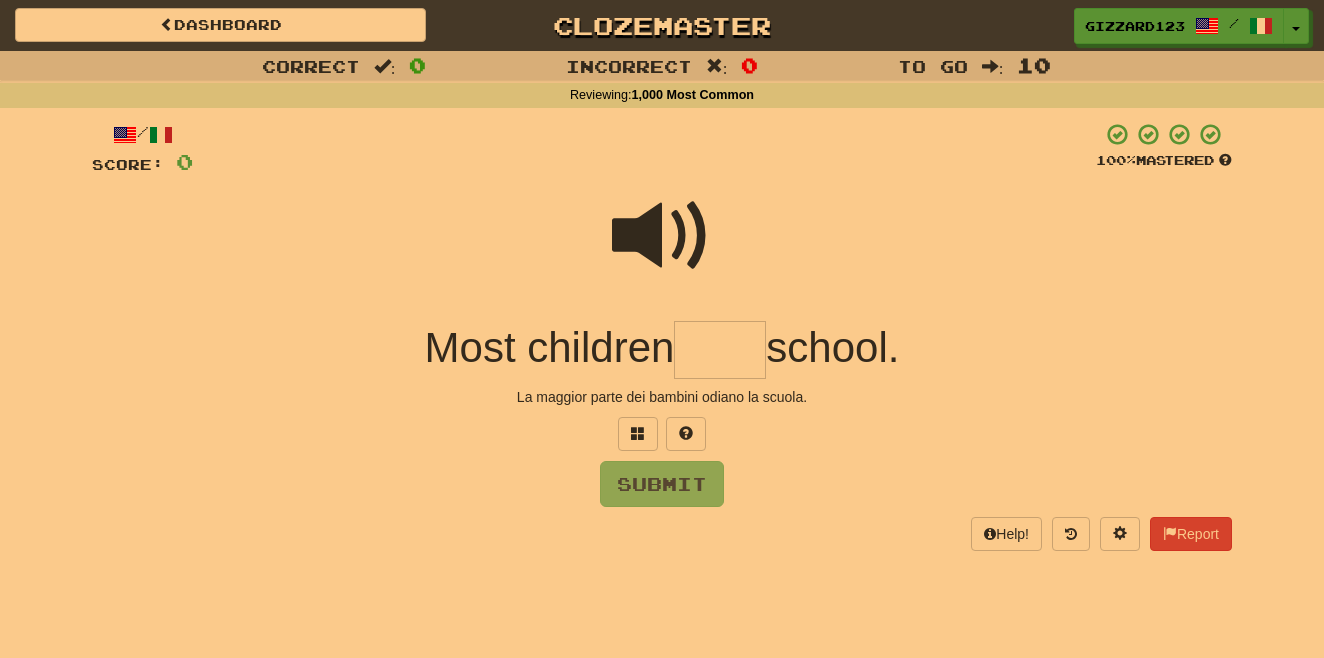 drag, startPoint x: 705, startPoint y: 363, endPoint x: 727, endPoint y: 354, distance: 23.769728 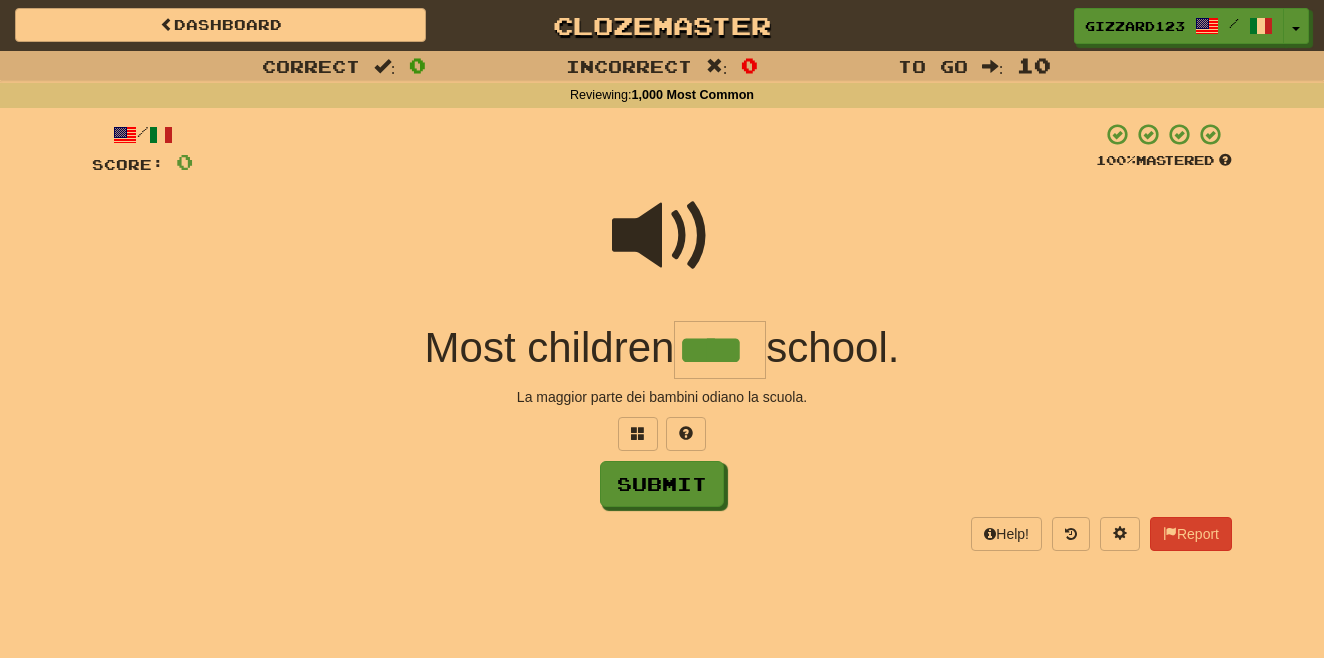 type on "****" 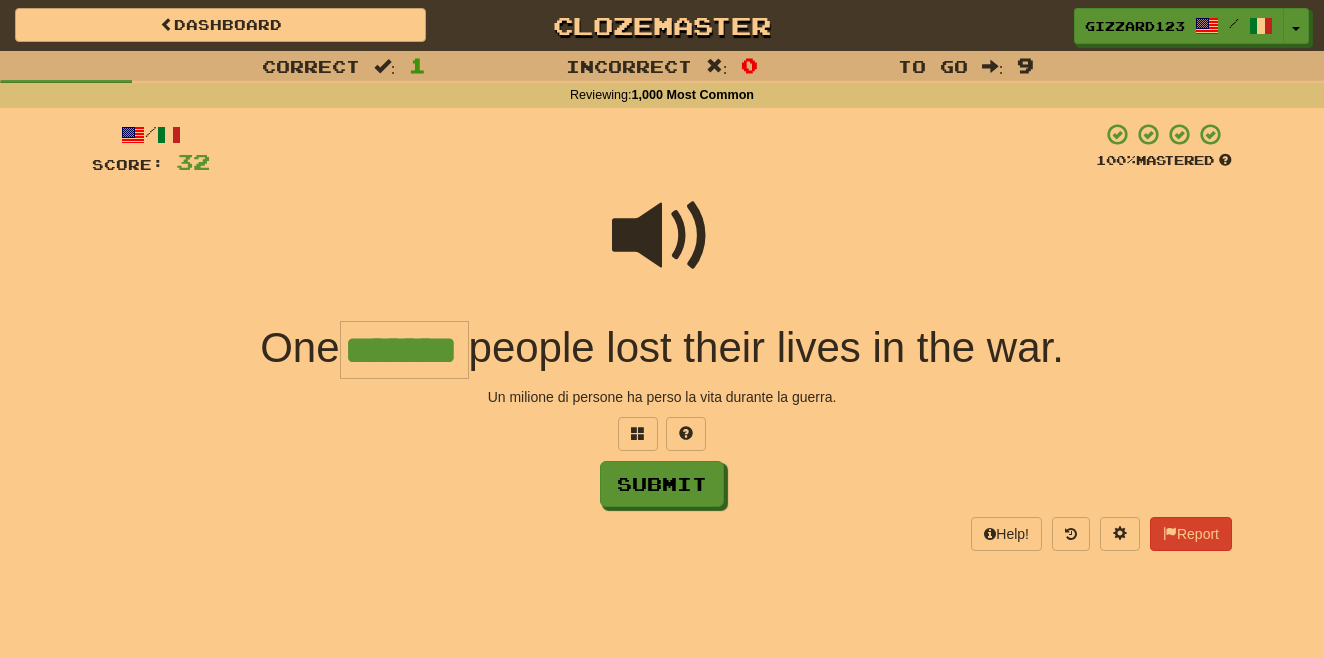 type on "*******" 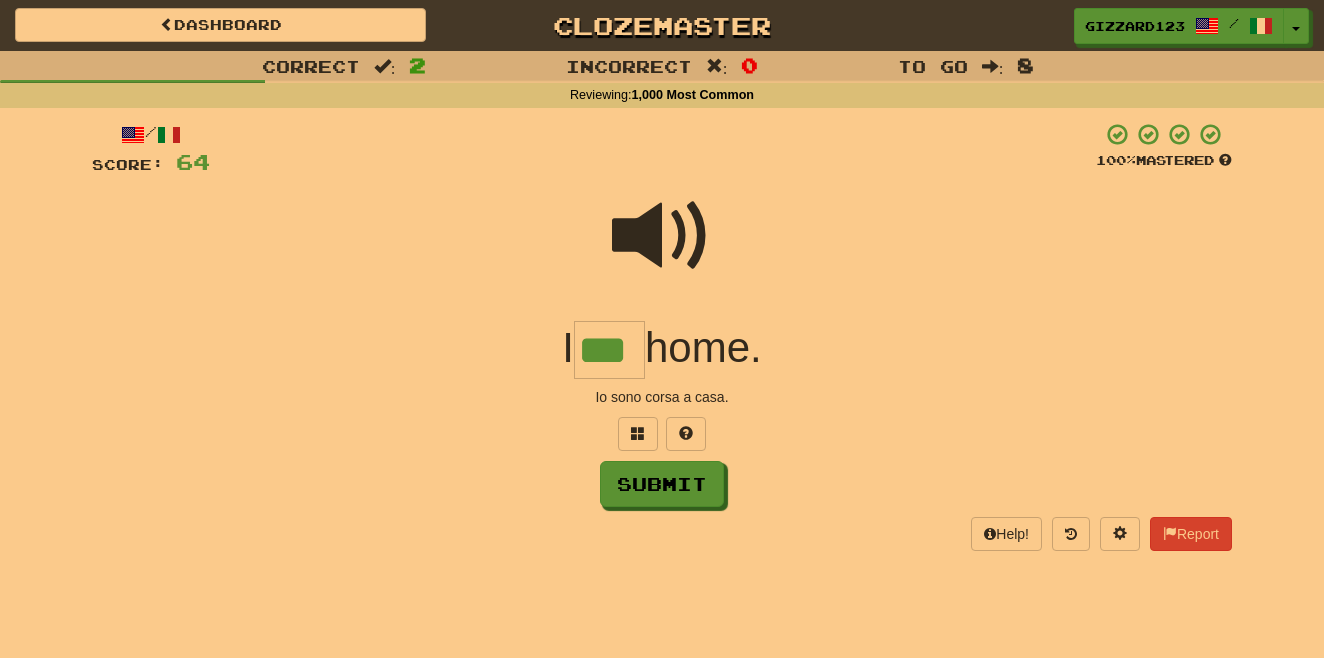 type on "***" 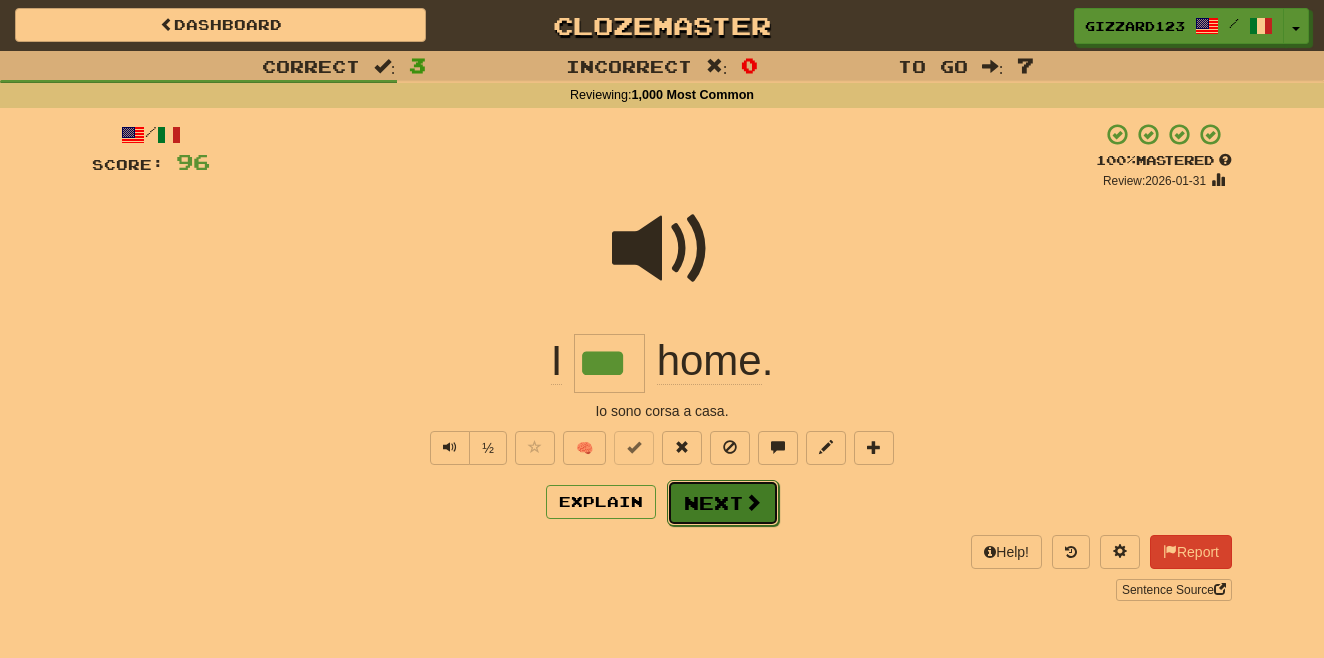 click on "Next" at bounding box center (723, 503) 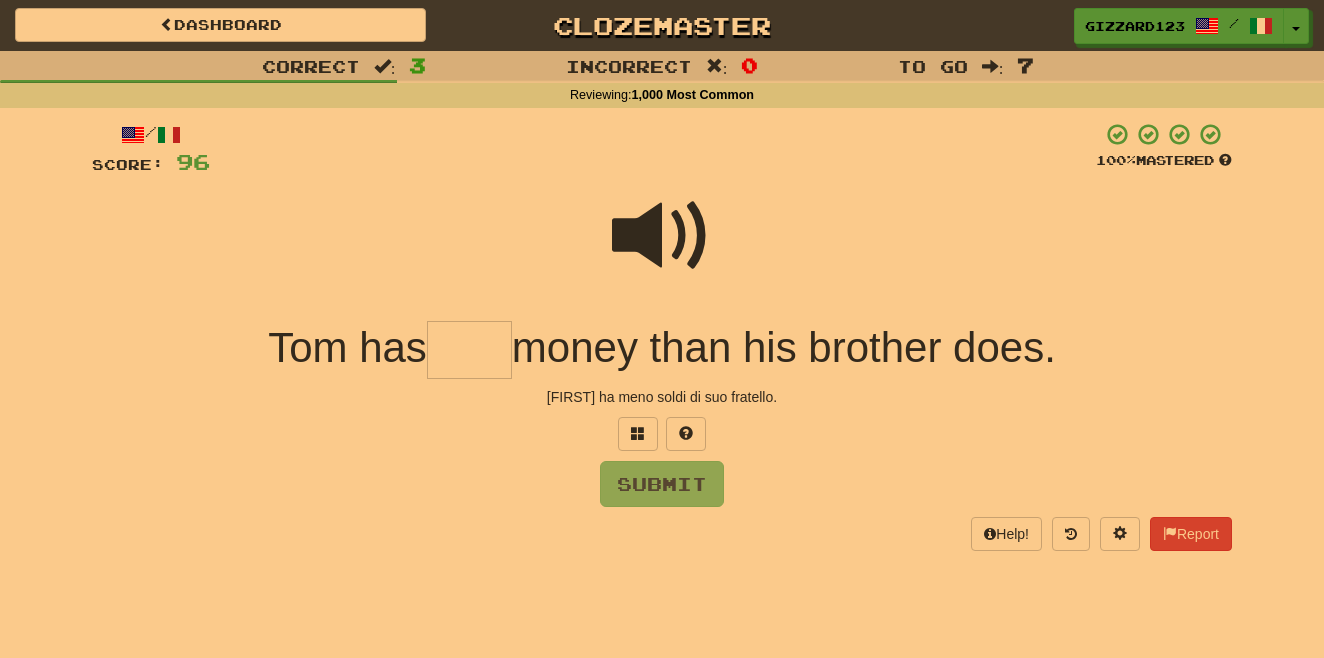 click at bounding box center (469, 350) 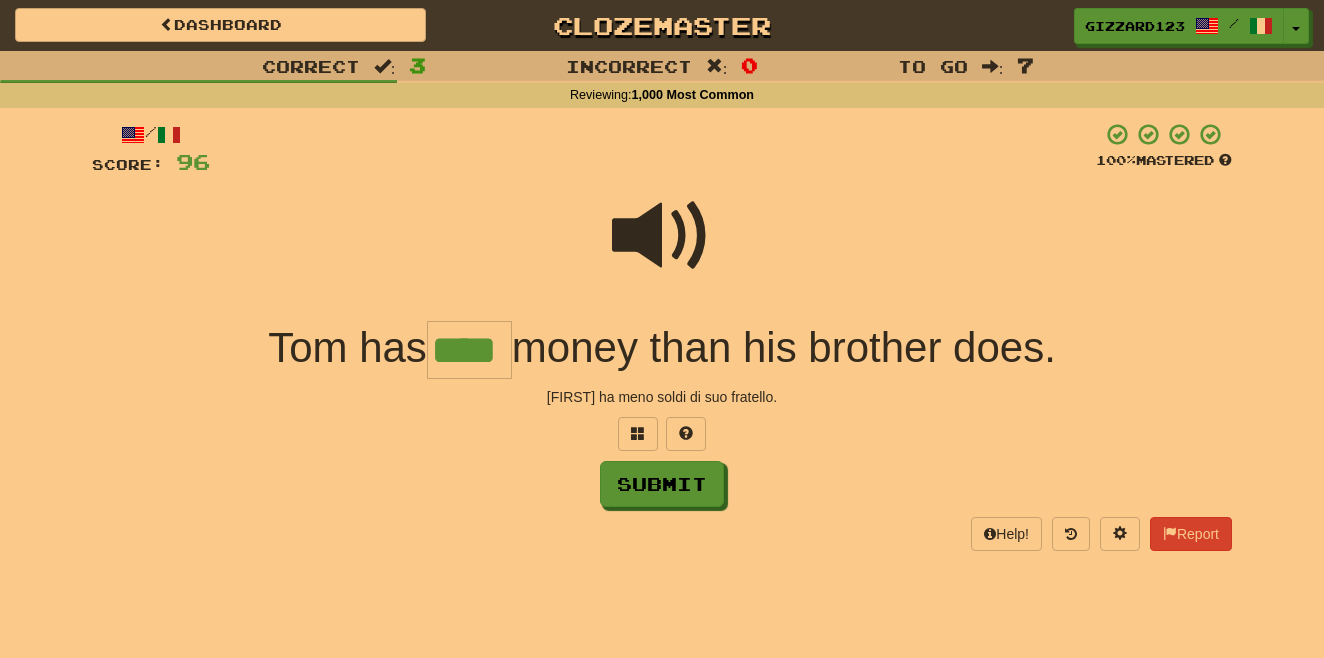 type on "****" 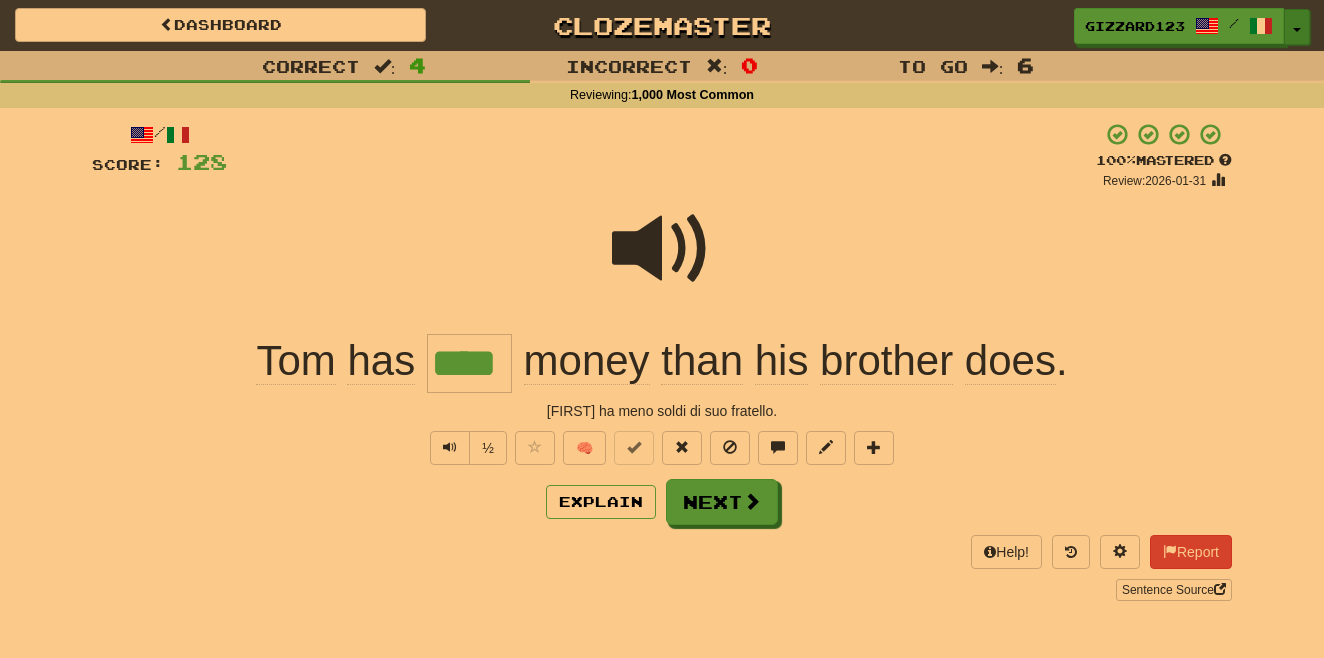 click on "Toggle Dropdown" at bounding box center [1297, 27] 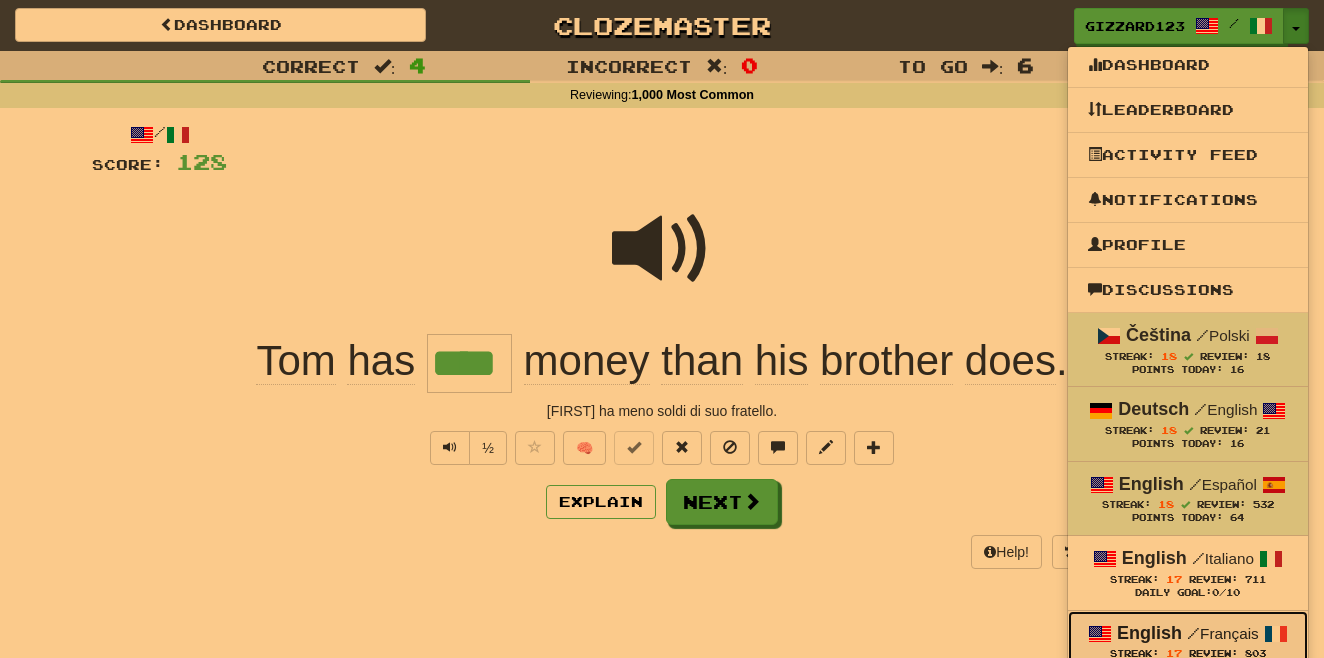 click on "English" at bounding box center (1149, 633) 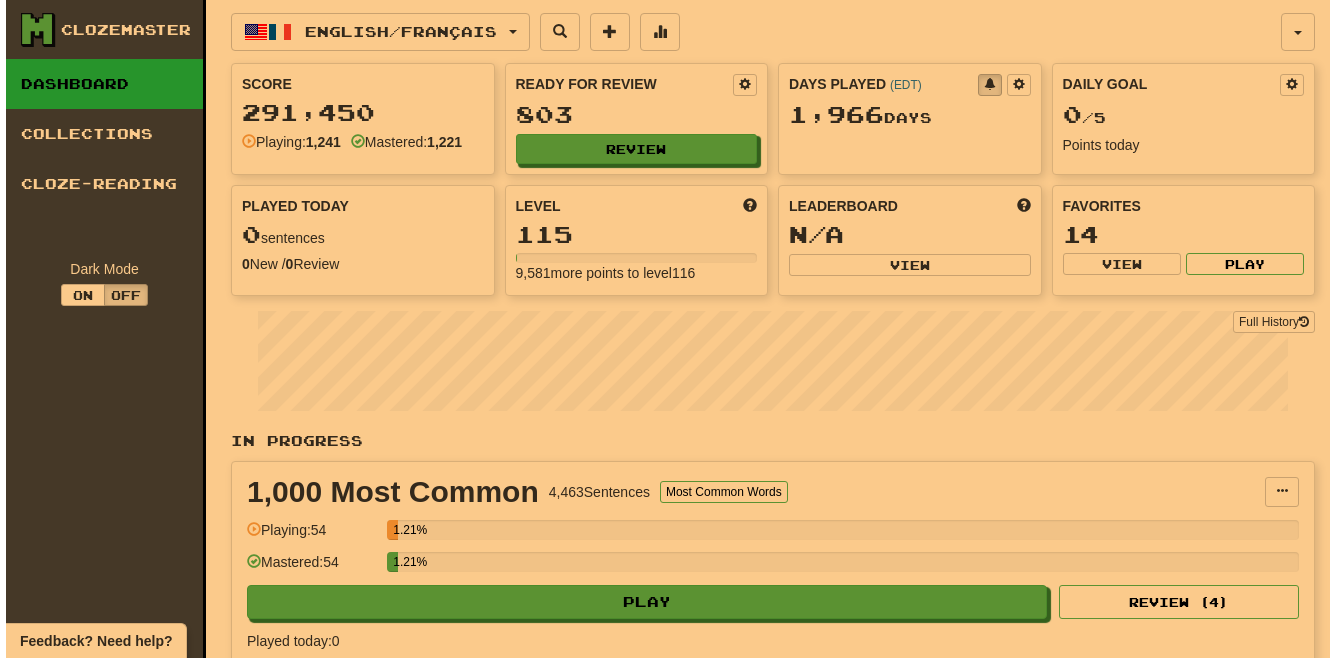 scroll, scrollTop: 0, scrollLeft: 0, axis: both 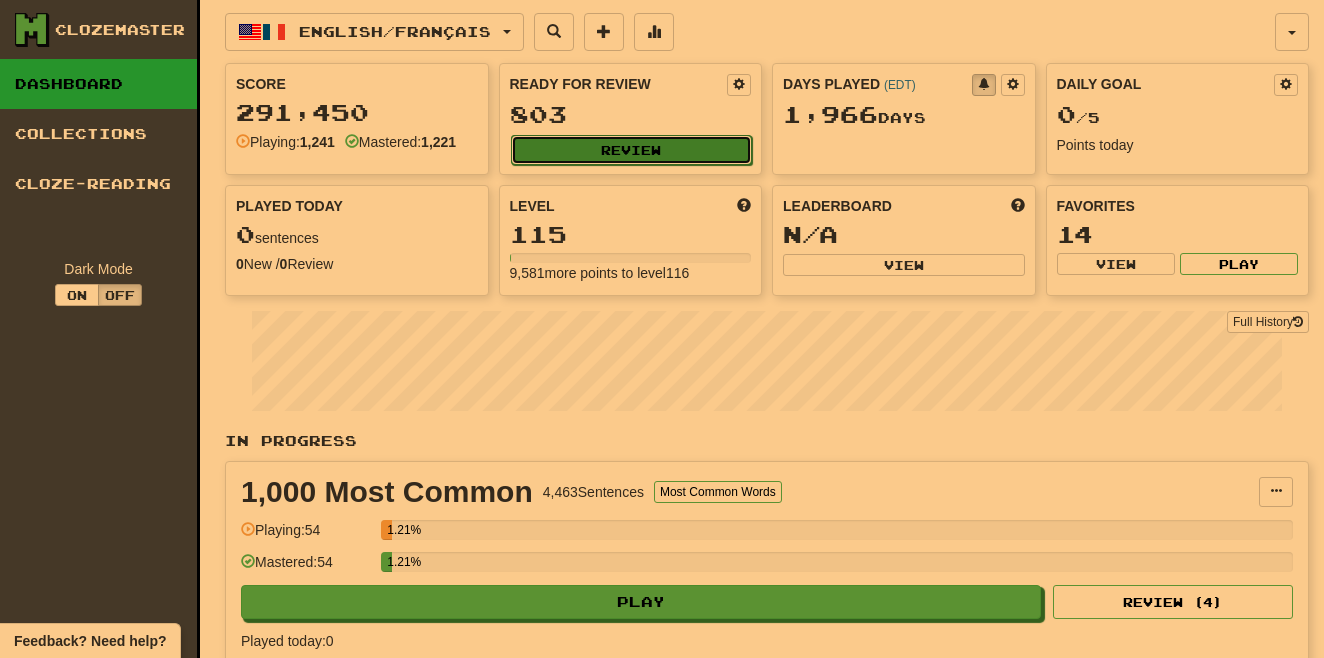 click on "Review" at bounding box center (632, 150) 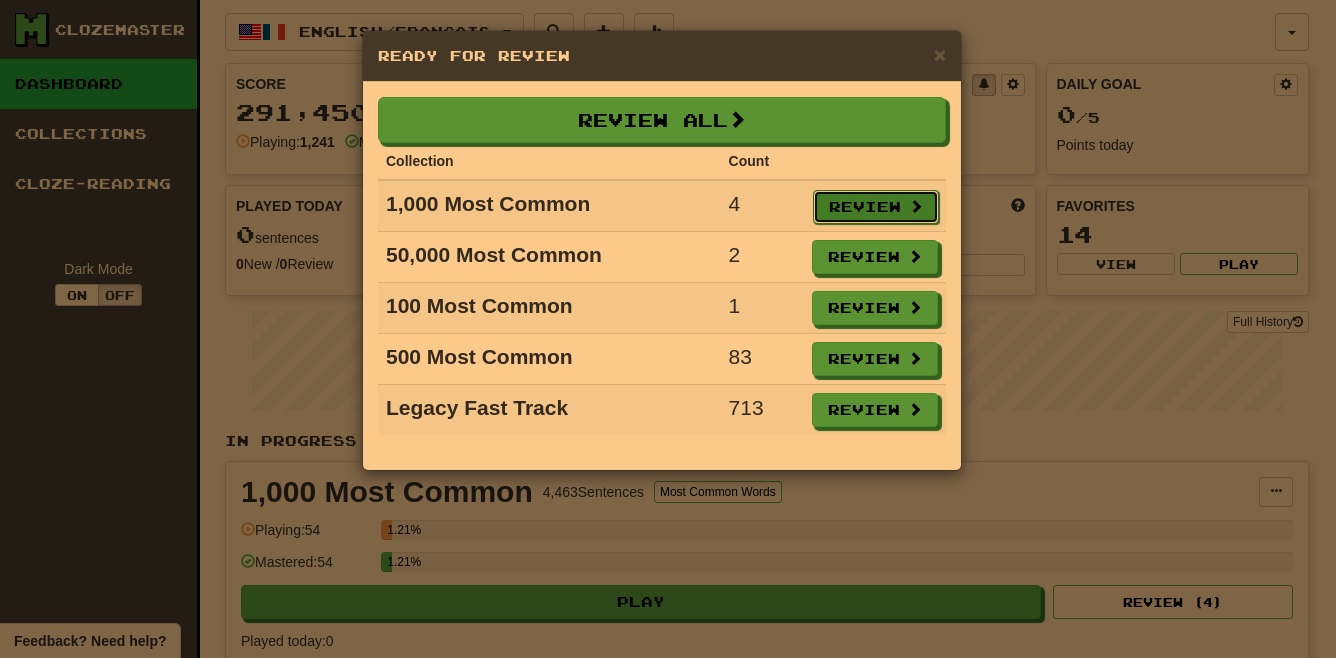 click on "Review" at bounding box center [876, 207] 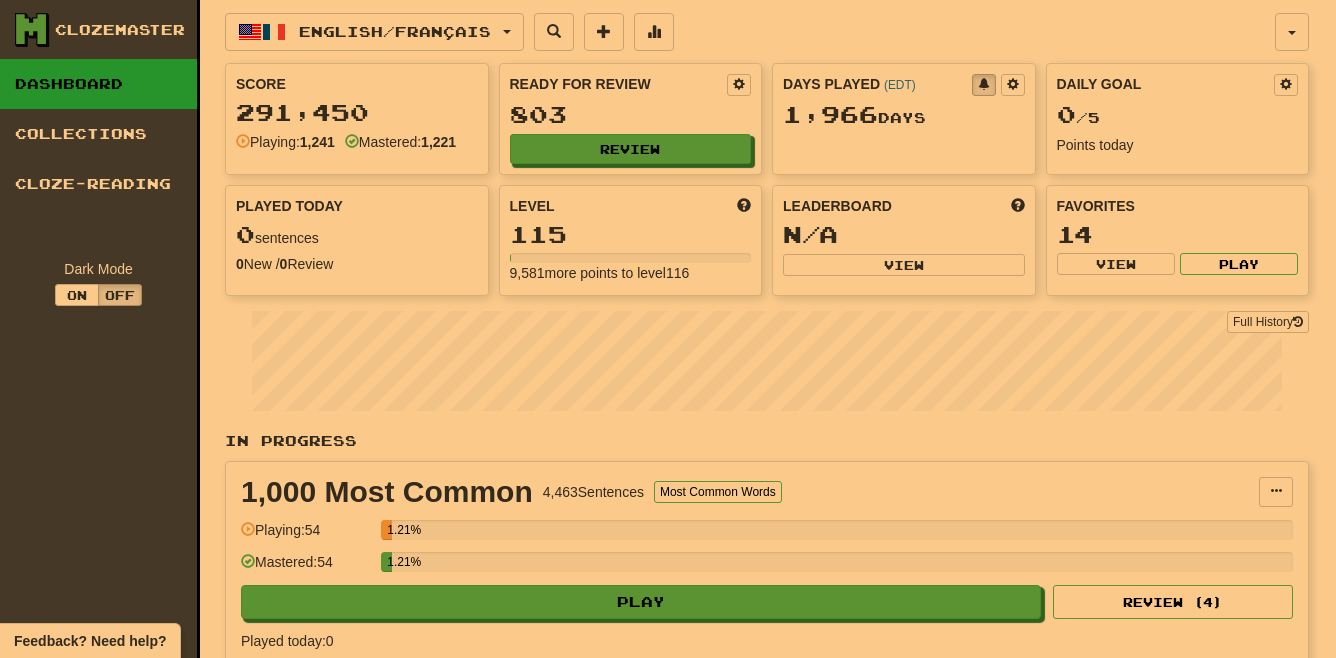 select on "**" 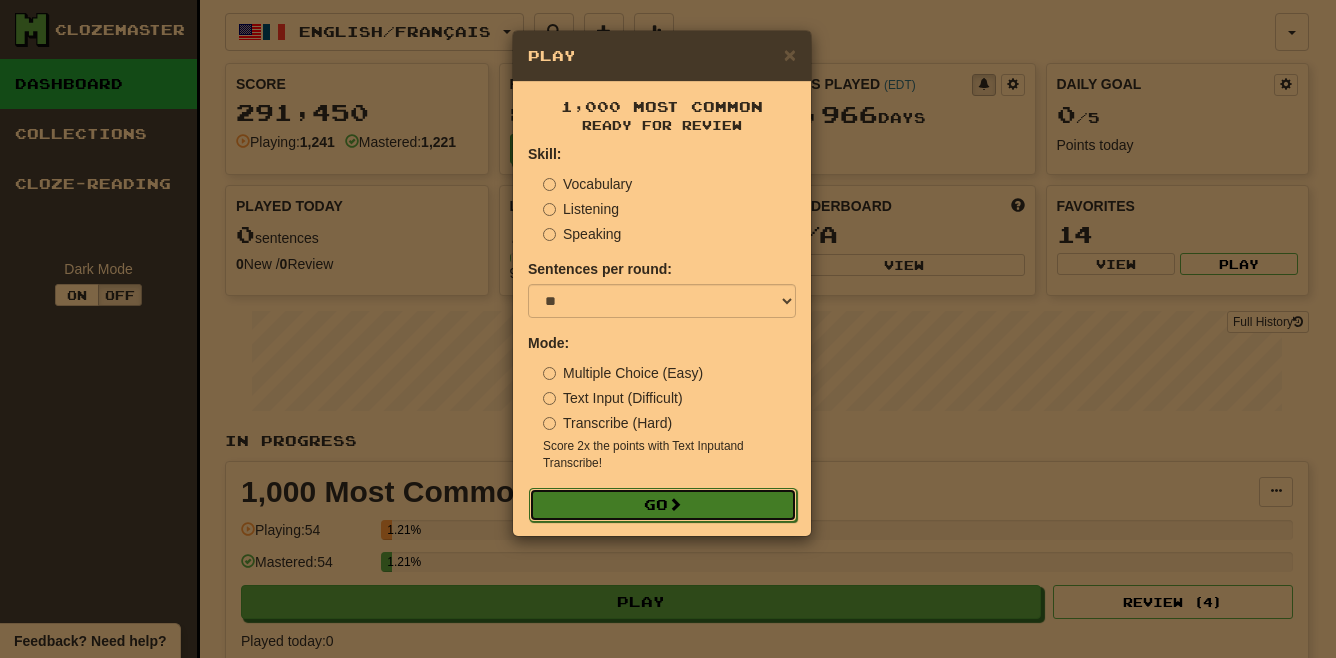 click on "Go" at bounding box center [663, 505] 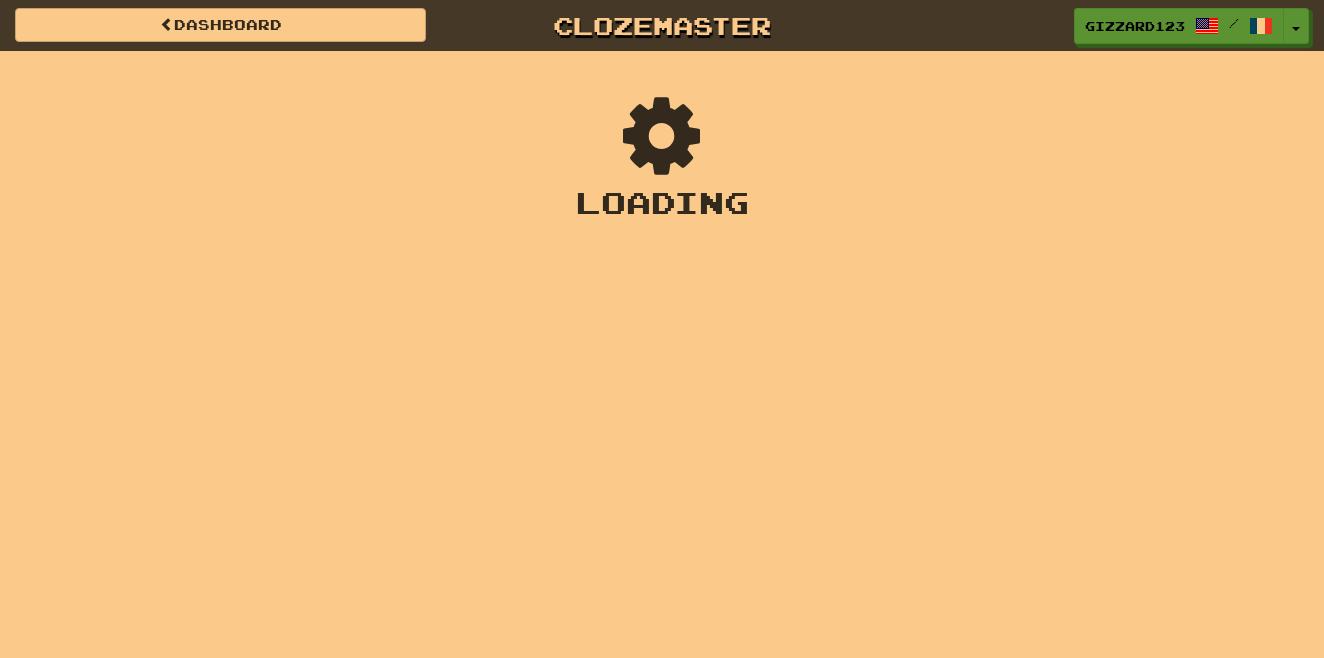 scroll, scrollTop: 0, scrollLeft: 0, axis: both 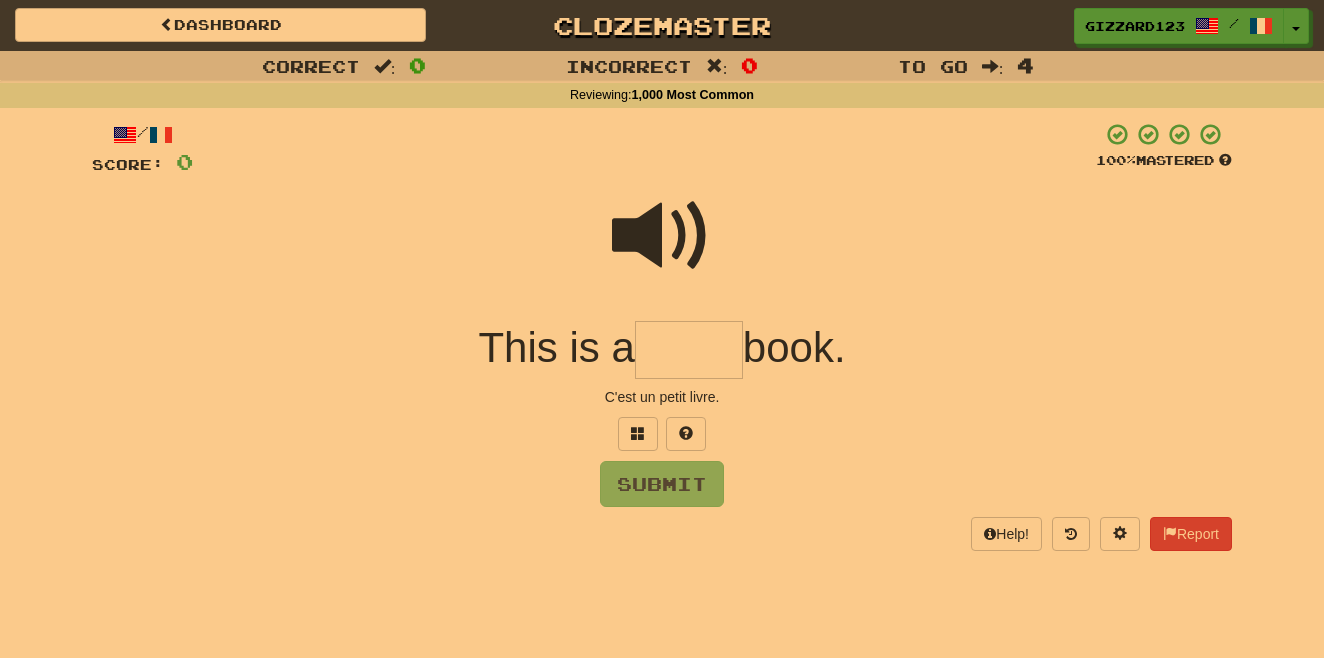 drag, startPoint x: 700, startPoint y: 355, endPoint x: 1189, endPoint y: 257, distance: 498.72336 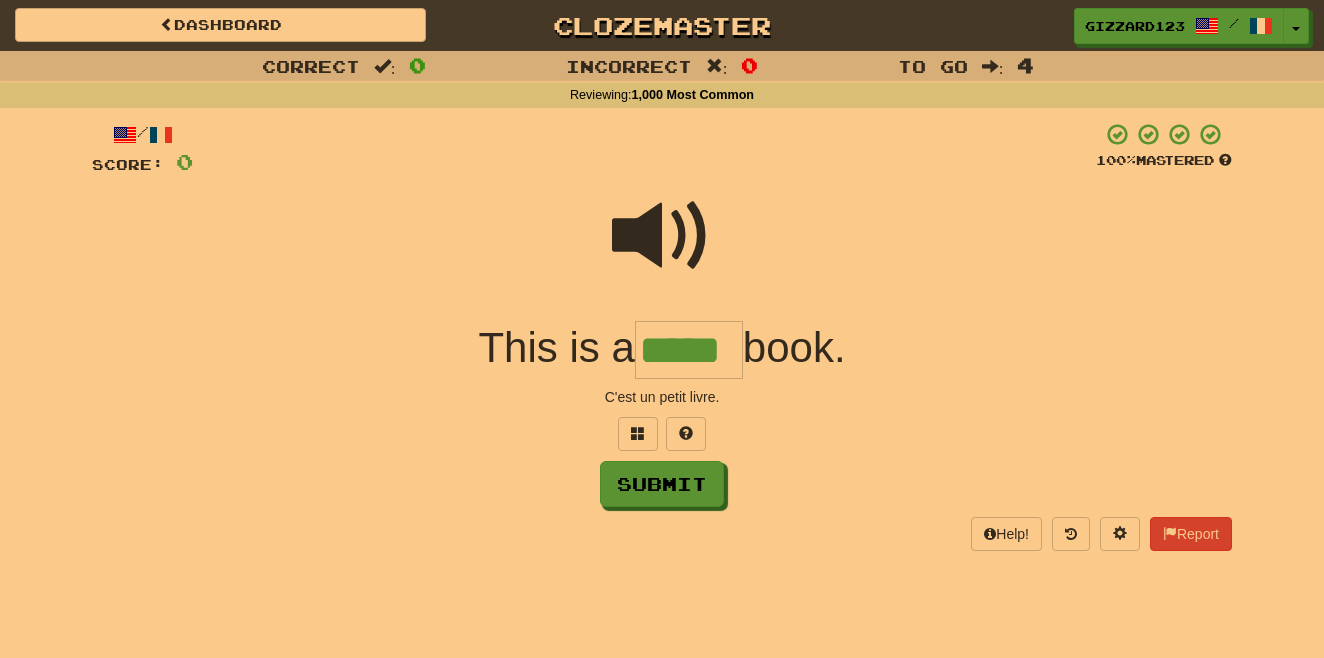 type on "*****" 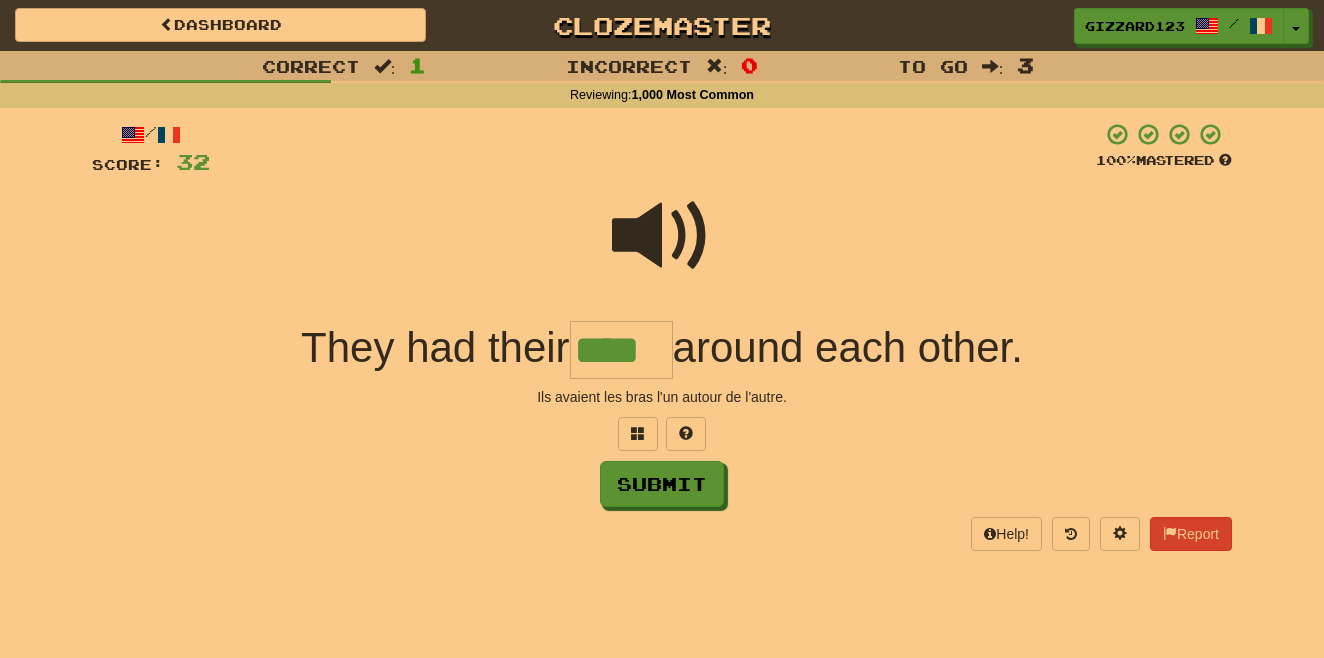 type on "****" 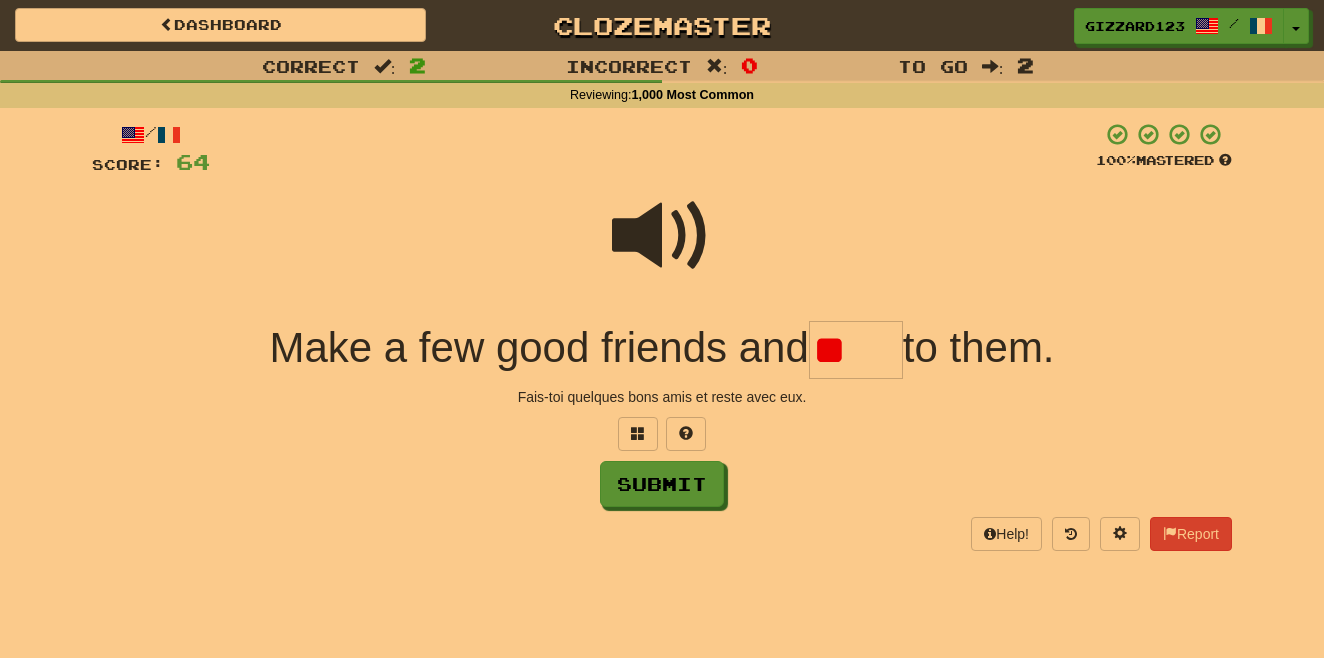 type on "*" 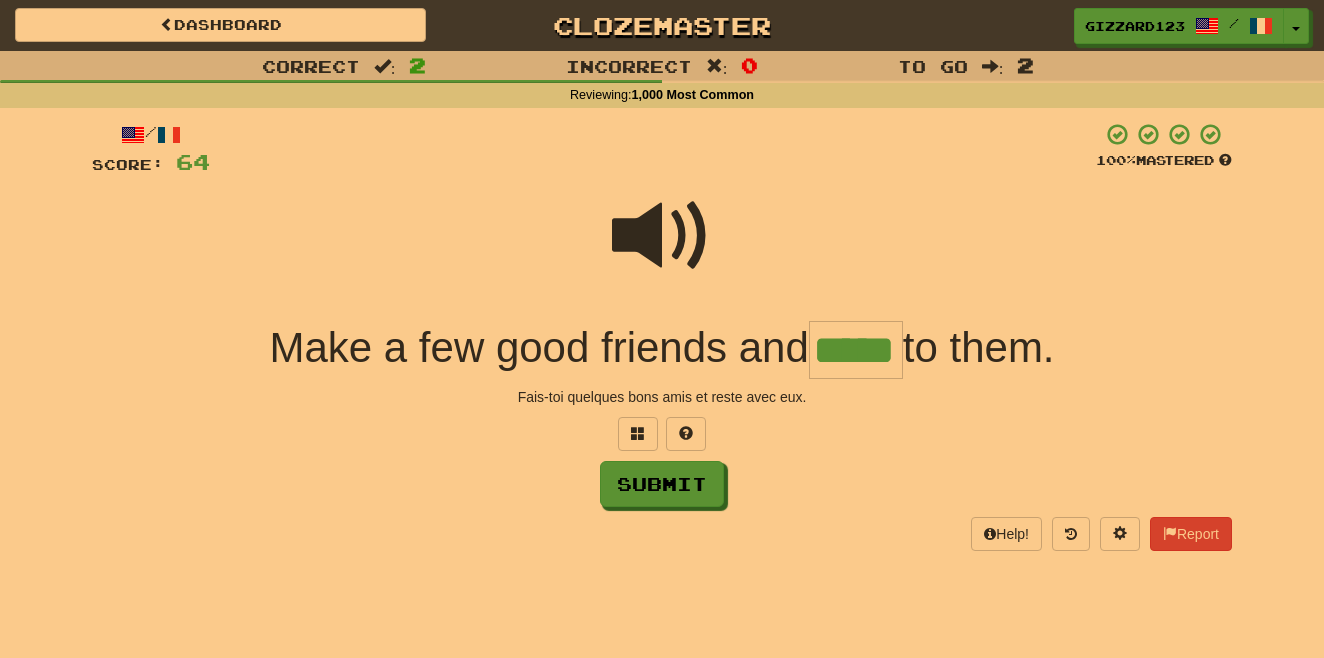 type on "*****" 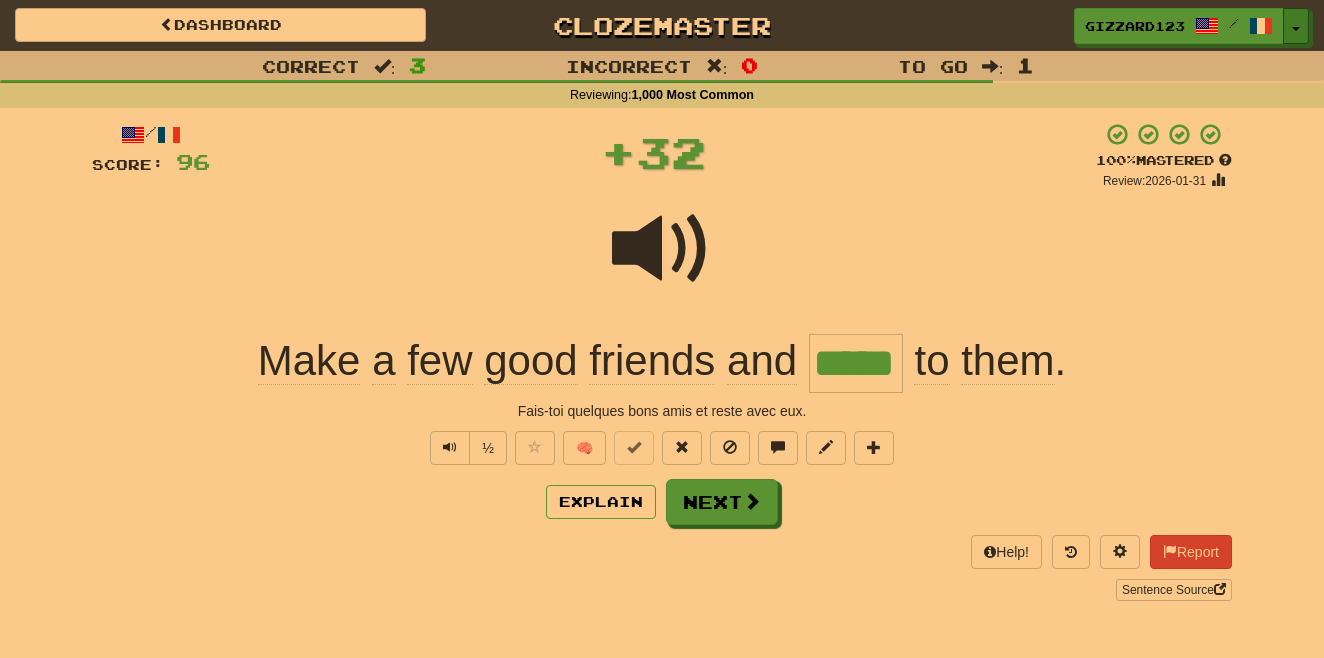 drag, startPoint x: 1293, startPoint y: 21, endPoint x: 1280, endPoint y: 76, distance: 56.515484 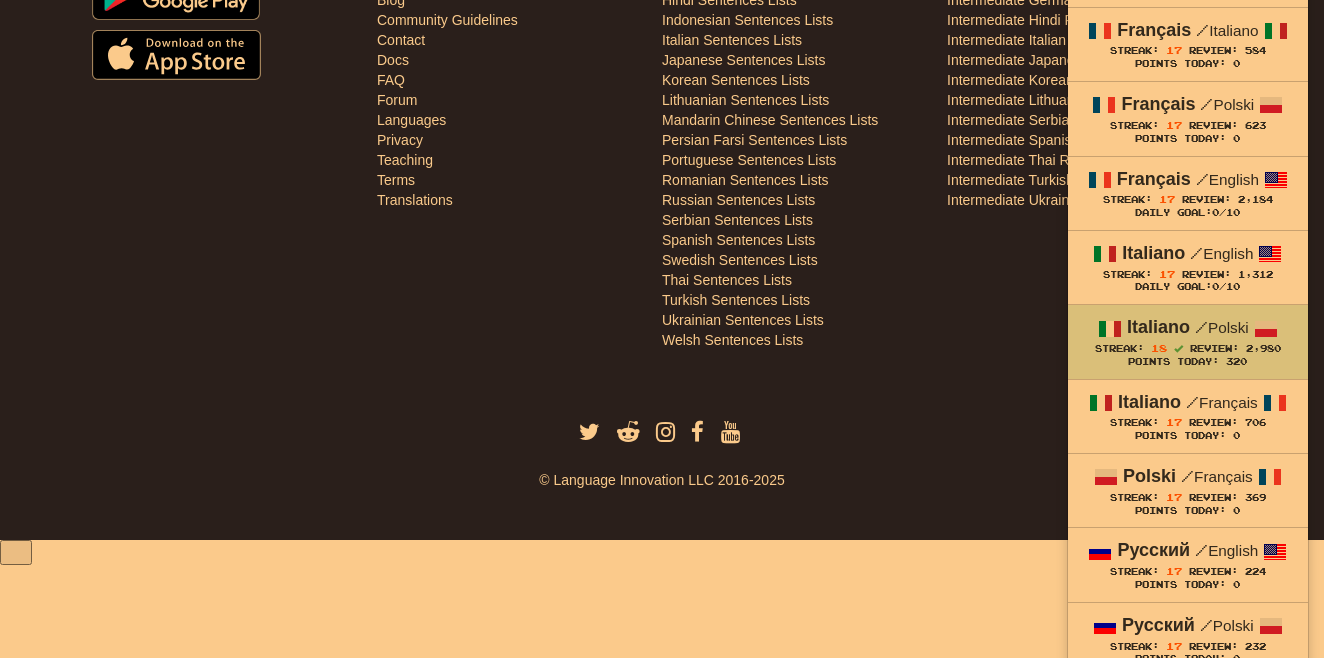 scroll, scrollTop: 853, scrollLeft: 0, axis: vertical 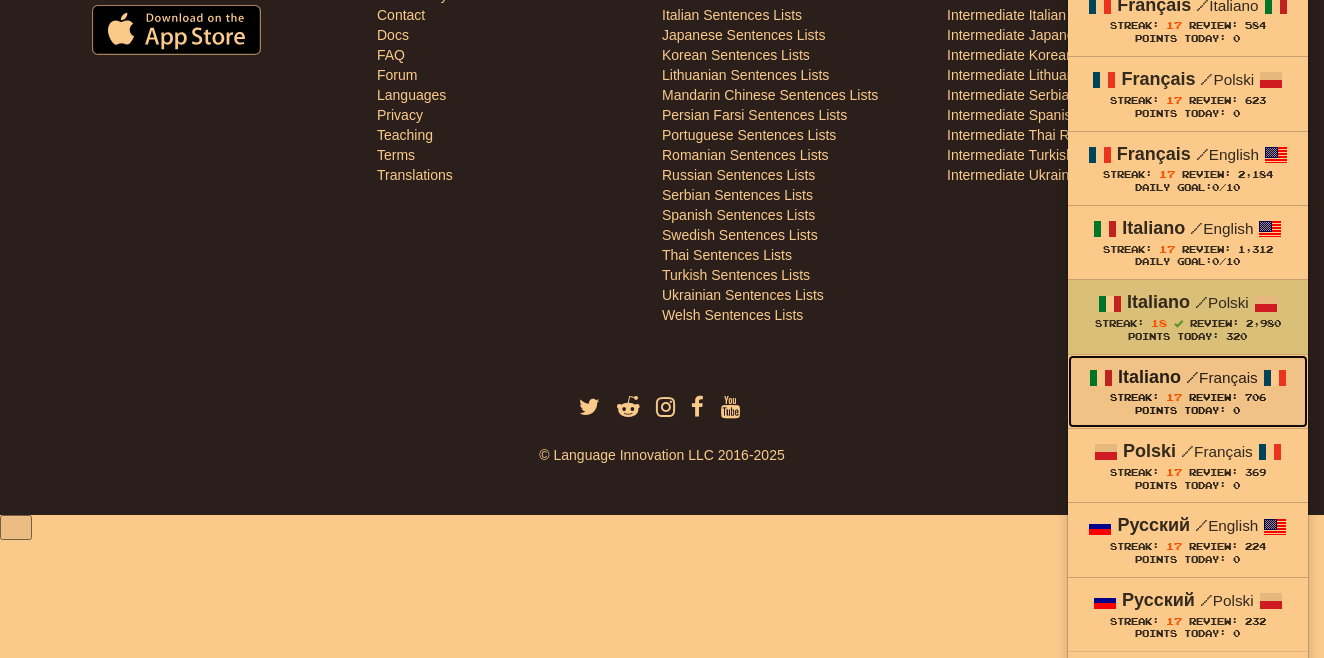 click on "Italiano" at bounding box center (1149, 377) 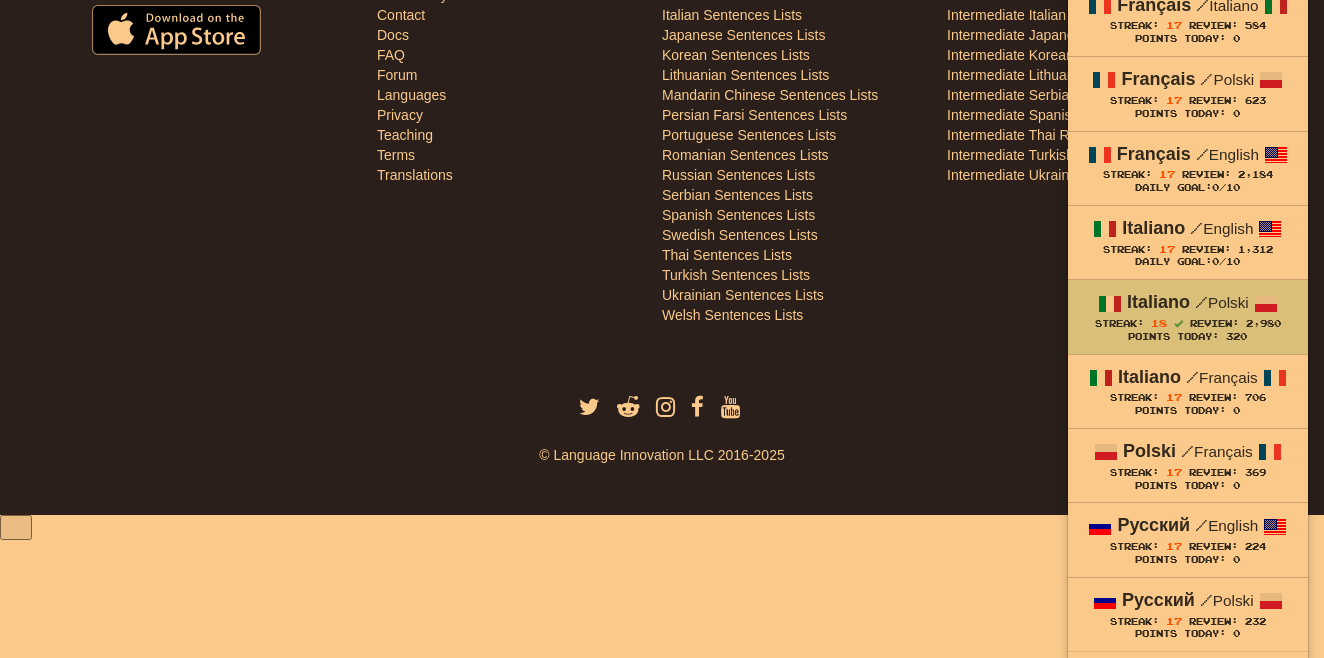 scroll, scrollTop: 710, scrollLeft: 0, axis: vertical 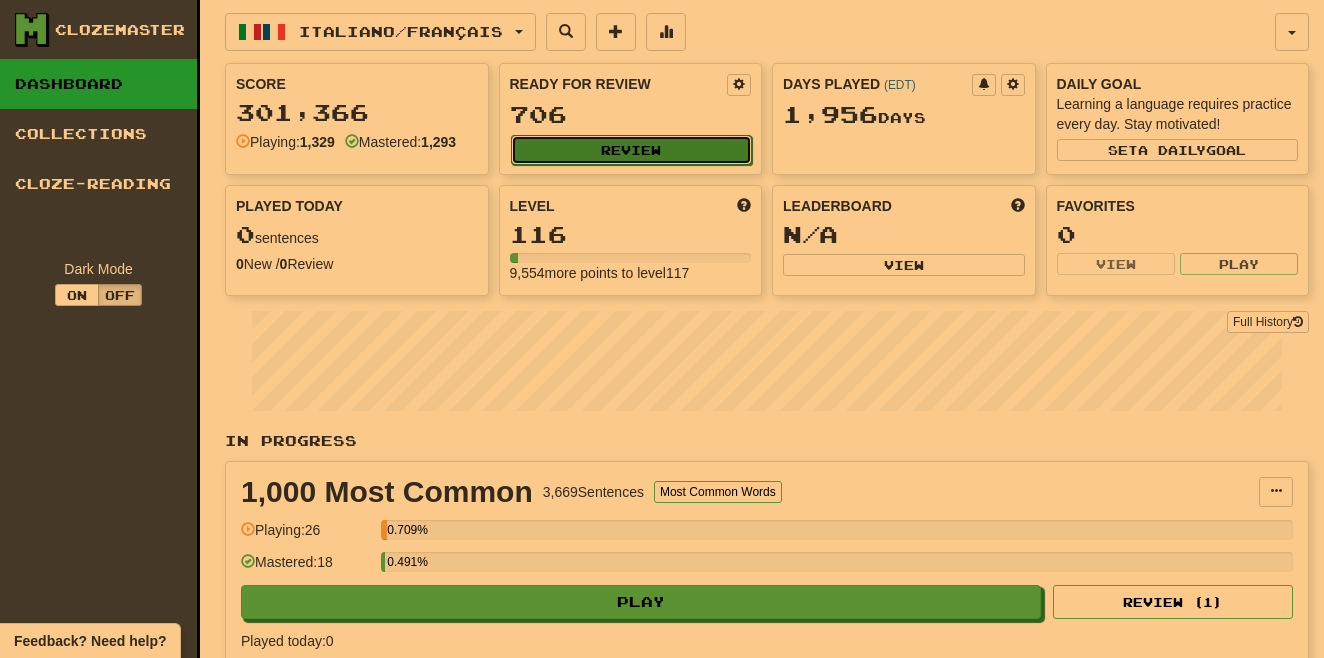click on "Review" at bounding box center [632, 150] 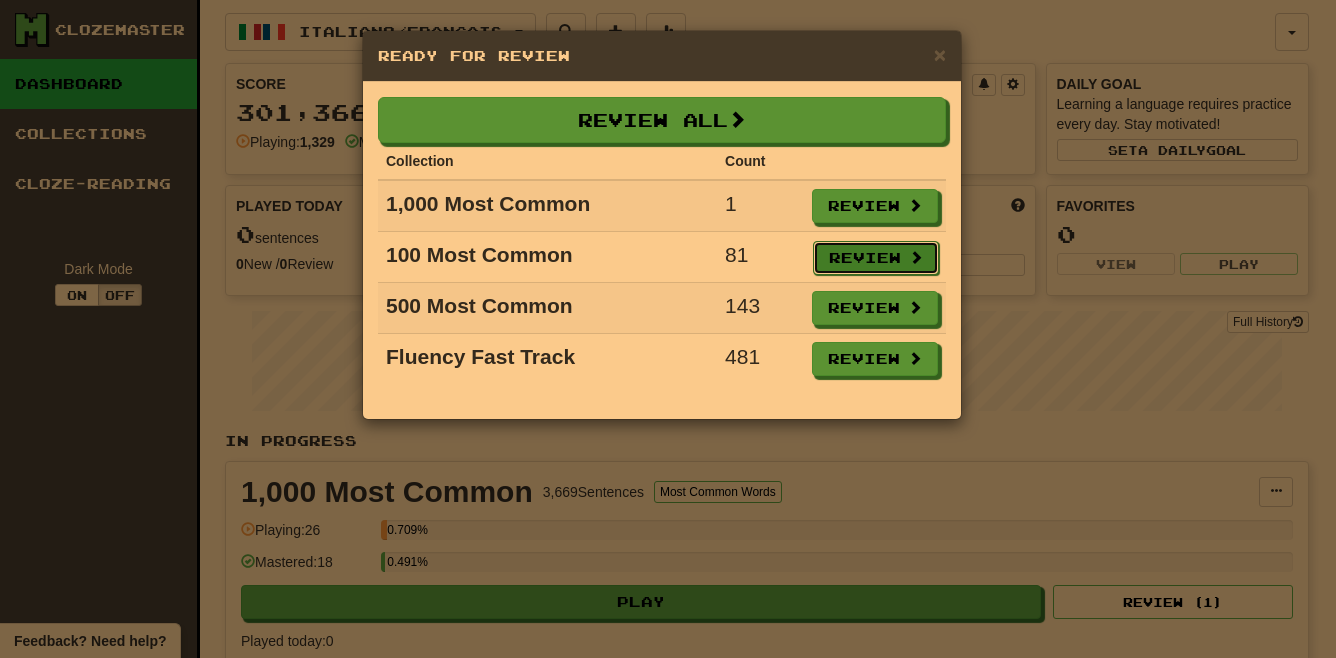 click on "Review" at bounding box center [876, 258] 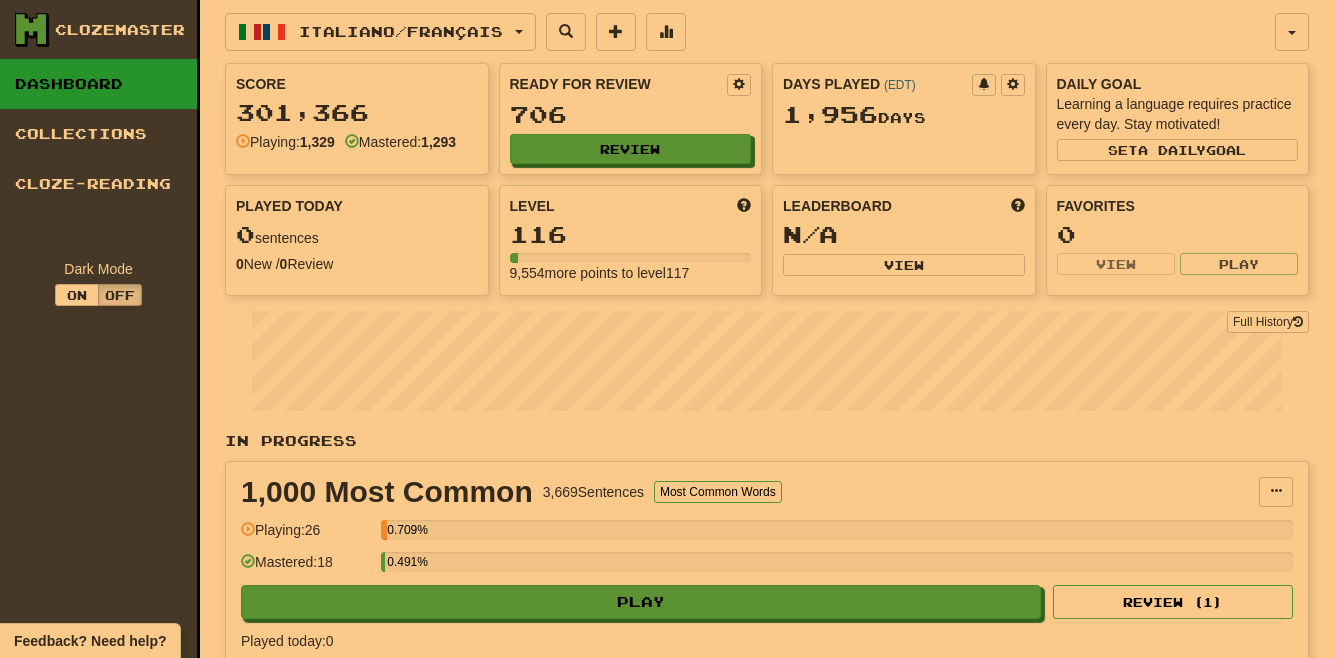 select on "**" 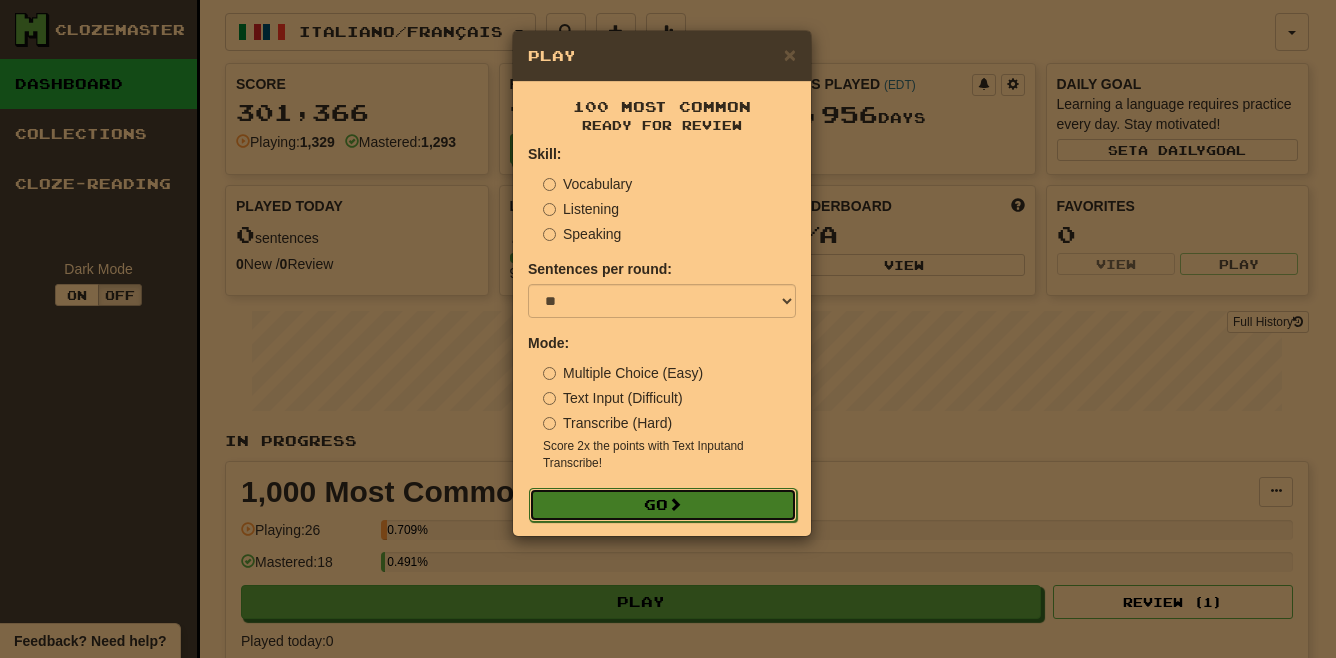 click on "Go" at bounding box center (663, 505) 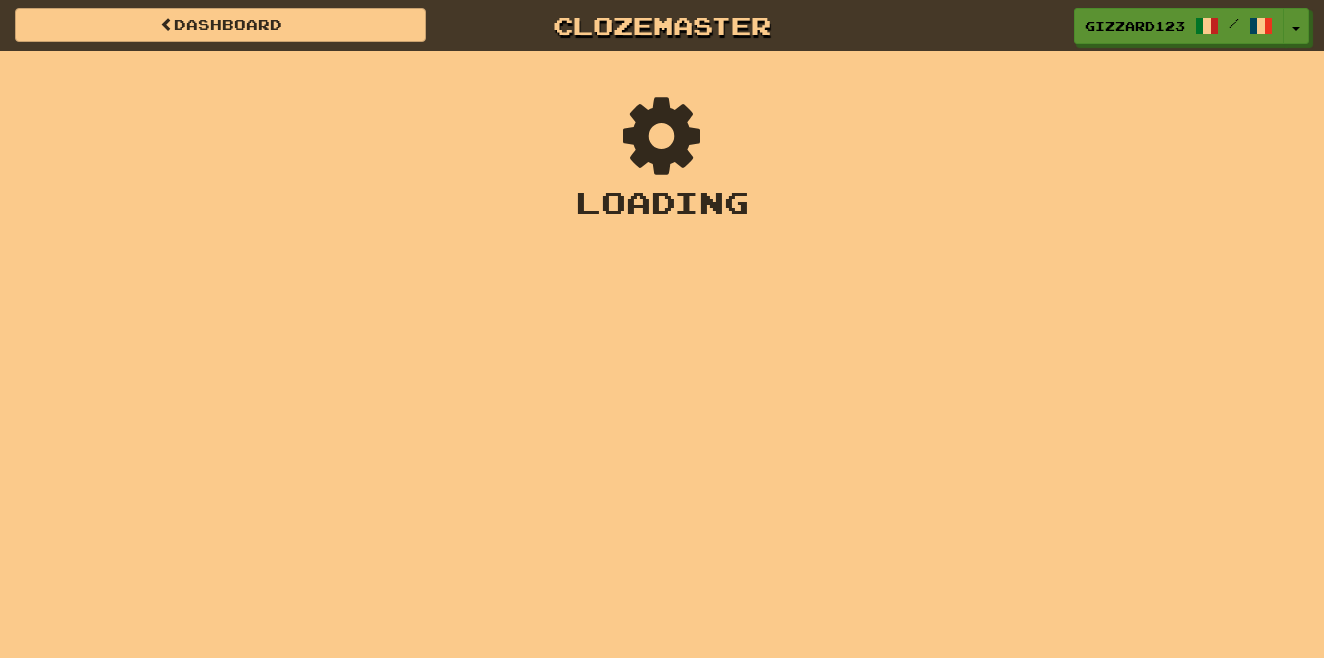 scroll, scrollTop: 0, scrollLeft: 0, axis: both 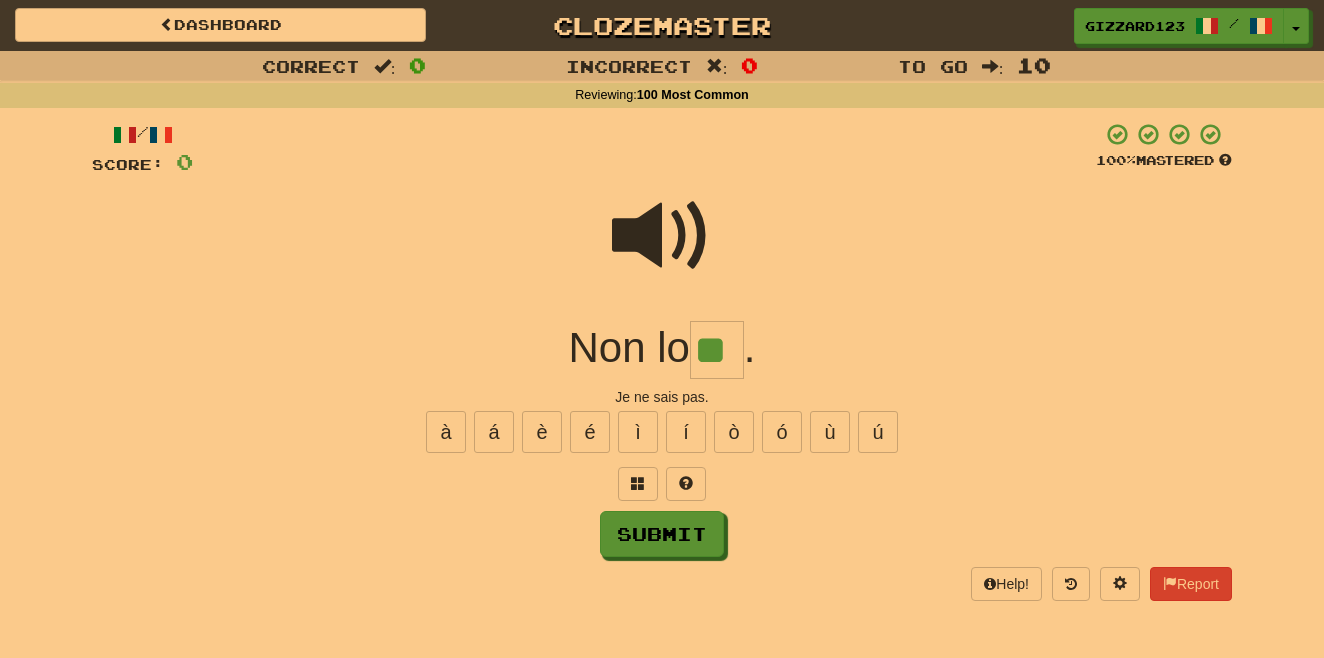 type on "**" 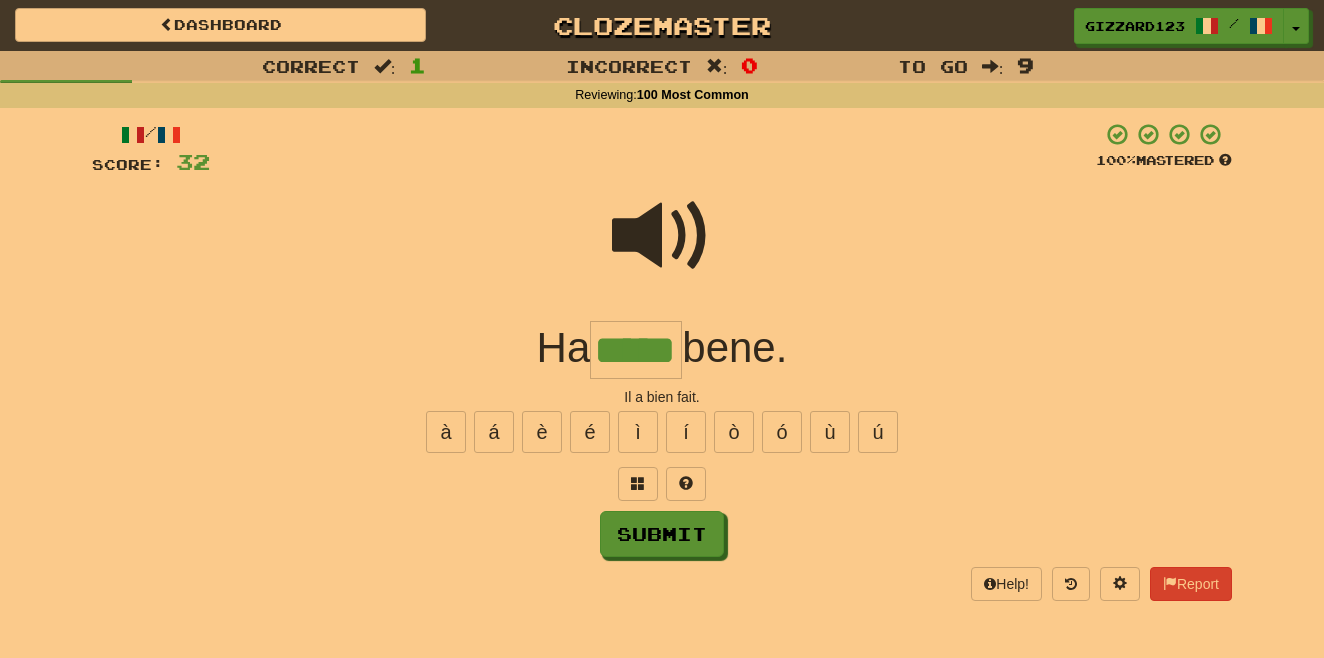 type on "*****" 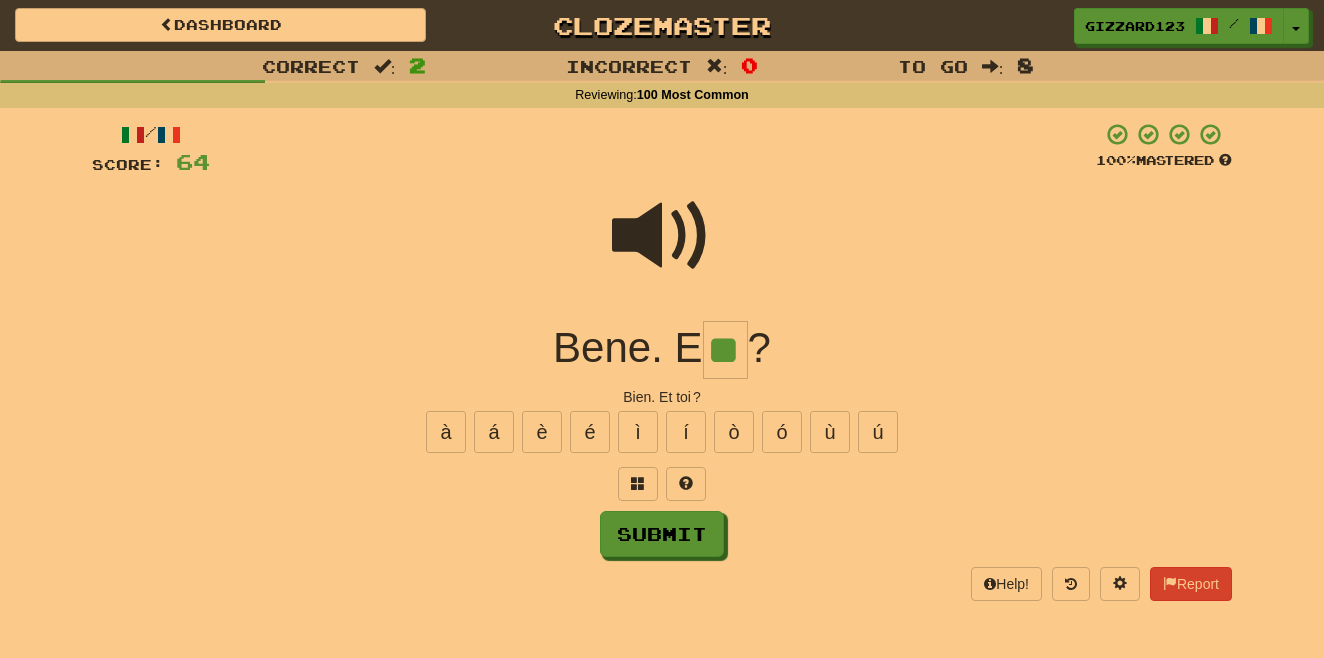type on "**" 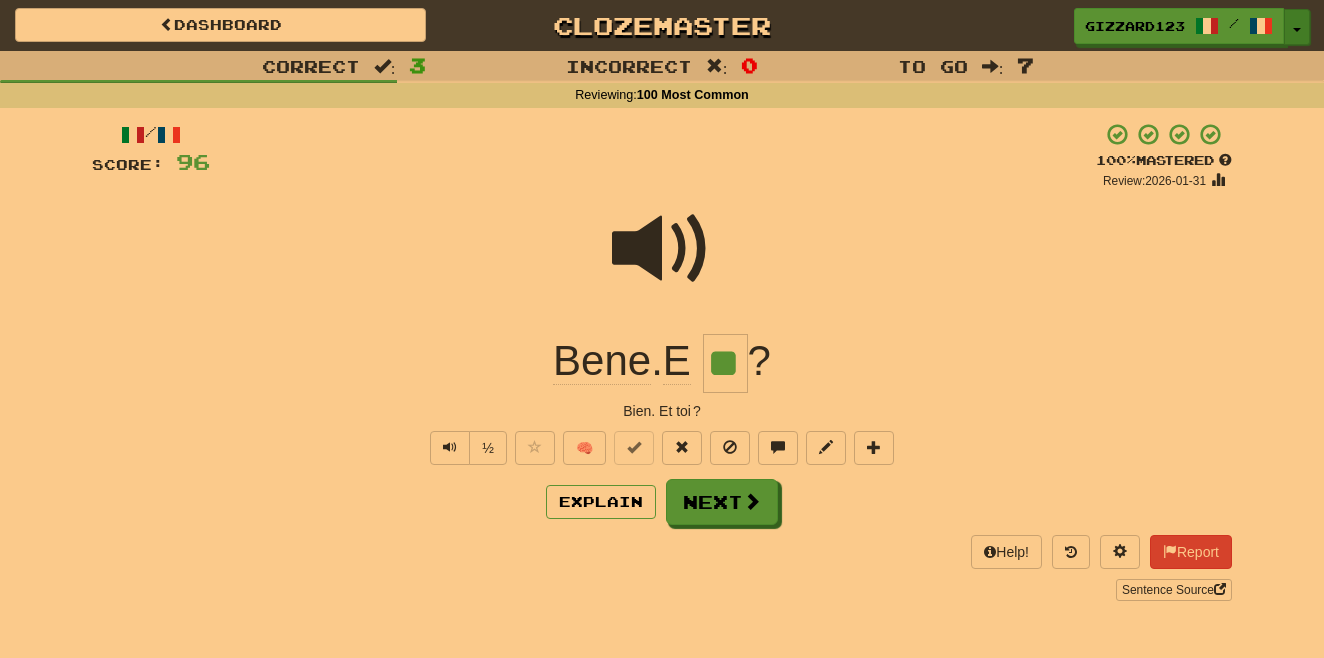 click on "Toggle Dropdown" at bounding box center [1297, 27] 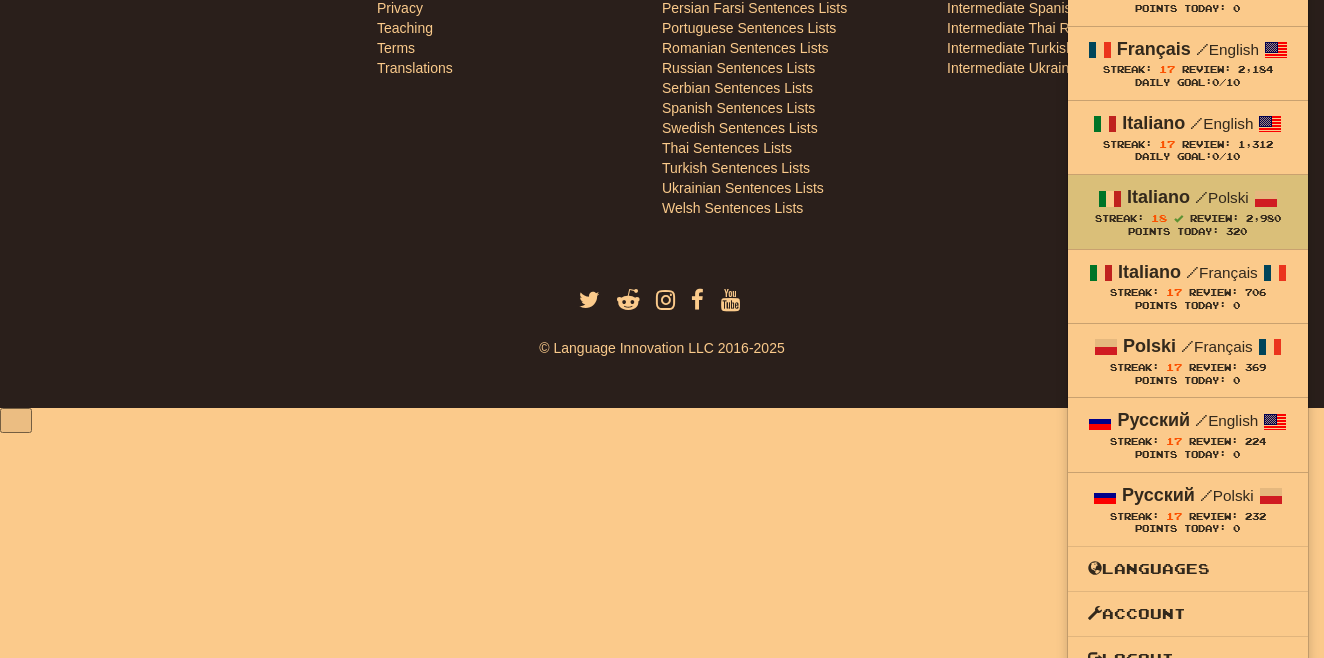 scroll, scrollTop: 968, scrollLeft: 0, axis: vertical 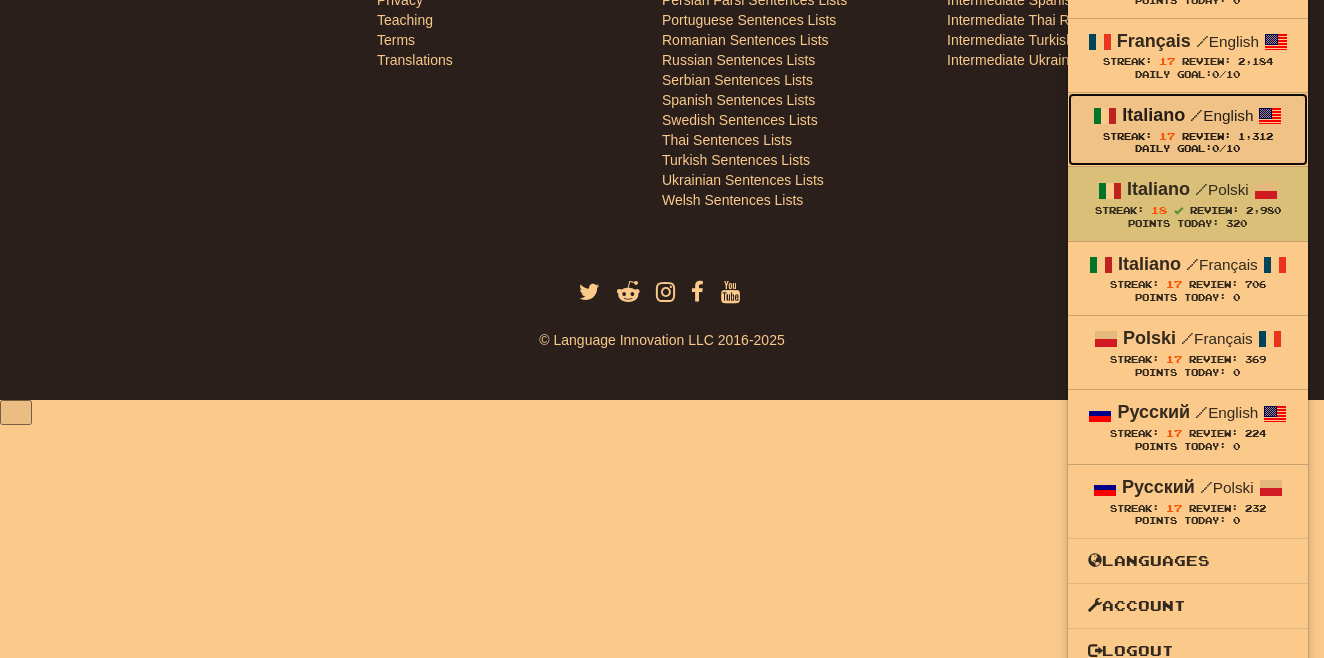 click on "17" at bounding box center (1167, 136) 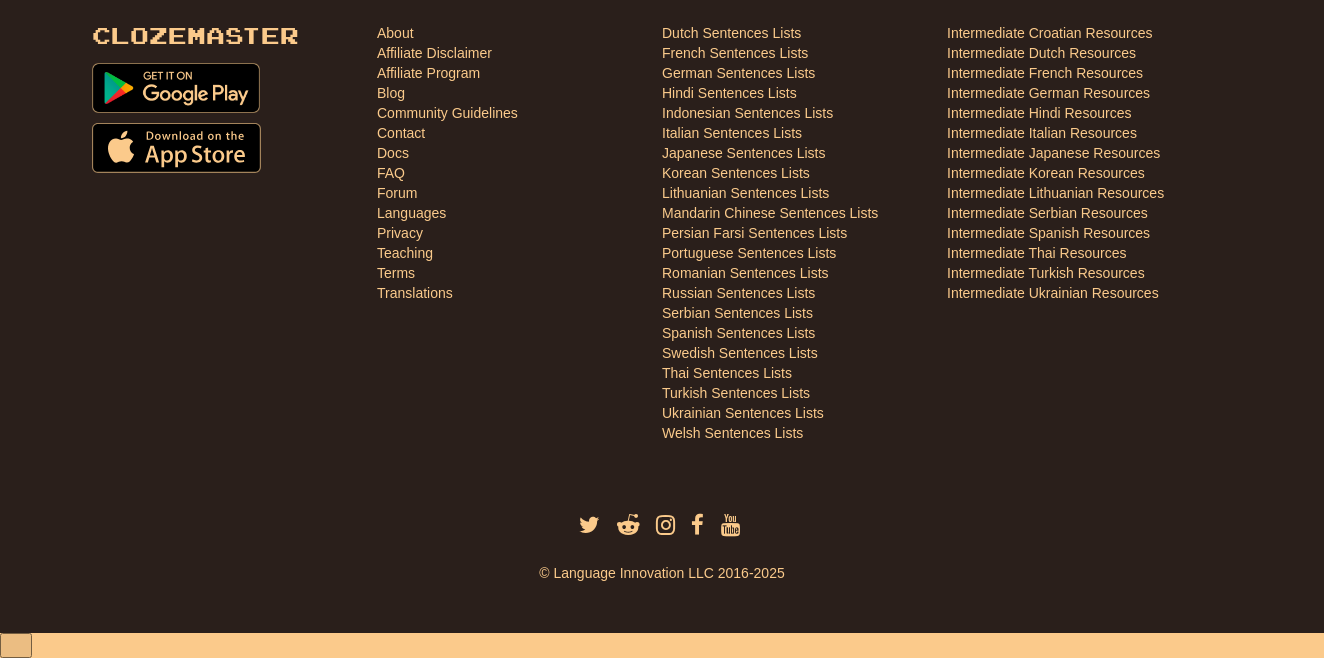 scroll, scrollTop: 710, scrollLeft: 0, axis: vertical 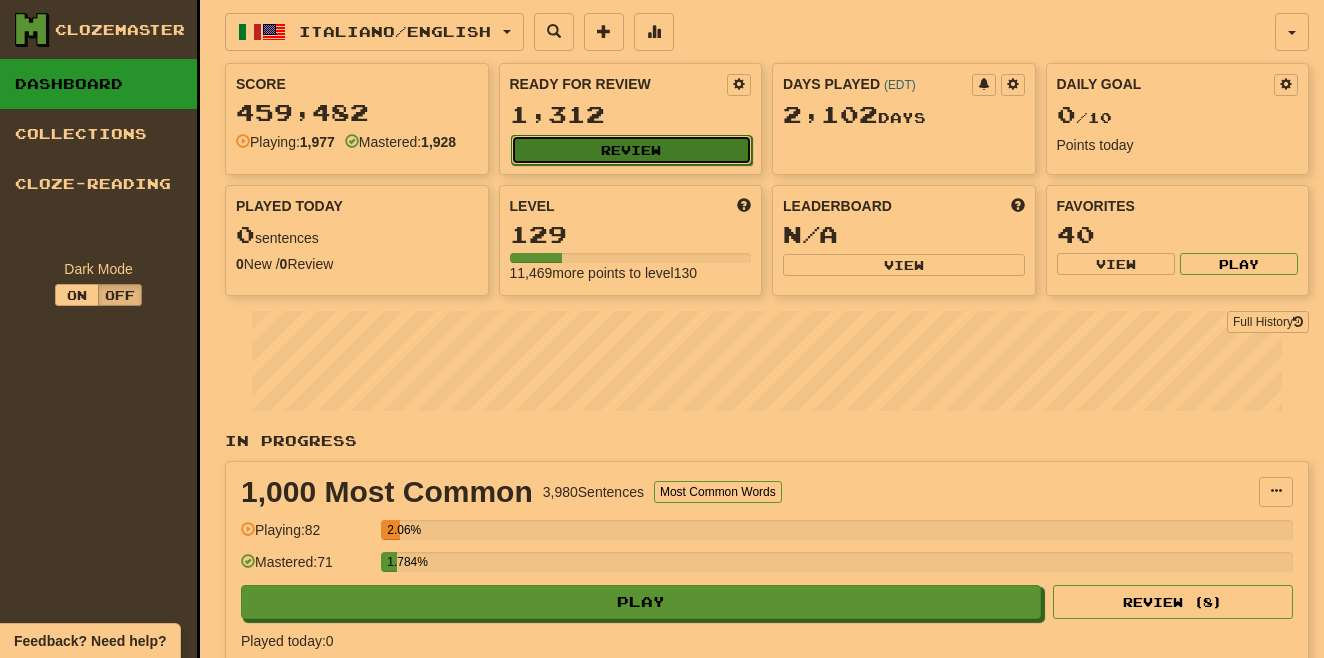 click on "Review" at bounding box center (632, 150) 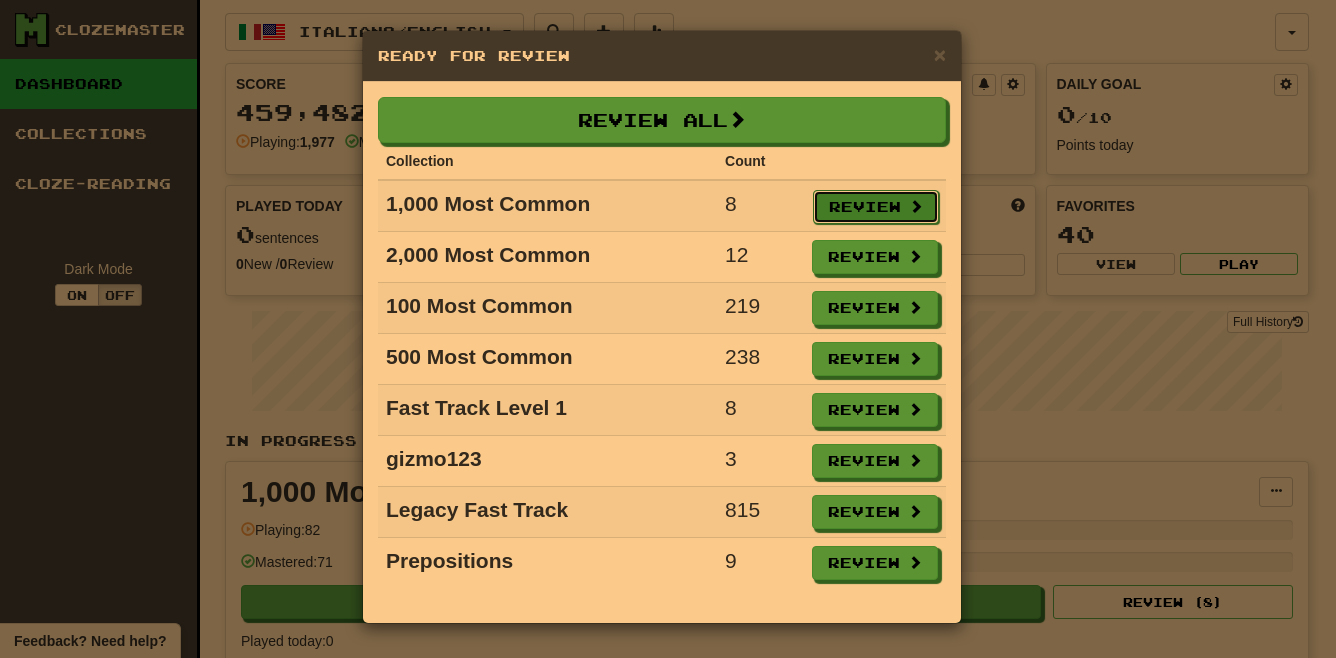 click on "Review" at bounding box center [876, 207] 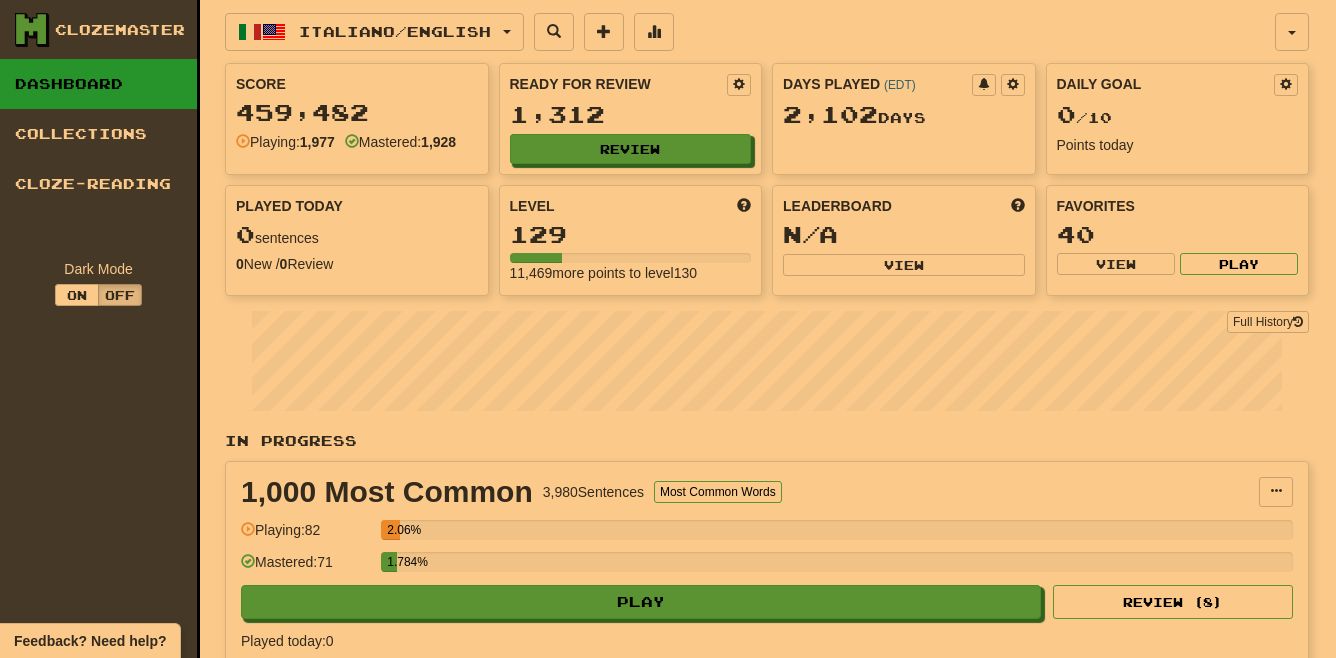 select on "**" 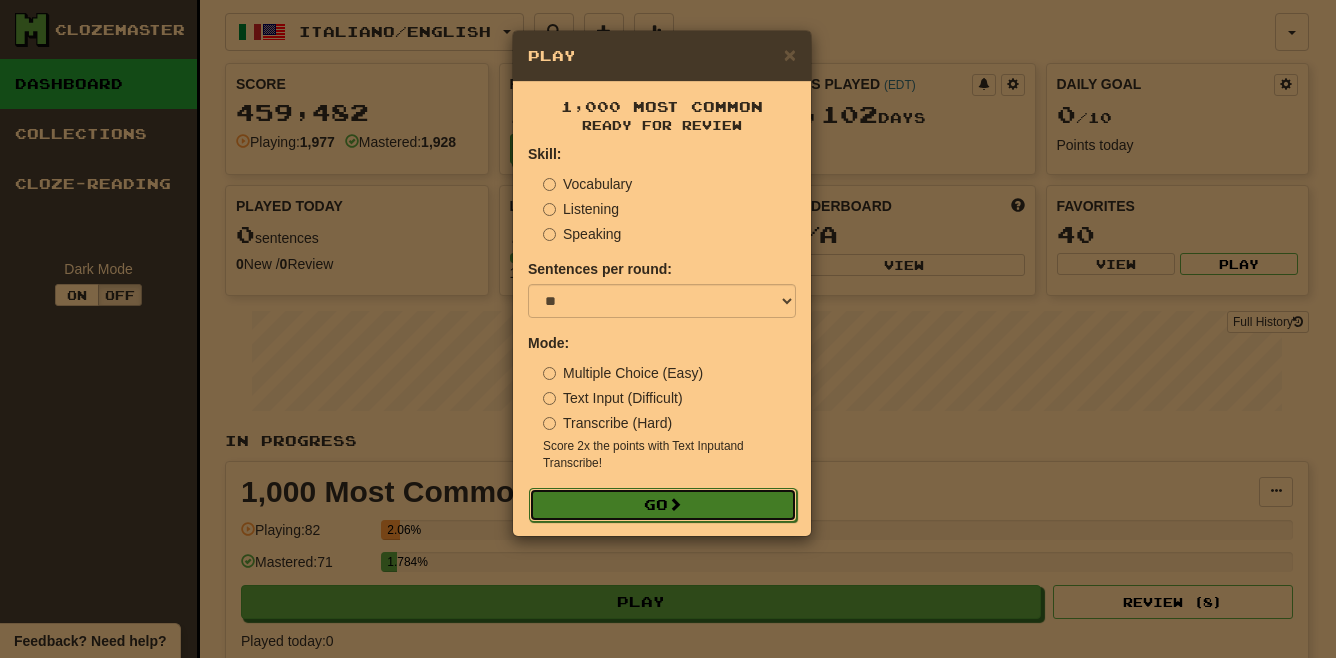 click on "Go" at bounding box center (663, 505) 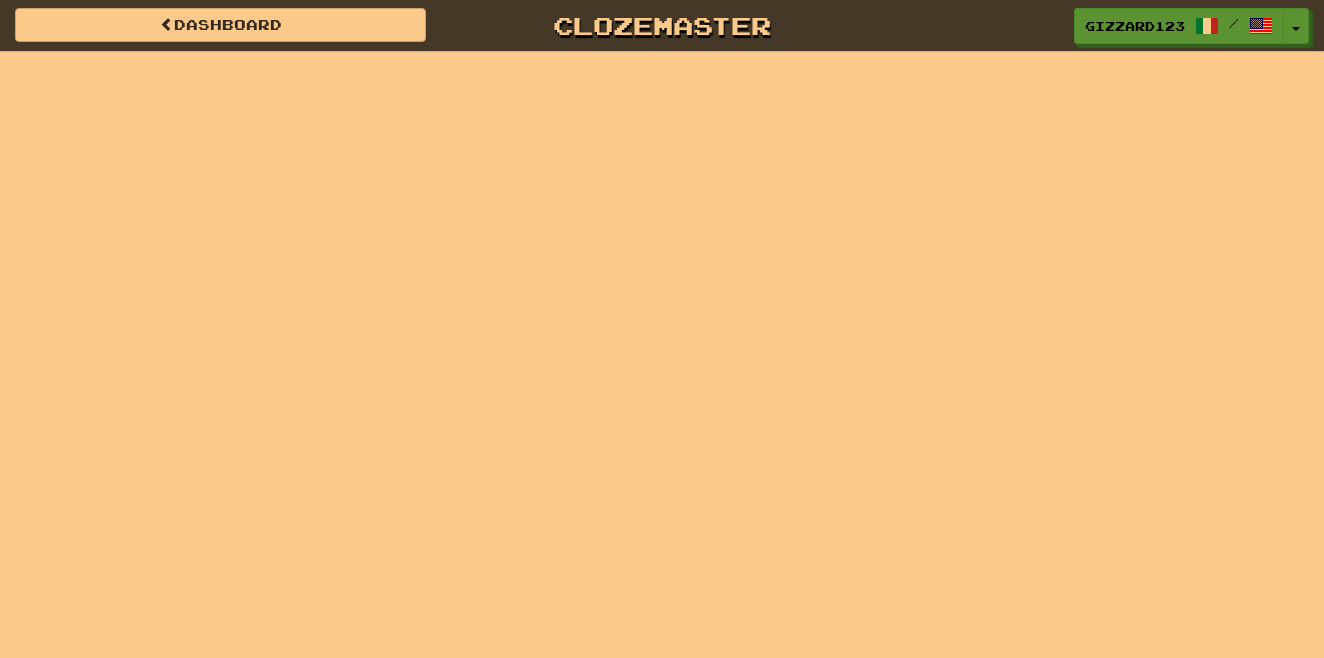 scroll, scrollTop: 0, scrollLeft: 0, axis: both 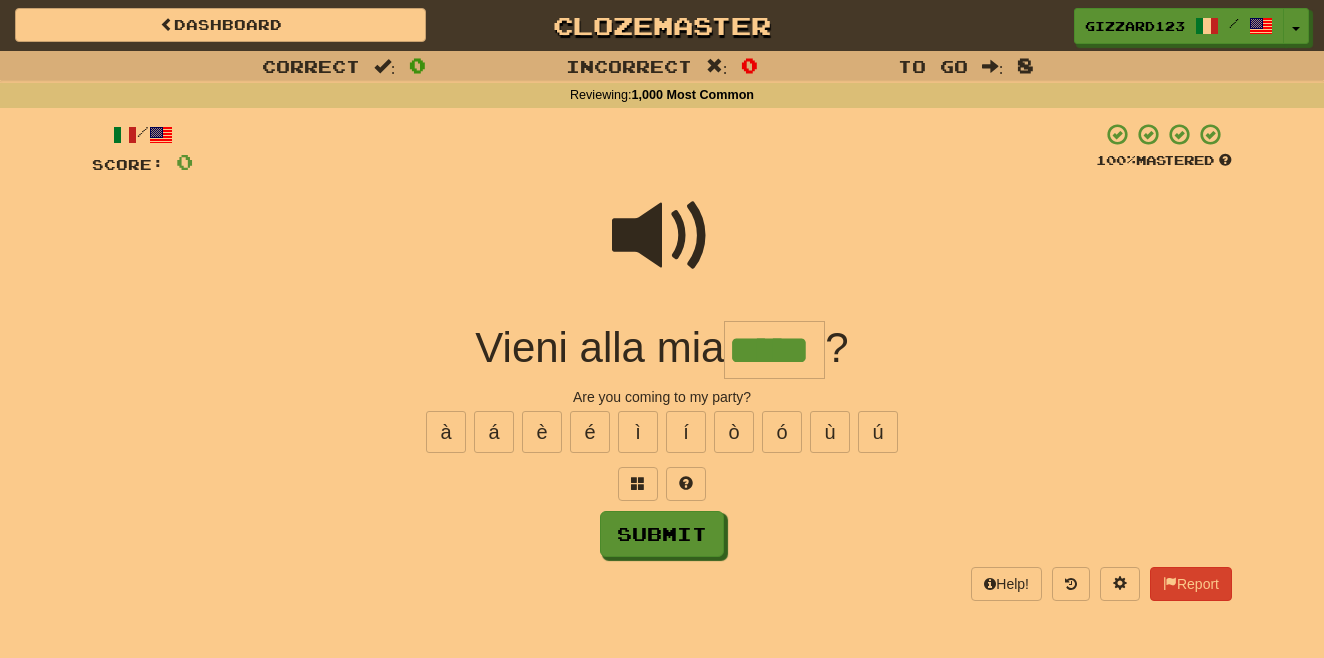 type on "*****" 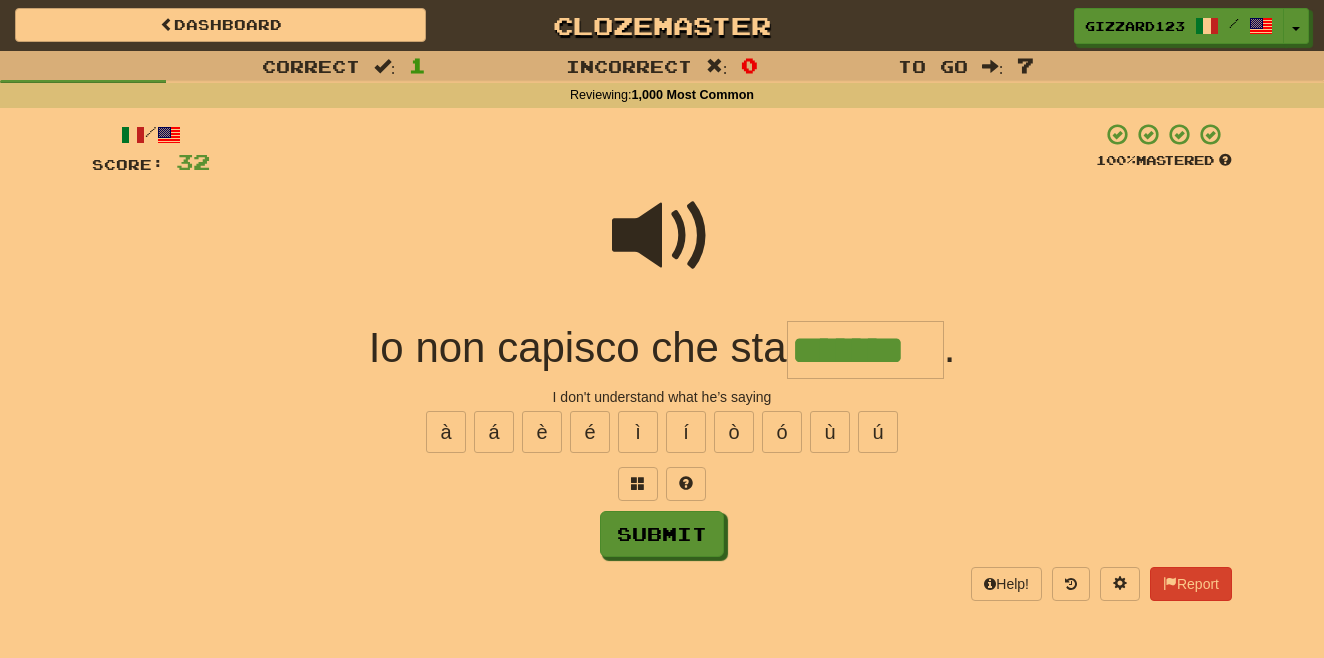 type on "*******" 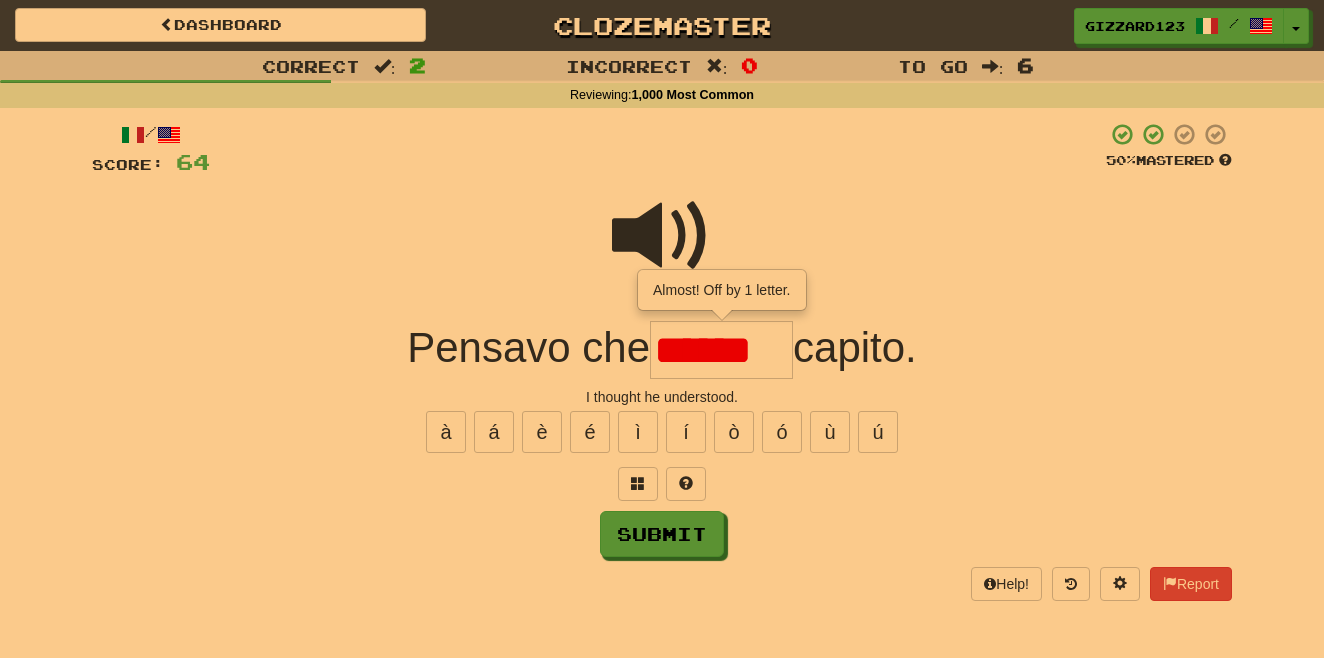 scroll, scrollTop: 0, scrollLeft: 0, axis: both 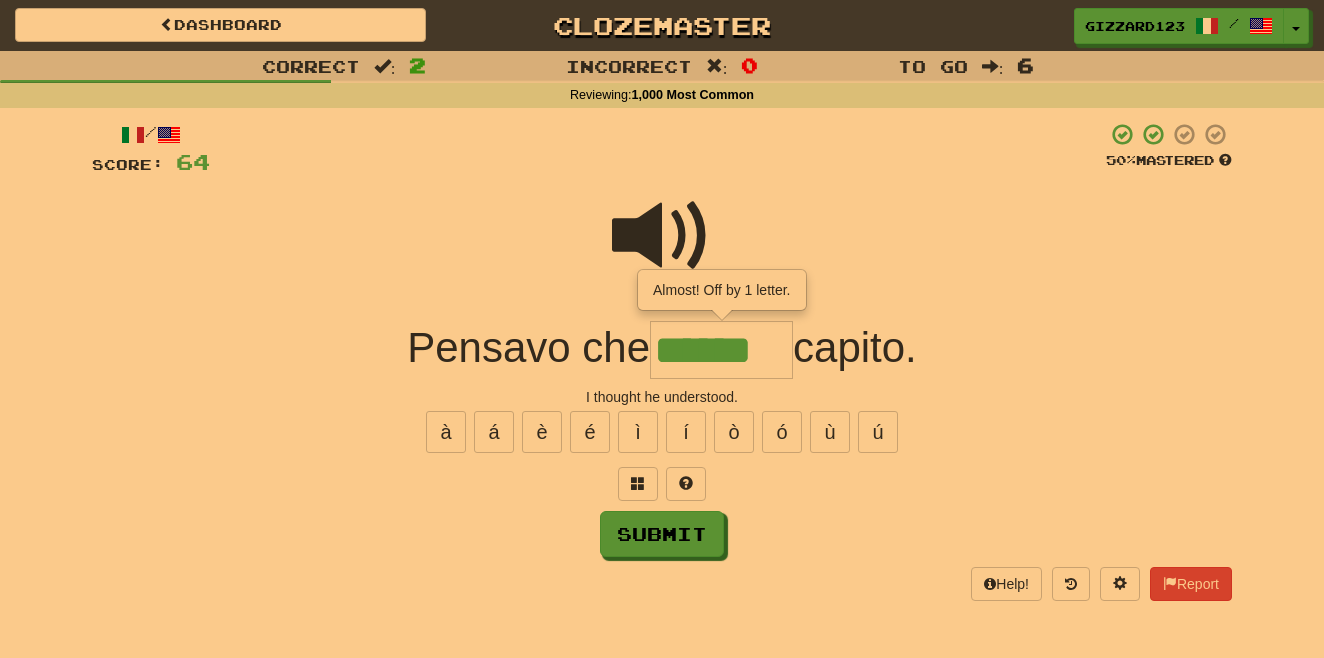 type on "******" 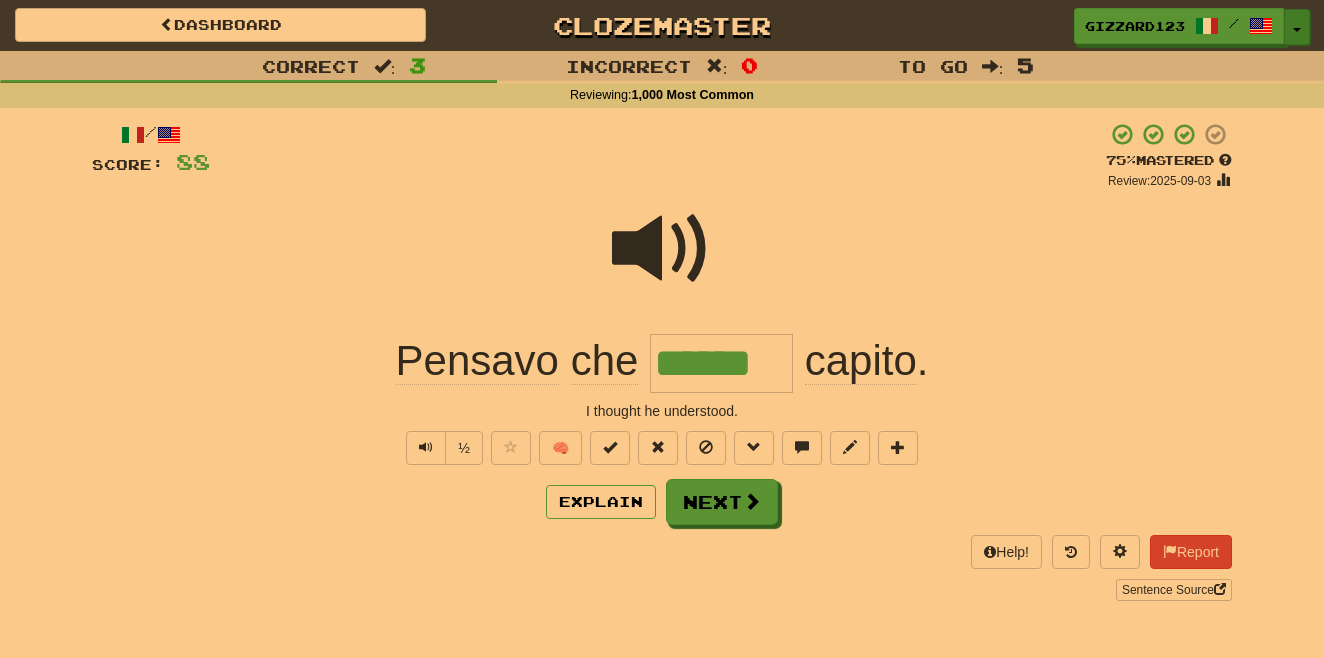click at bounding box center (1297, 30) 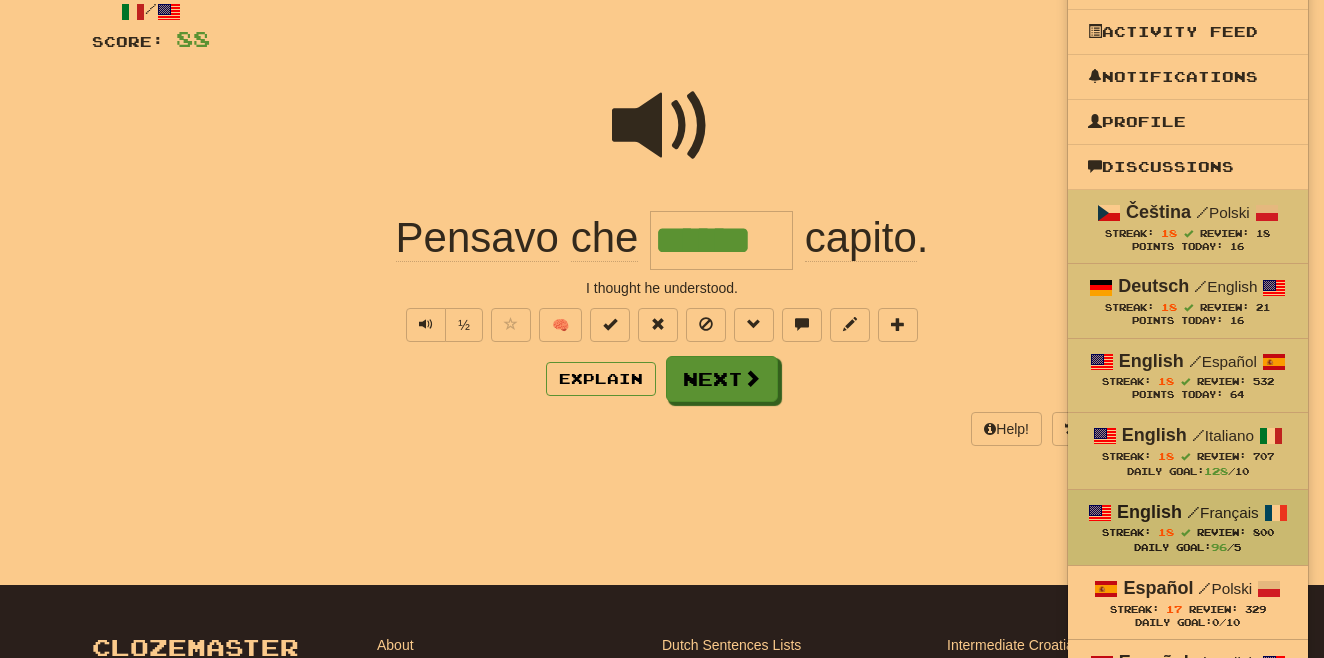 scroll, scrollTop: 106, scrollLeft: 0, axis: vertical 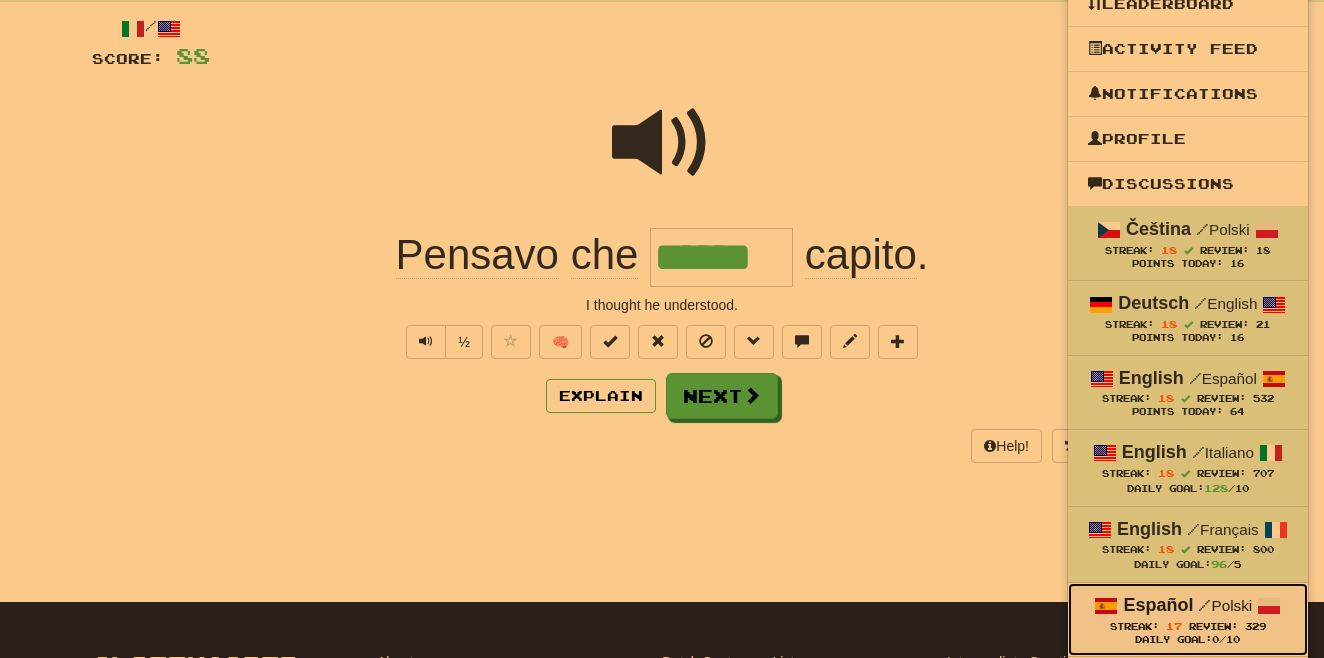 click on "Español
/
Polski" at bounding box center (1188, 606) 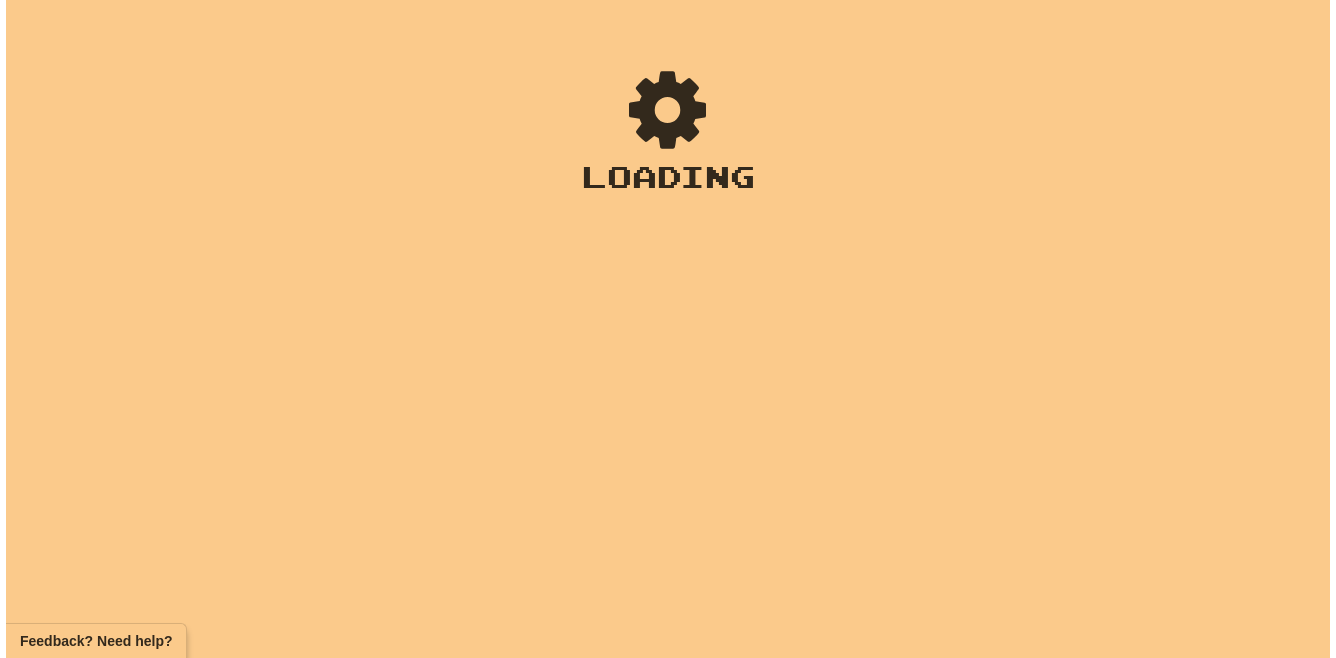 scroll, scrollTop: 0, scrollLeft: 0, axis: both 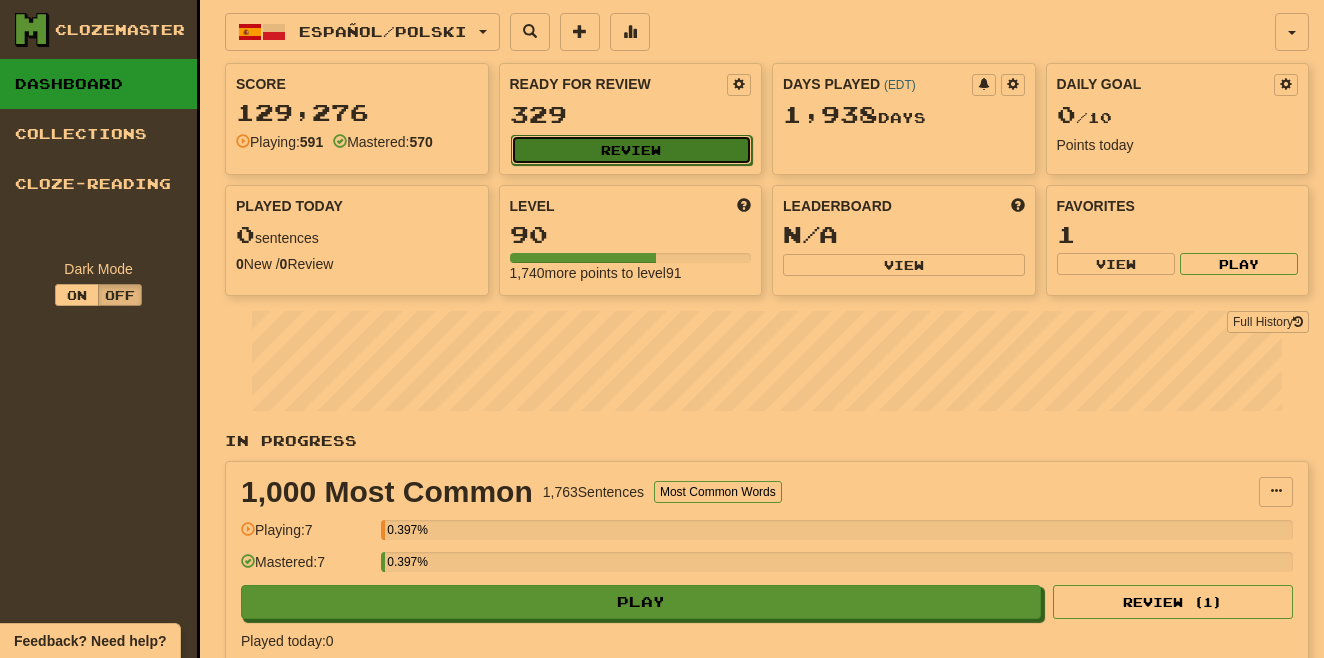 click on "Review" at bounding box center (632, 150) 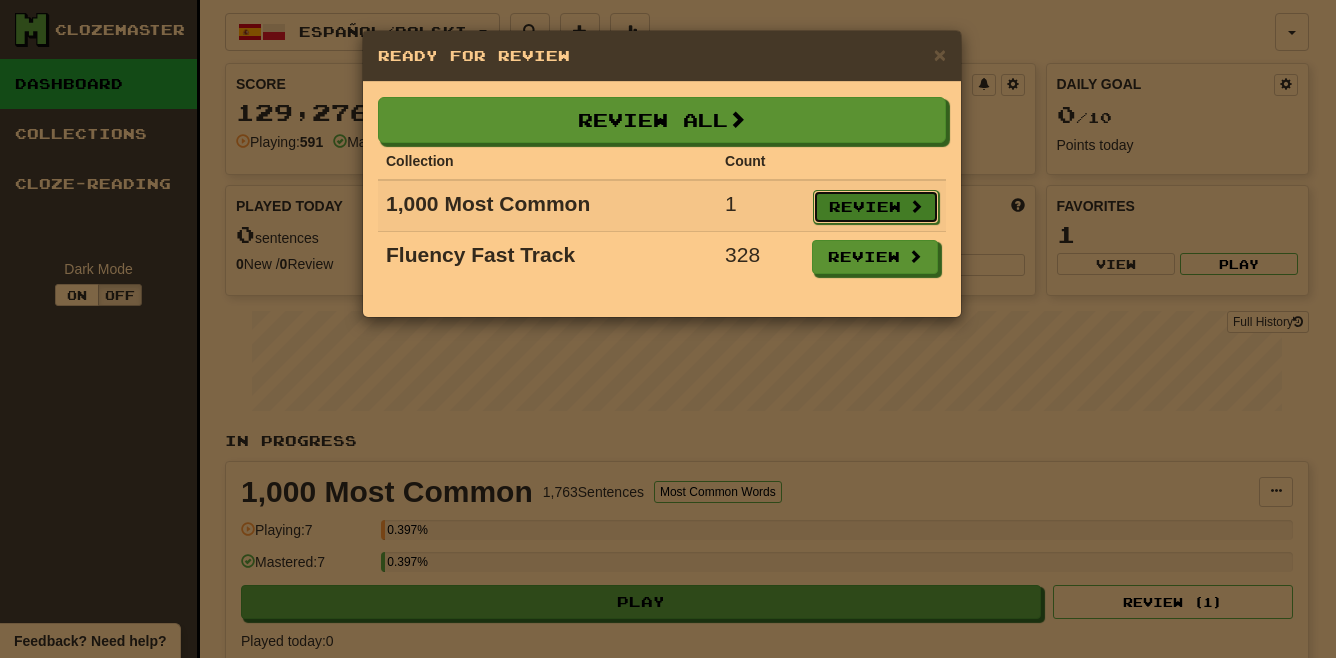 click on "Review" at bounding box center [876, 207] 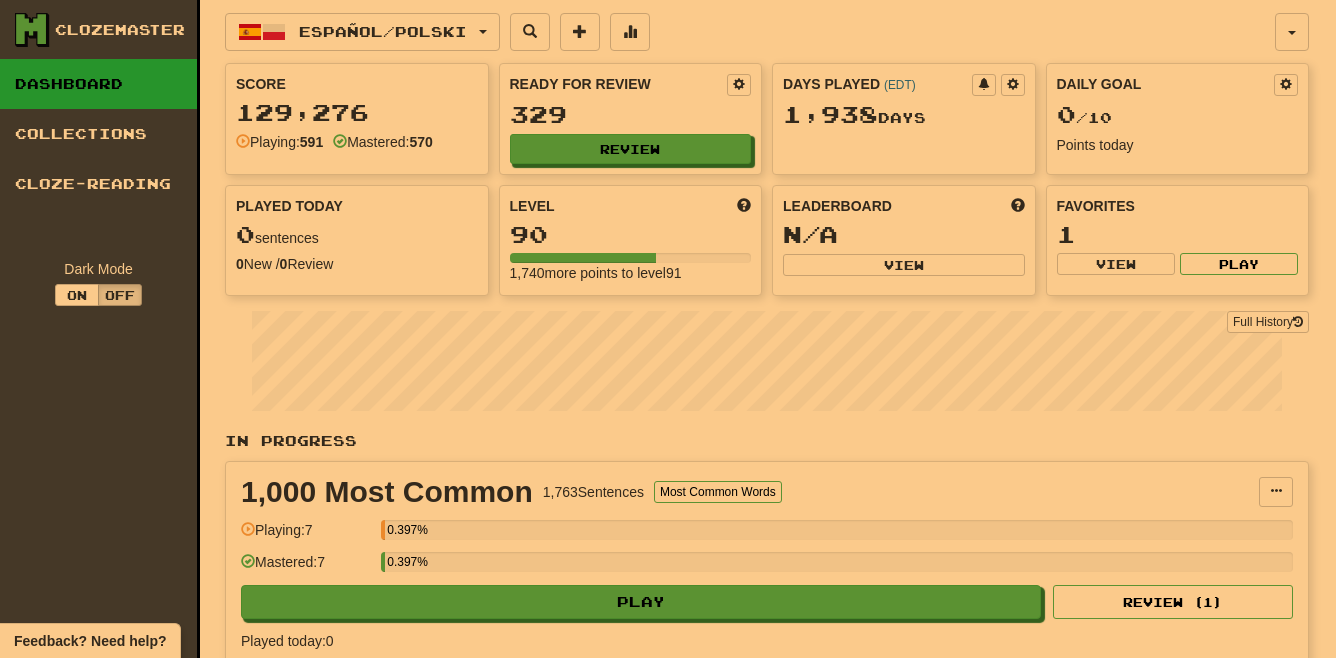 select on "**" 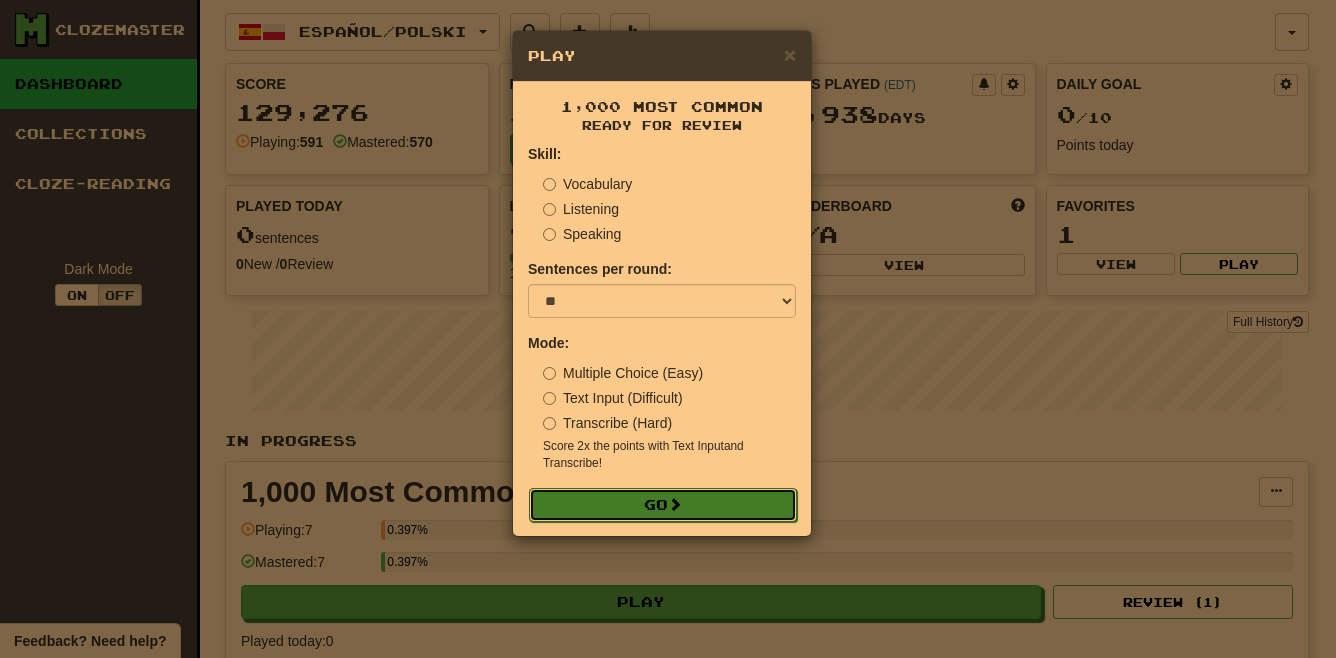 click on "Go" at bounding box center [663, 505] 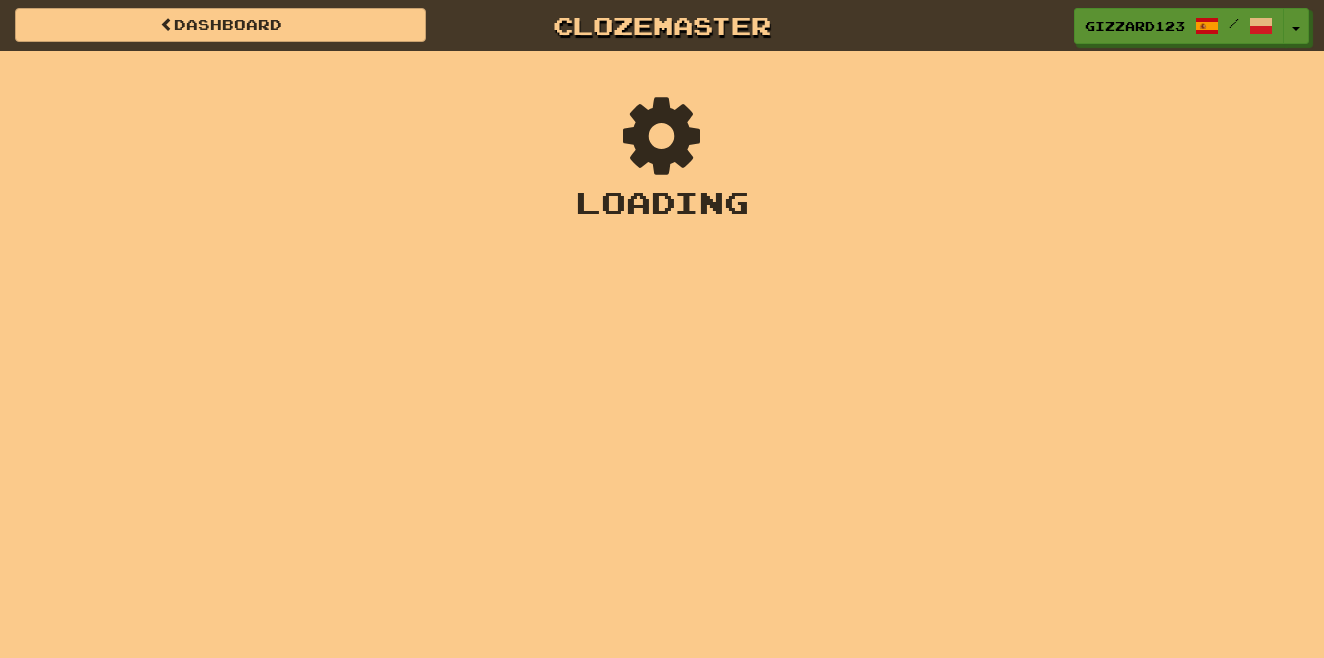 scroll, scrollTop: 0, scrollLeft: 0, axis: both 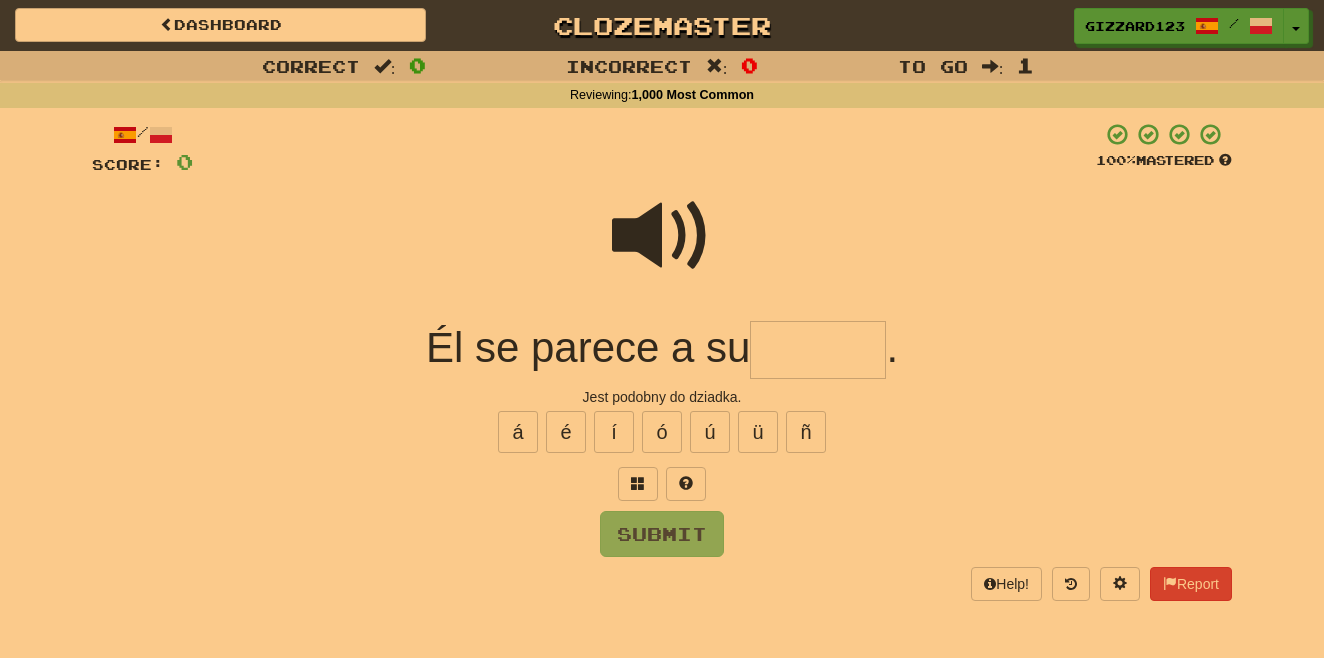 drag, startPoint x: 793, startPoint y: 356, endPoint x: 1008, endPoint y: 327, distance: 216.94699 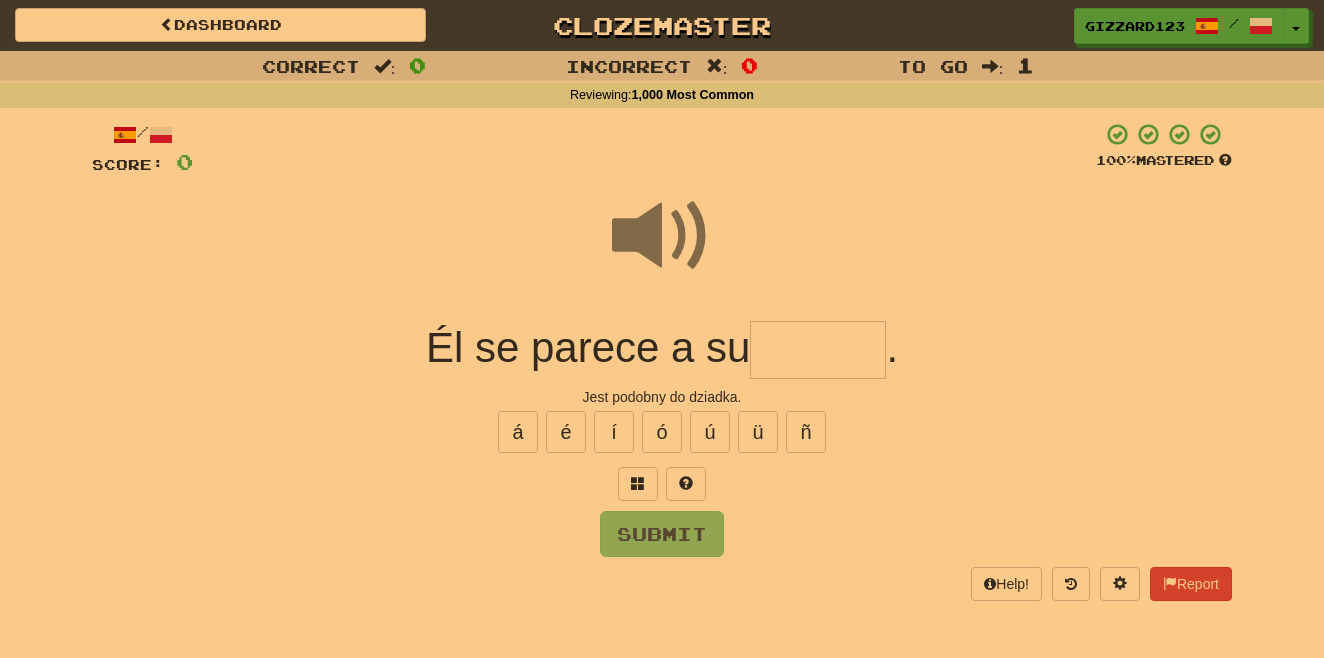 drag, startPoint x: 817, startPoint y: 371, endPoint x: 915, endPoint y: 311, distance: 114.90866 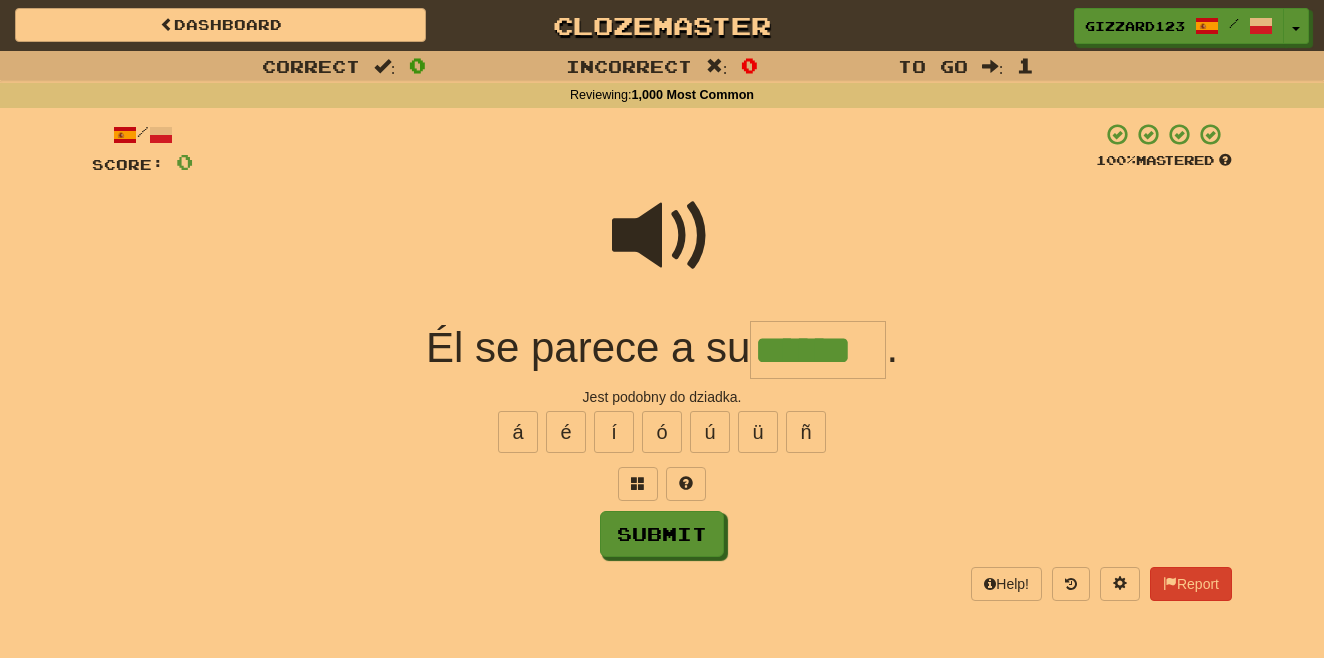 type on "******" 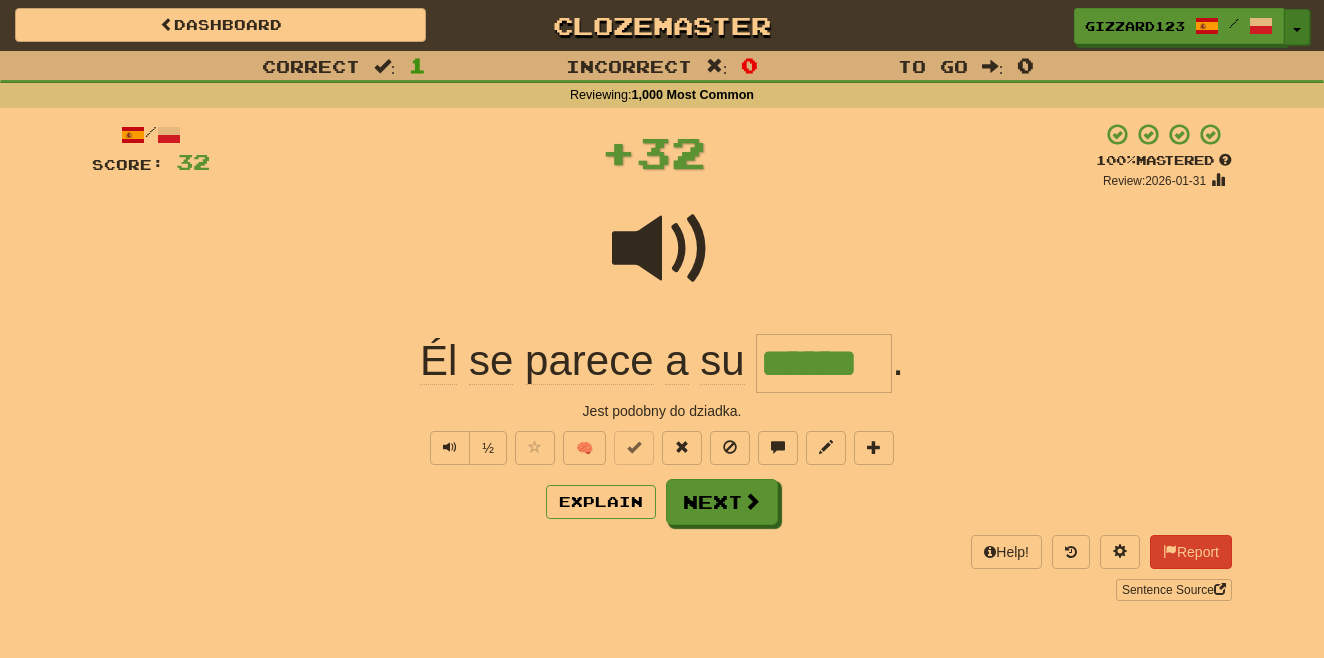 click on "Toggle Dropdown" at bounding box center [1297, 27] 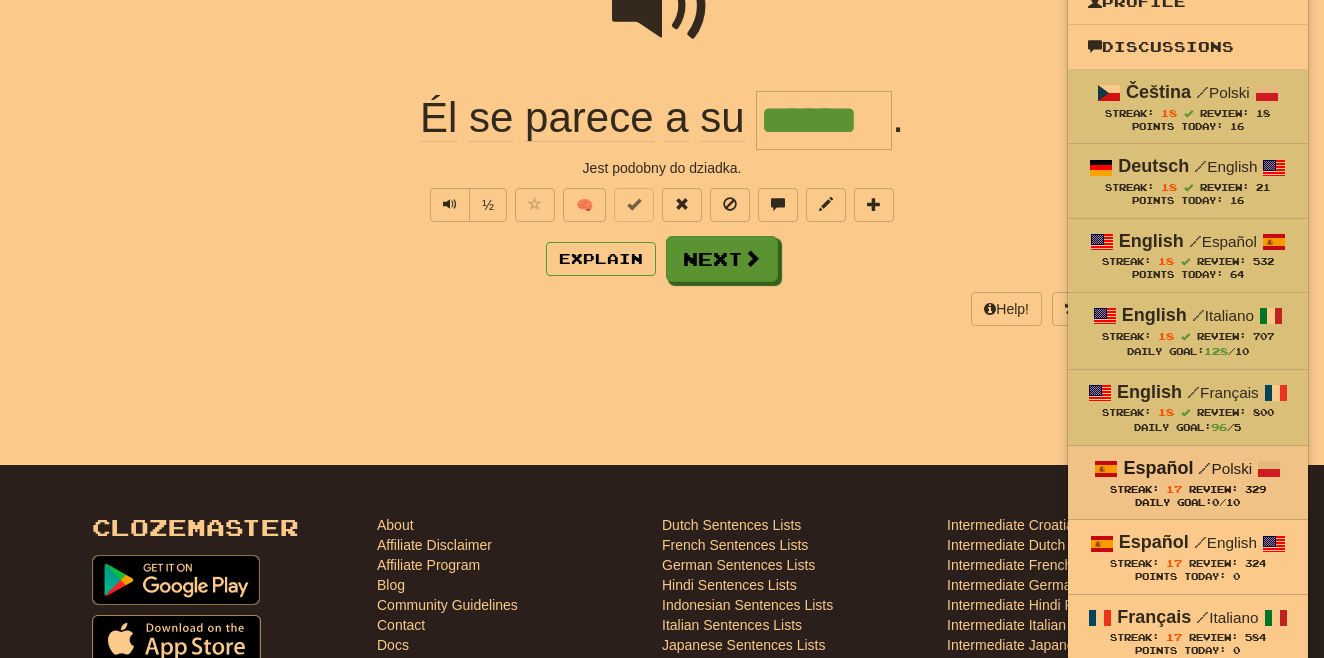 scroll, scrollTop: 320, scrollLeft: 0, axis: vertical 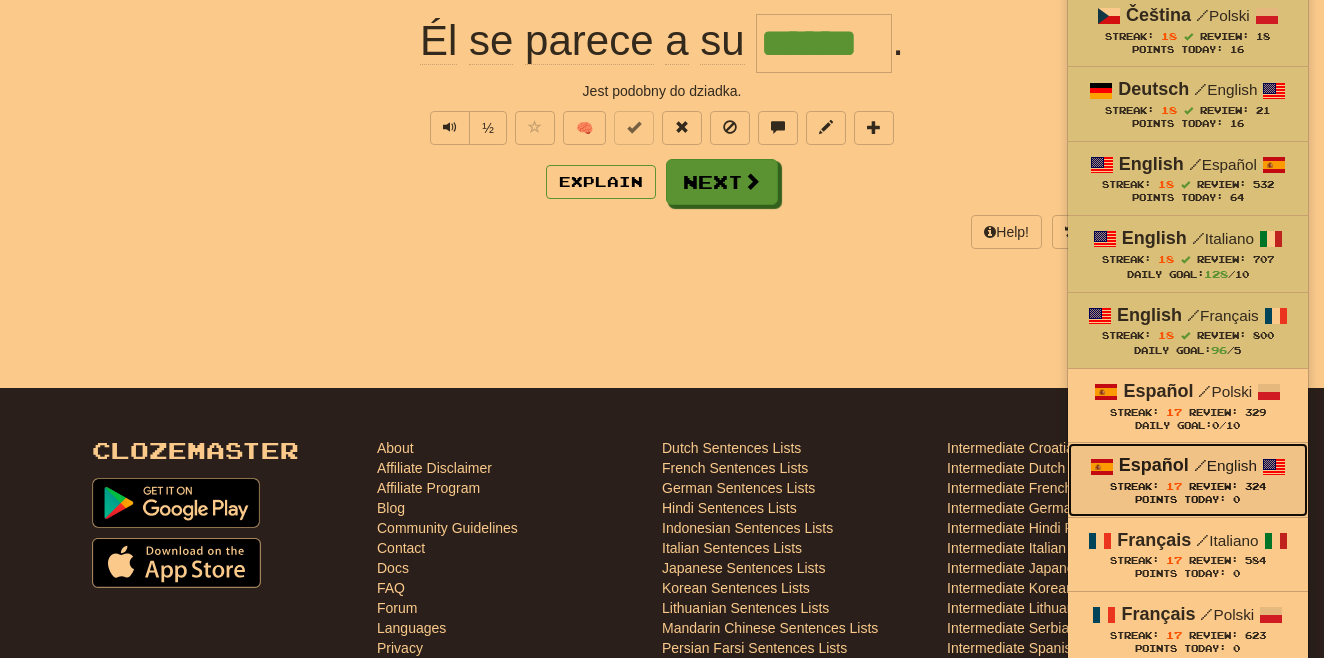 click on "Español" at bounding box center [1154, 465] 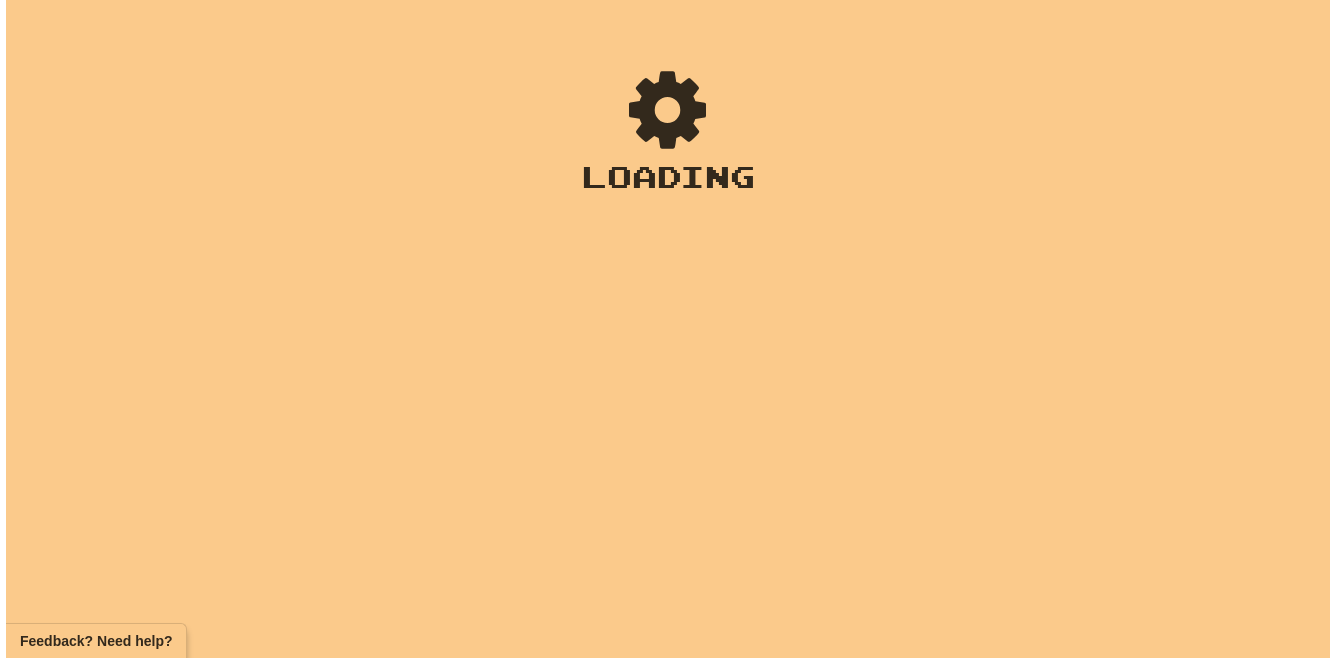 scroll, scrollTop: 0, scrollLeft: 0, axis: both 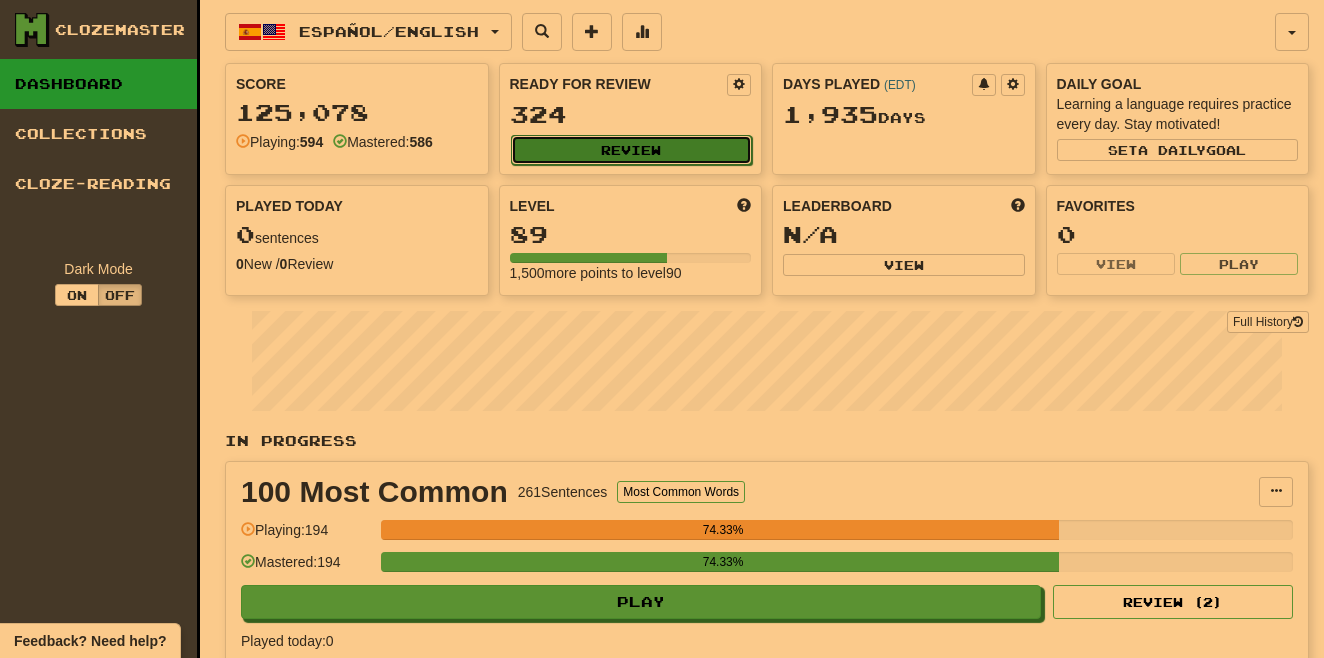 click on "Review" at bounding box center (632, 150) 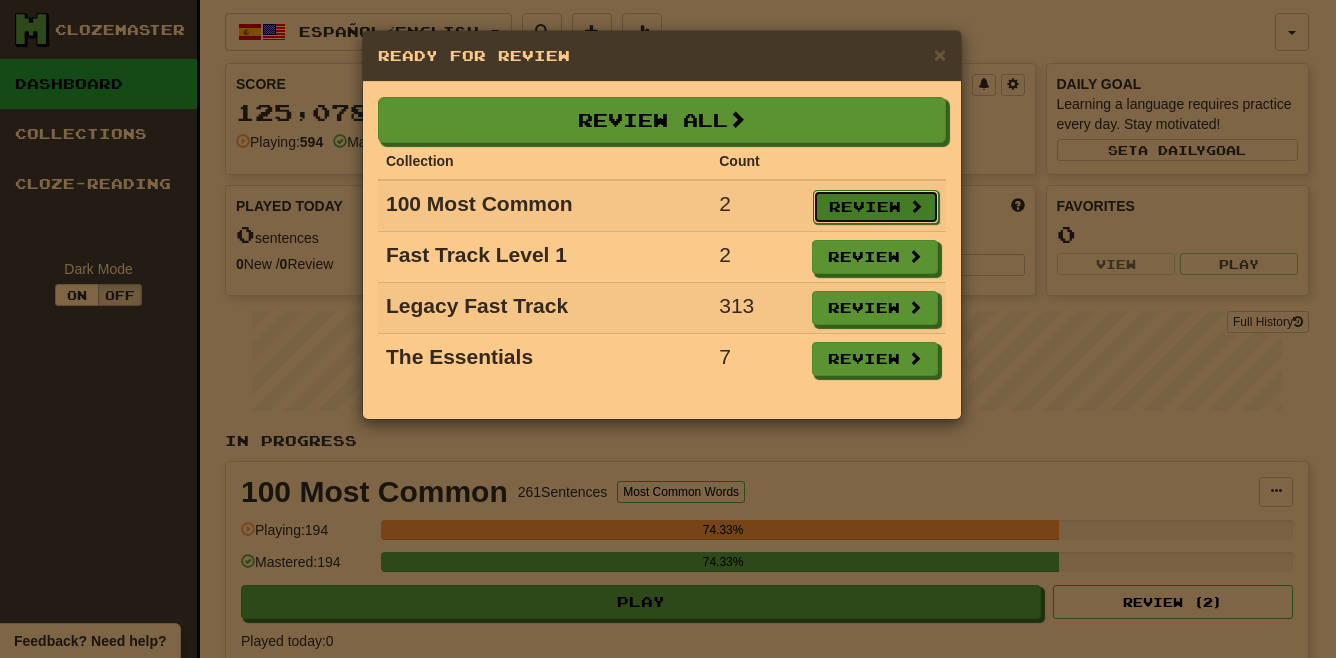 click on "Review" at bounding box center [876, 207] 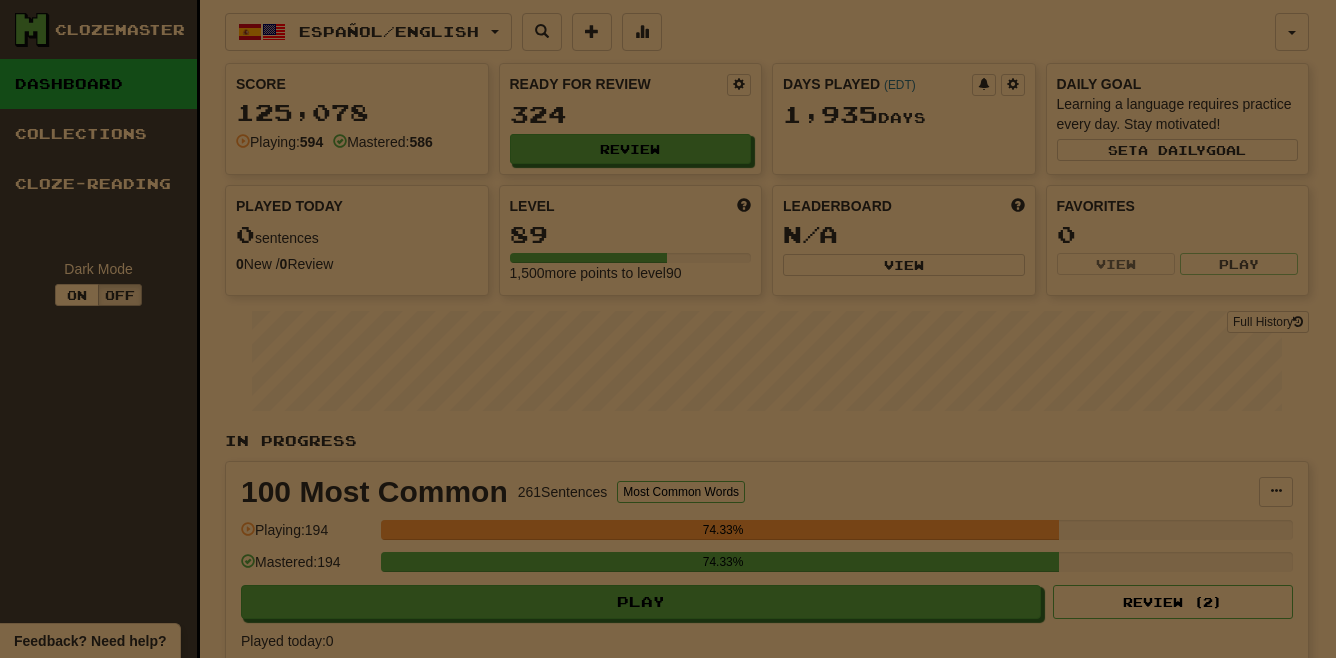 select on "**" 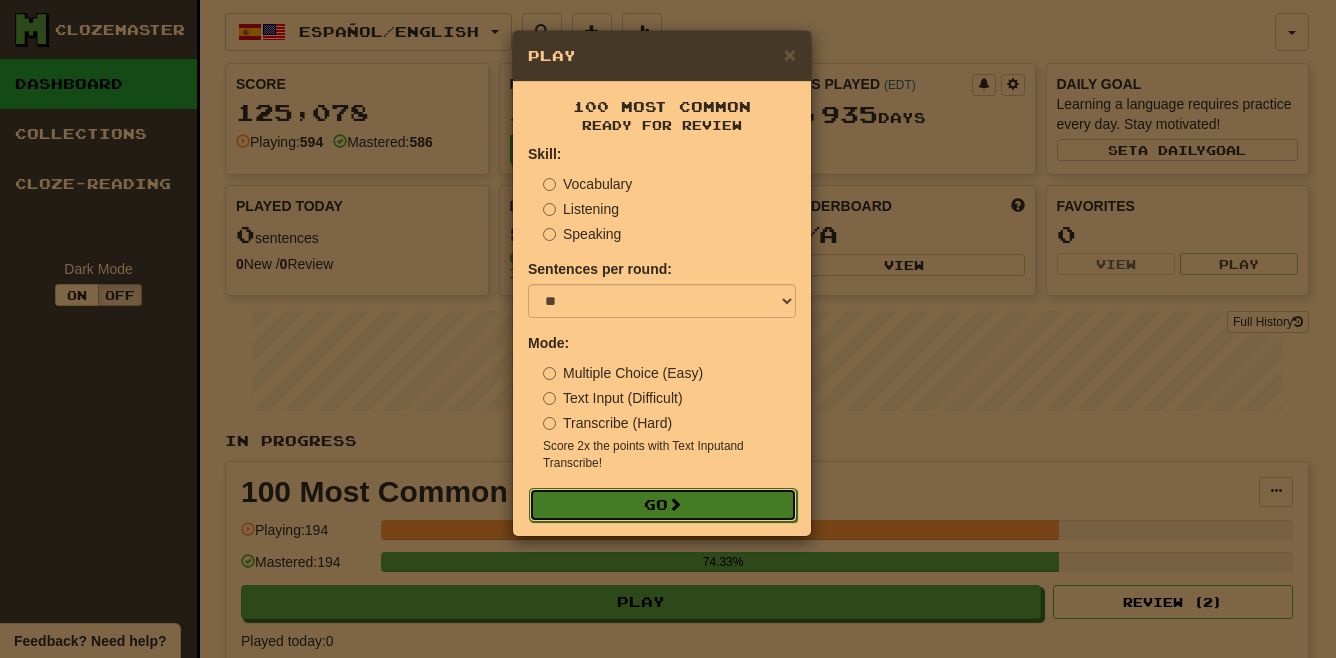 click at bounding box center (675, 504) 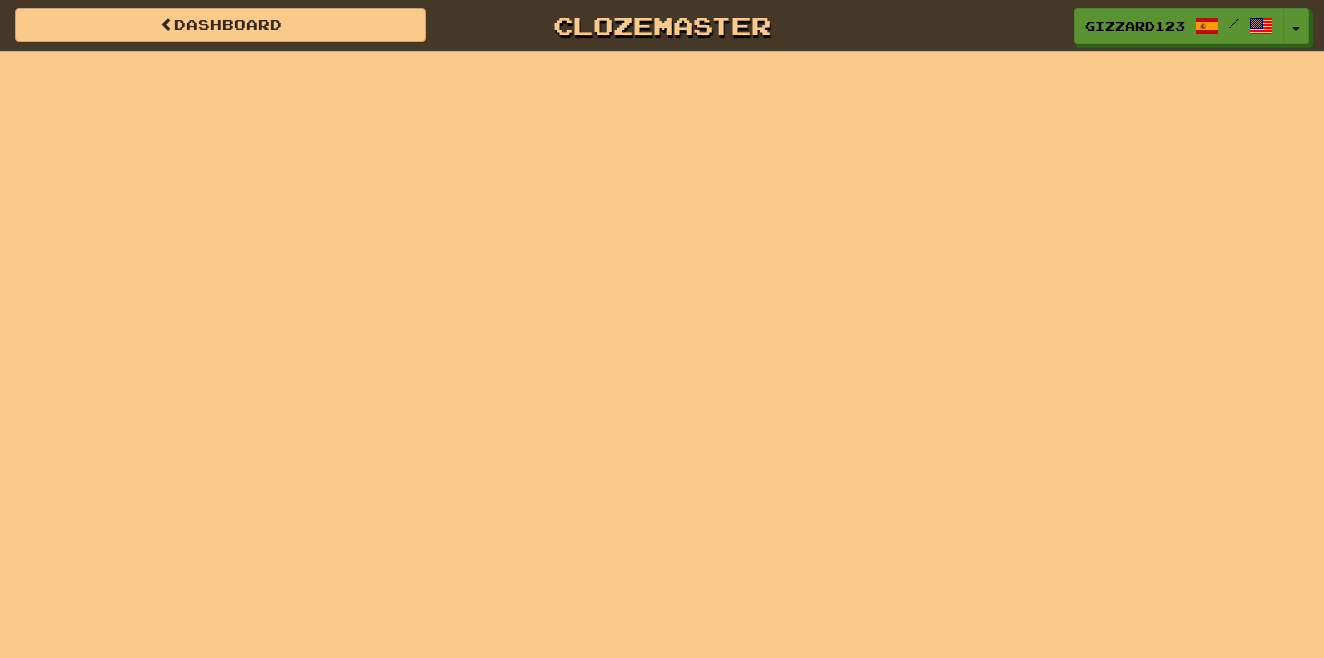 scroll, scrollTop: 0, scrollLeft: 0, axis: both 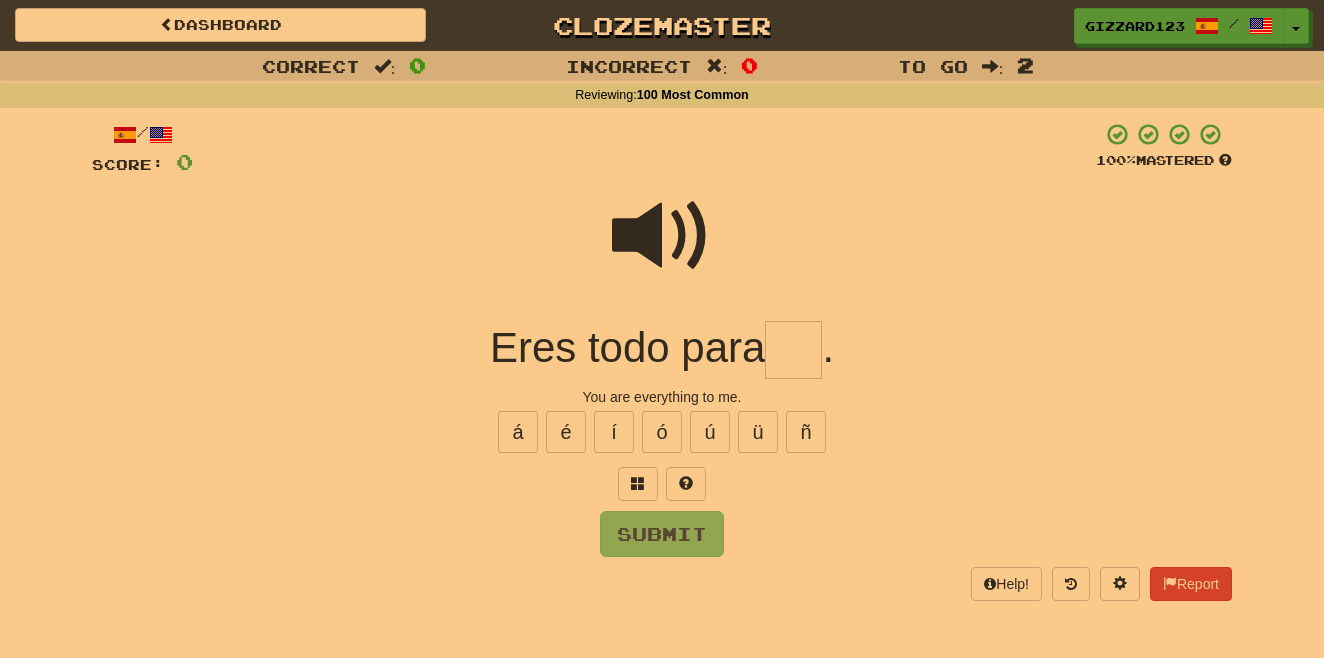 drag, startPoint x: 782, startPoint y: 364, endPoint x: 999, endPoint y: 287, distance: 230.25638 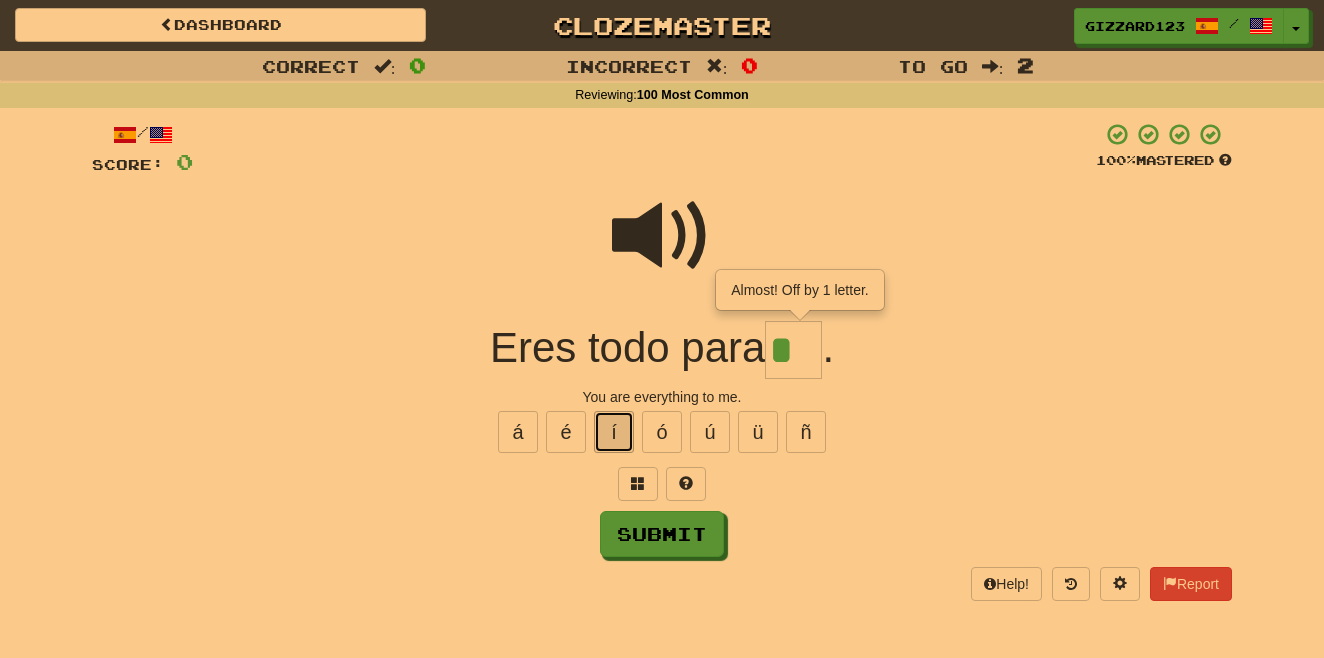 click on "í" at bounding box center [614, 432] 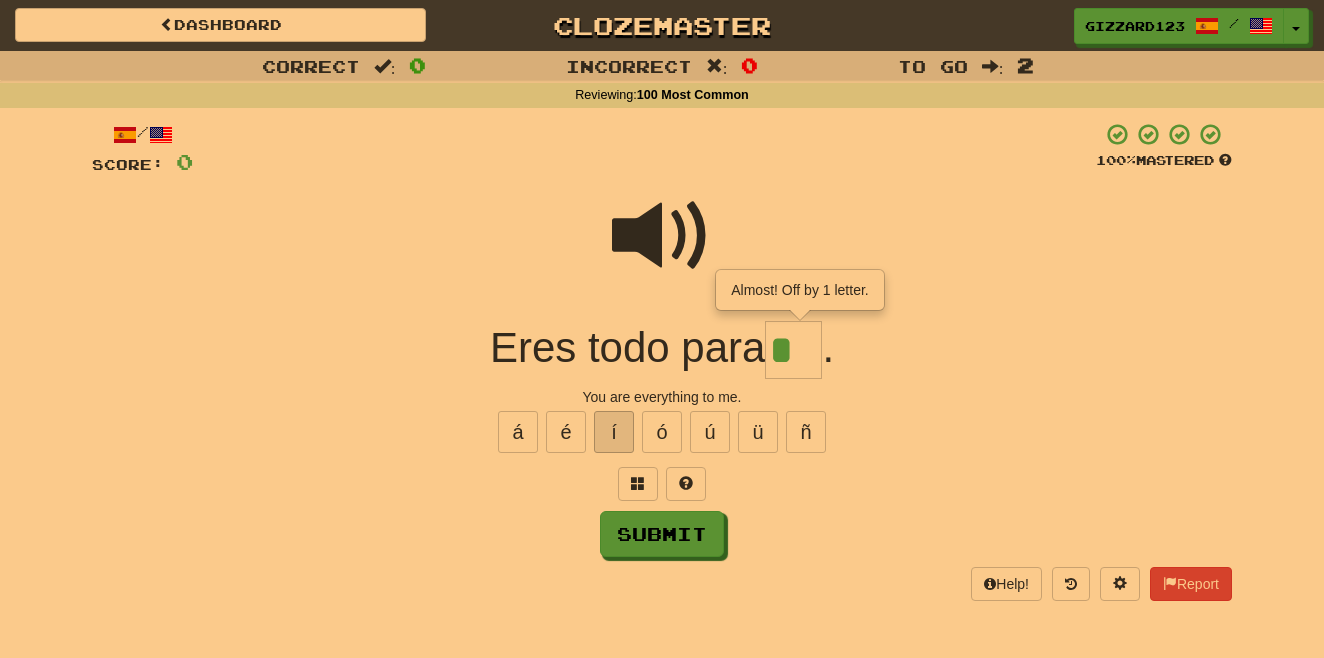 type on "**" 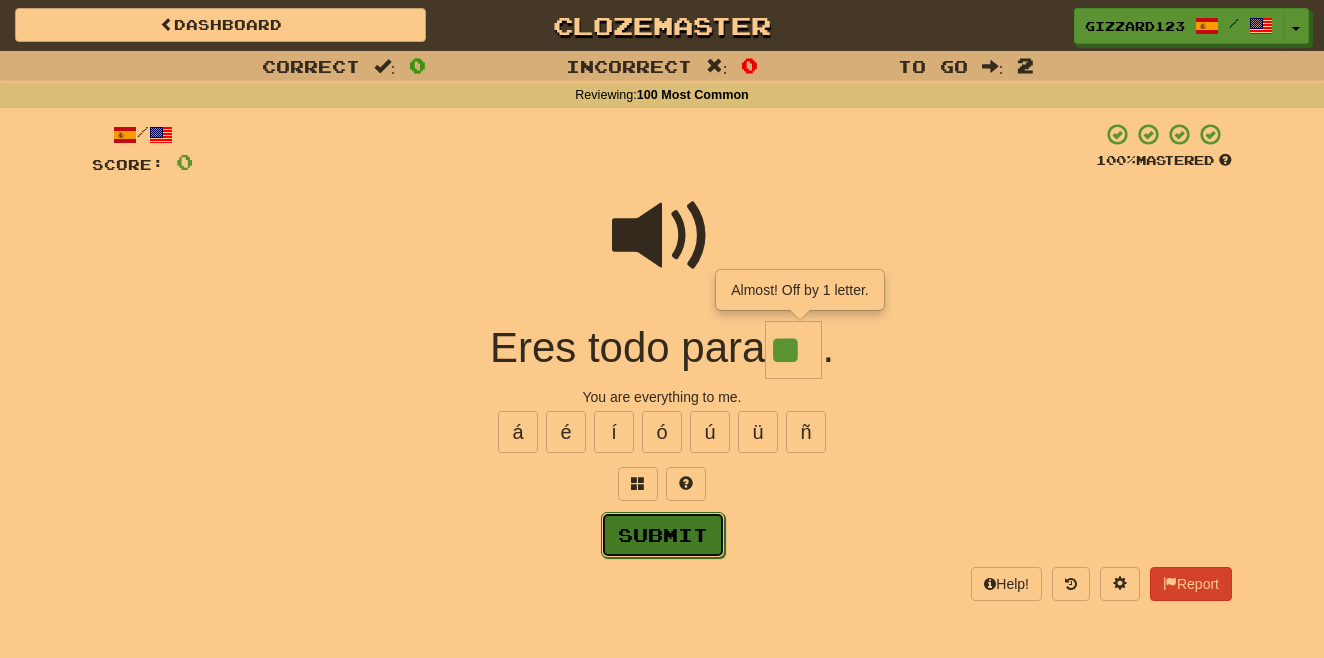 click on "Submit" at bounding box center (663, 535) 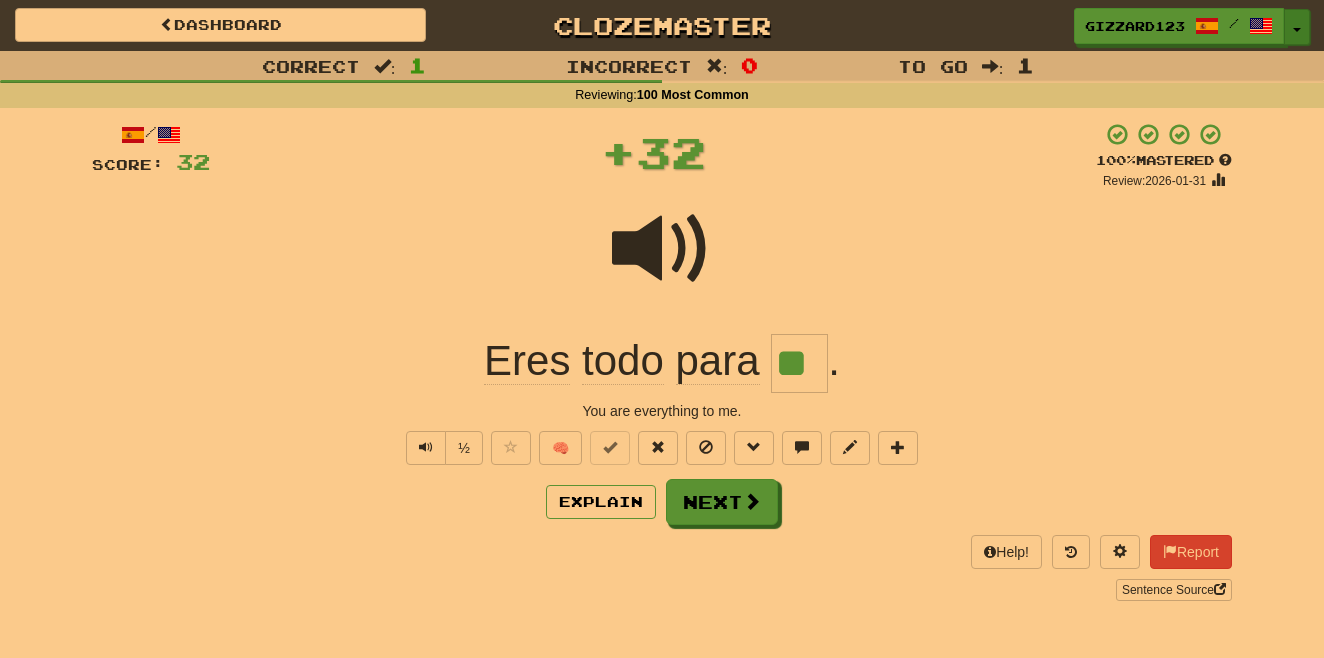 drag, startPoint x: 1294, startPoint y: 25, endPoint x: 1301, endPoint y: 35, distance: 12.206555 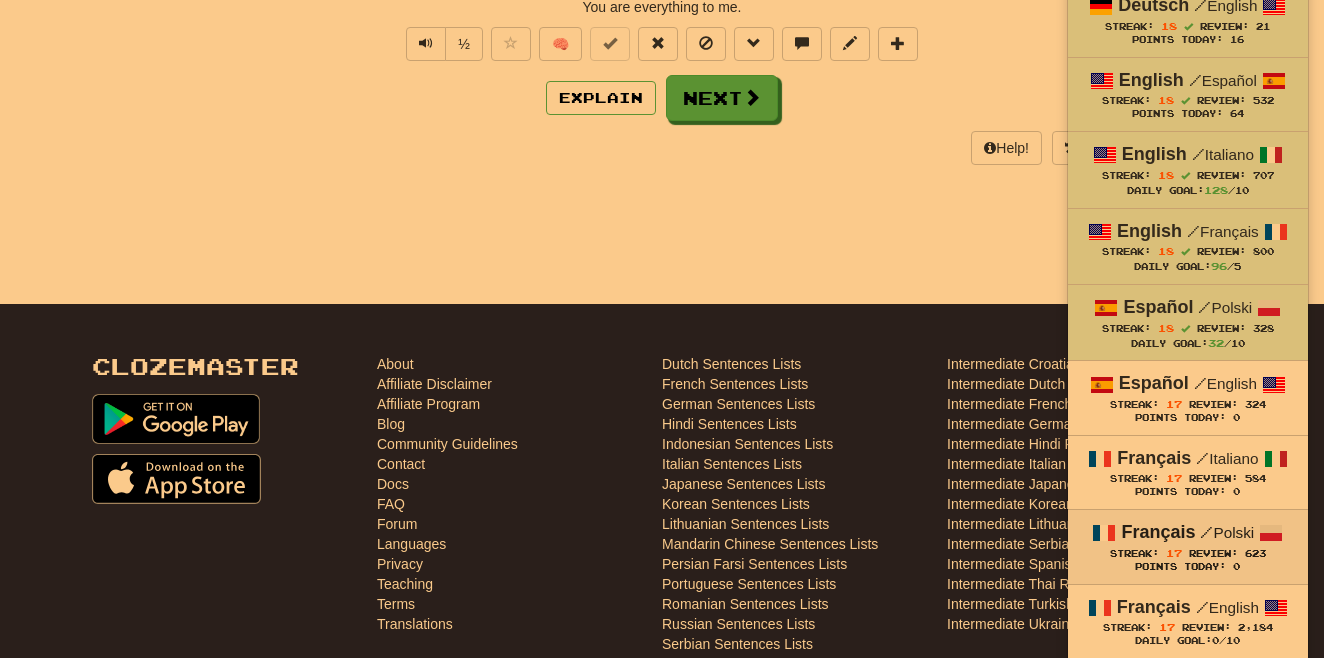 scroll, scrollTop: 426, scrollLeft: 0, axis: vertical 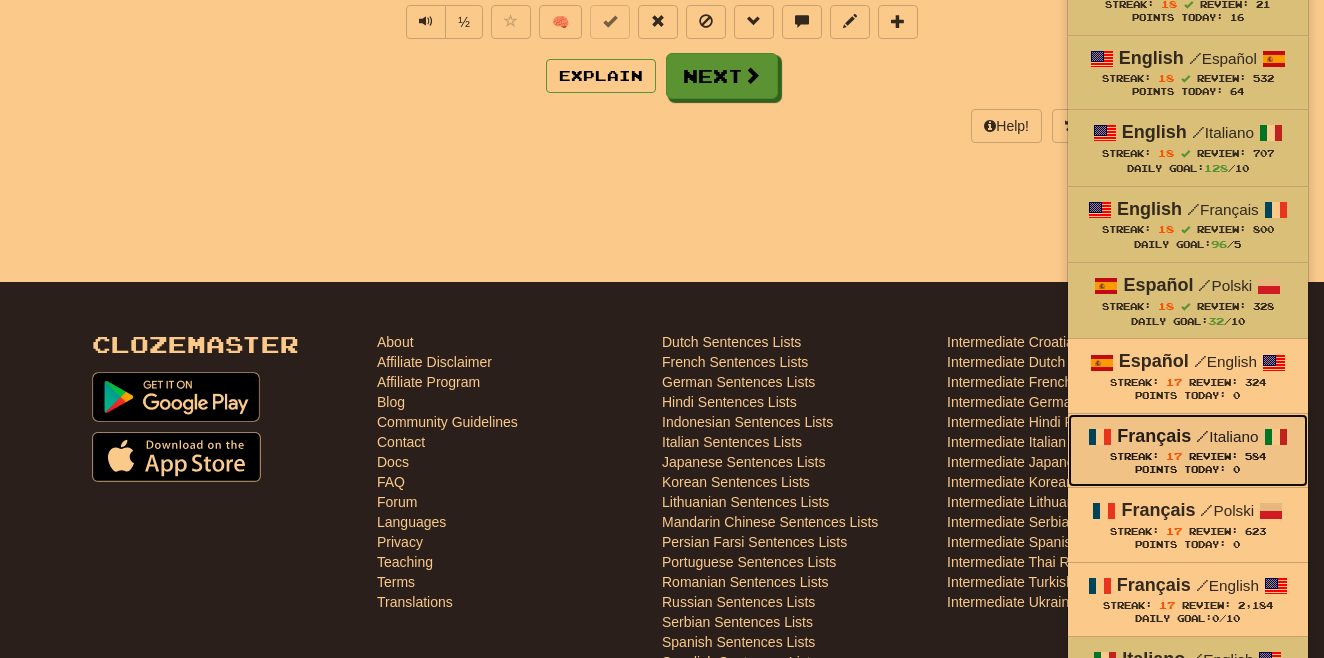 click on "Français
/
Italiano" at bounding box center (1188, 437) 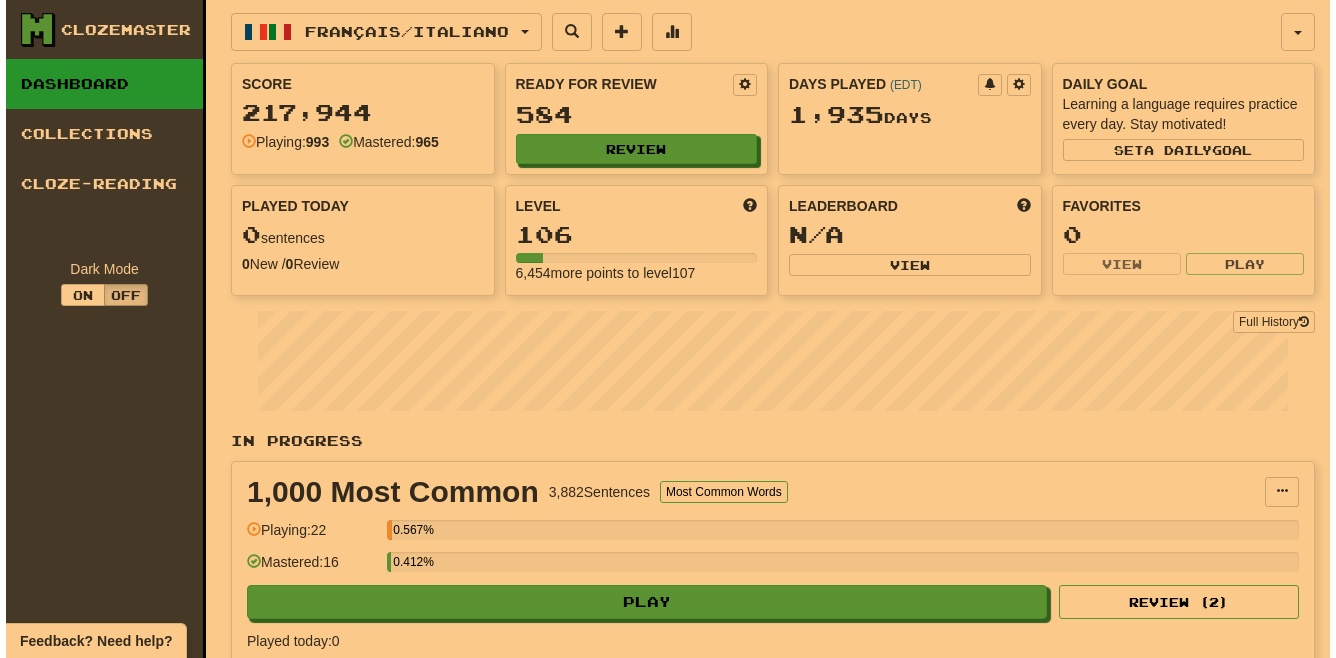scroll, scrollTop: 0, scrollLeft: 0, axis: both 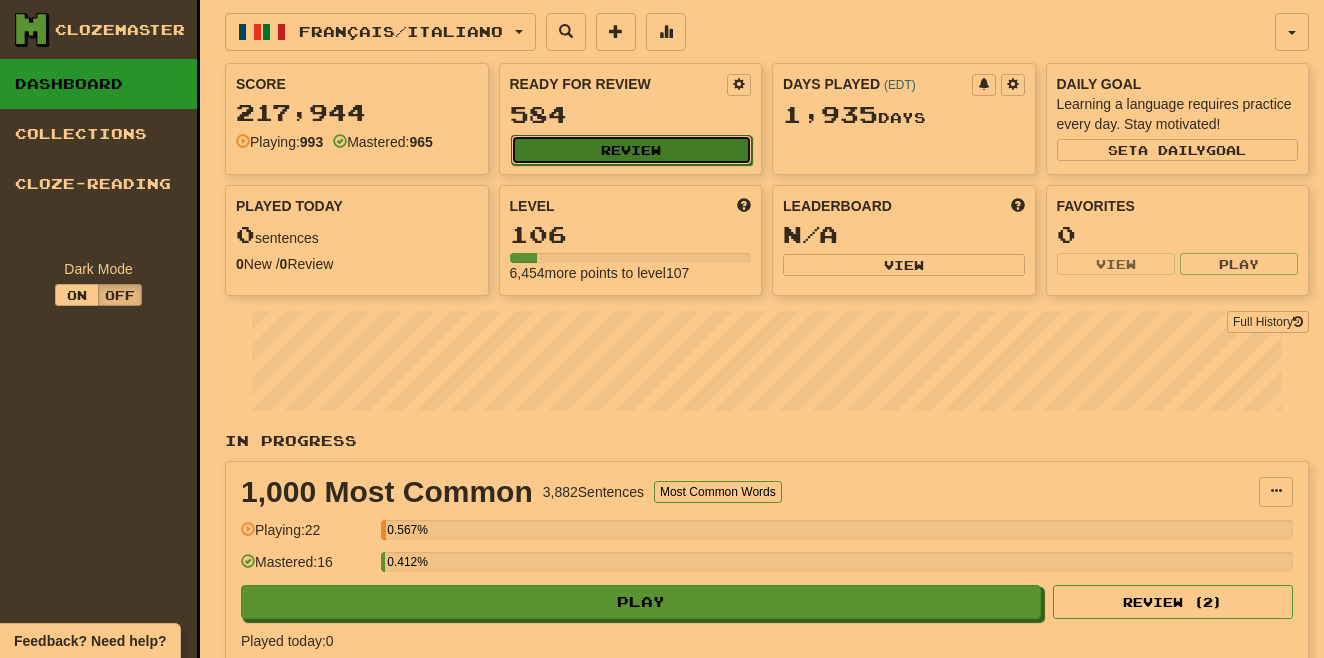 click on "Review" 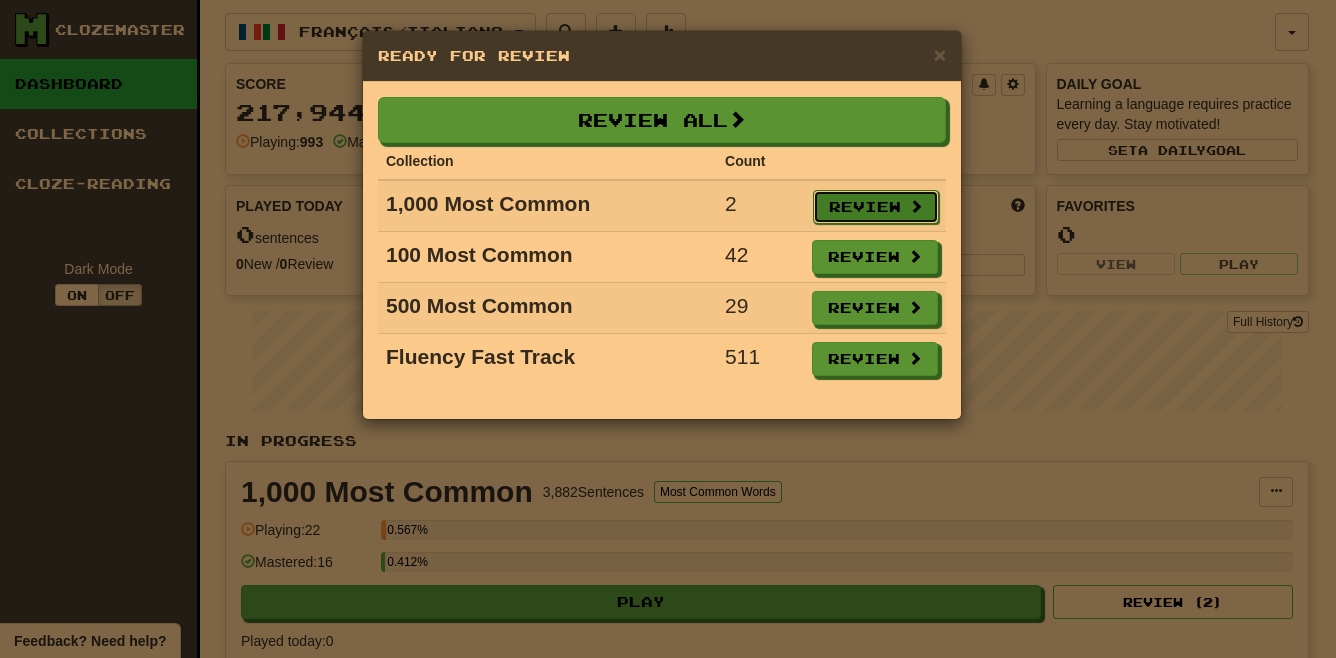 click on "Review" at bounding box center (876, 207) 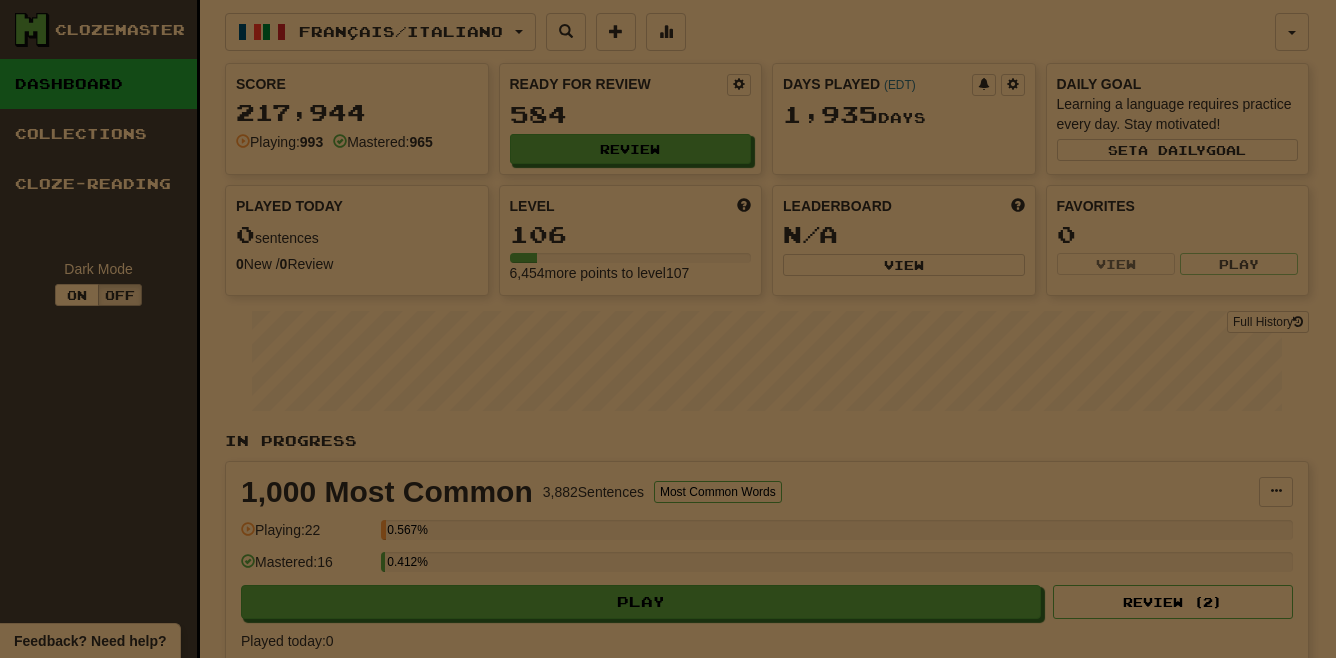 select on "**" 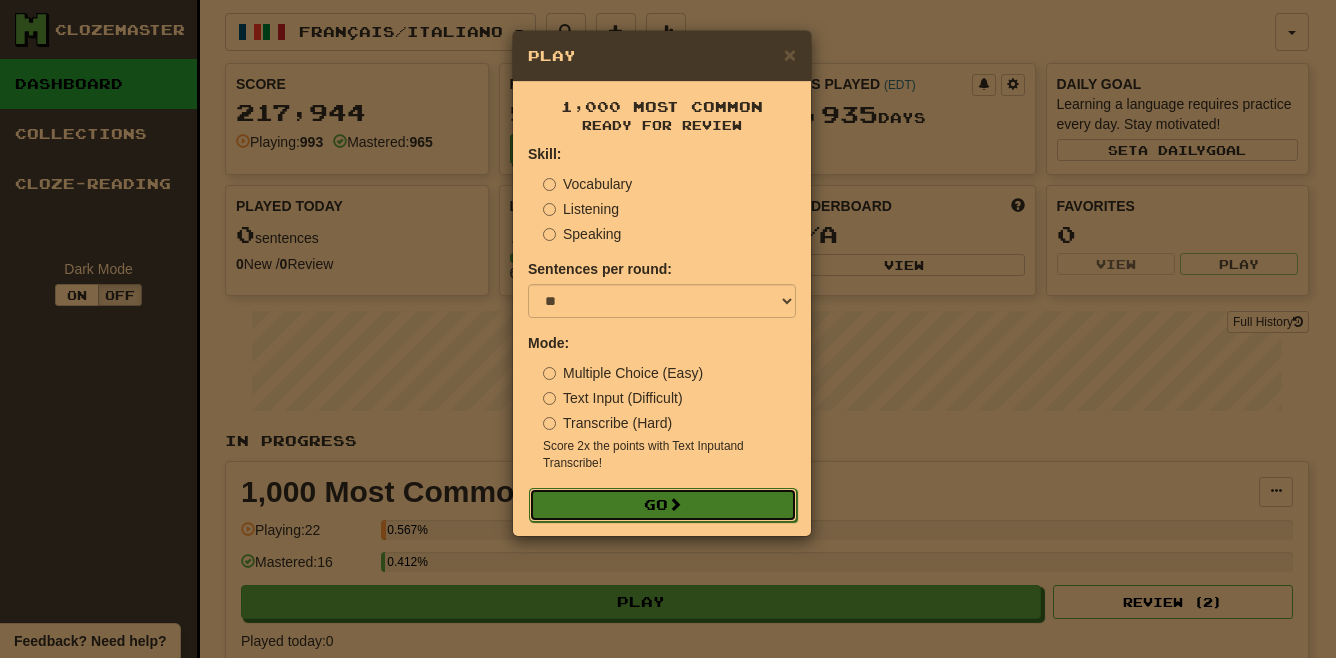 click at bounding box center (675, 504) 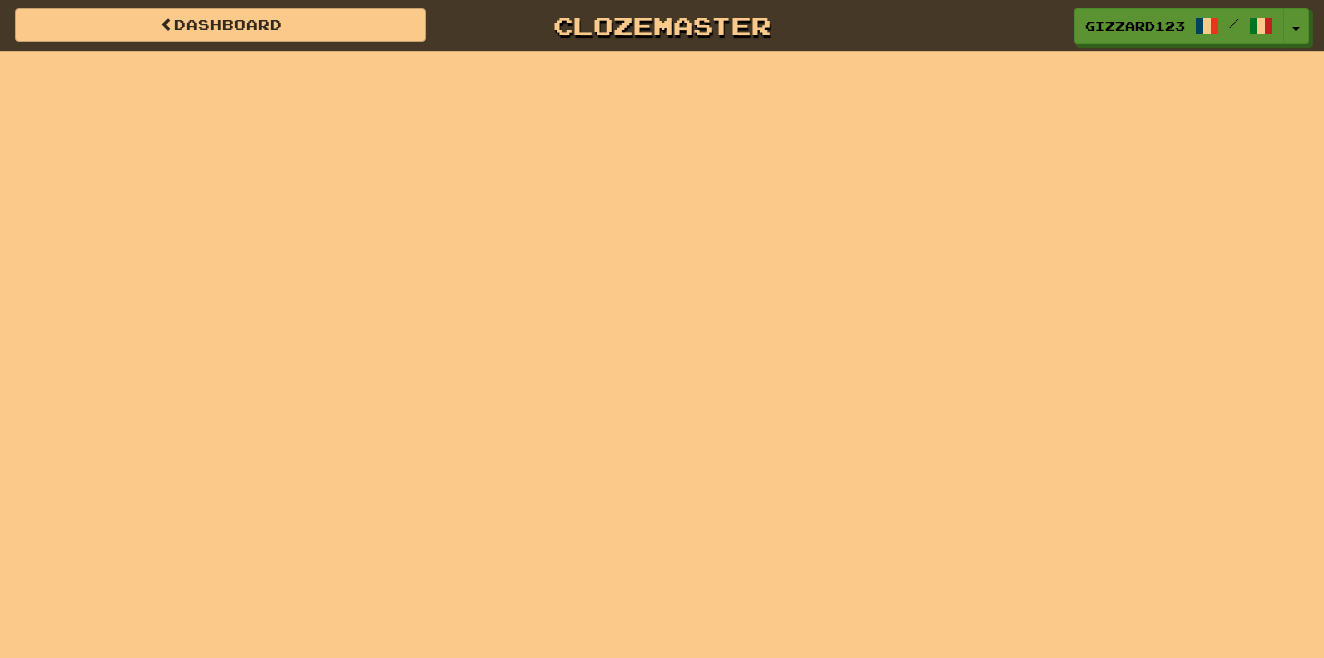 scroll, scrollTop: 0, scrollLeft: 0, axis: both 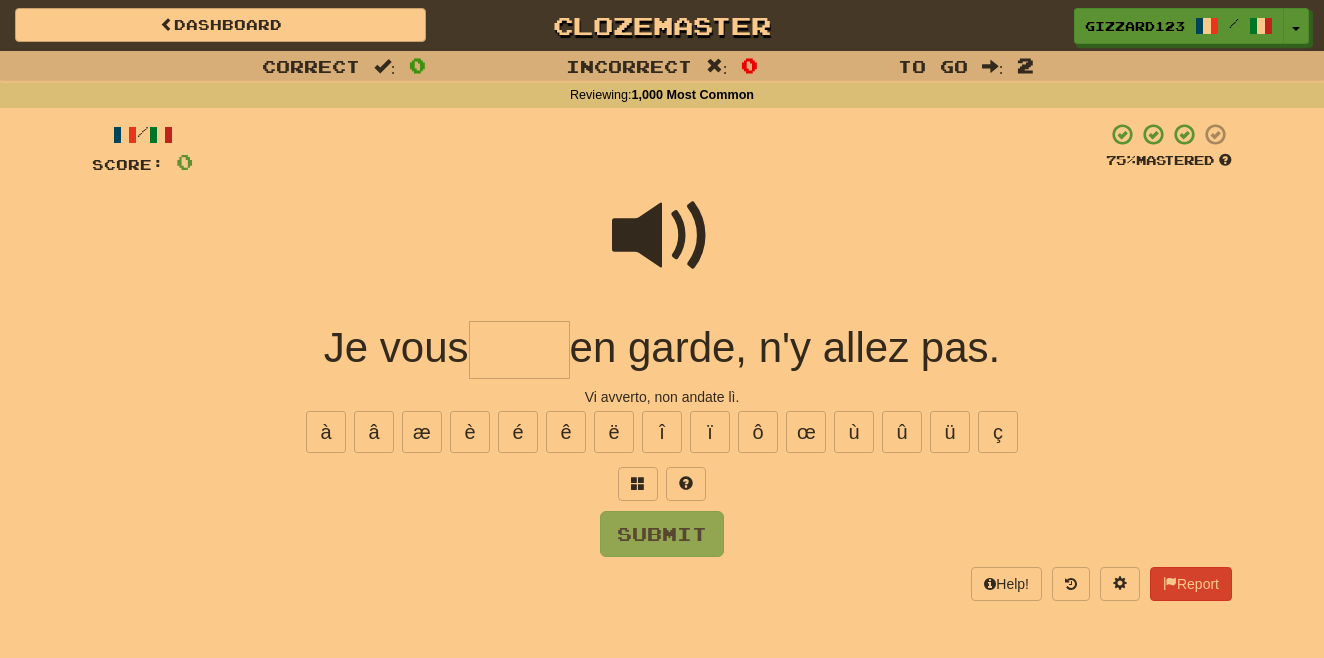 drag, startPoint x: 477, startPoint y: 371, endPoint x: 511, endPoint y: 366, distance: 34.36568 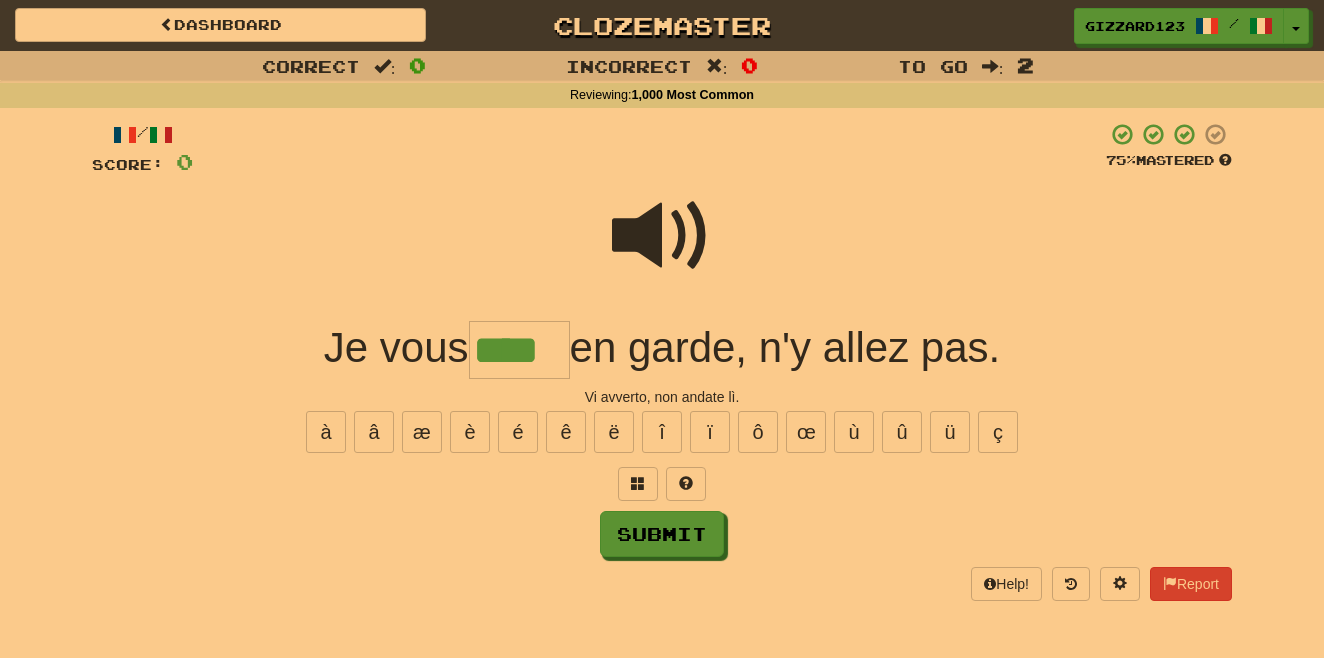 type on "****" 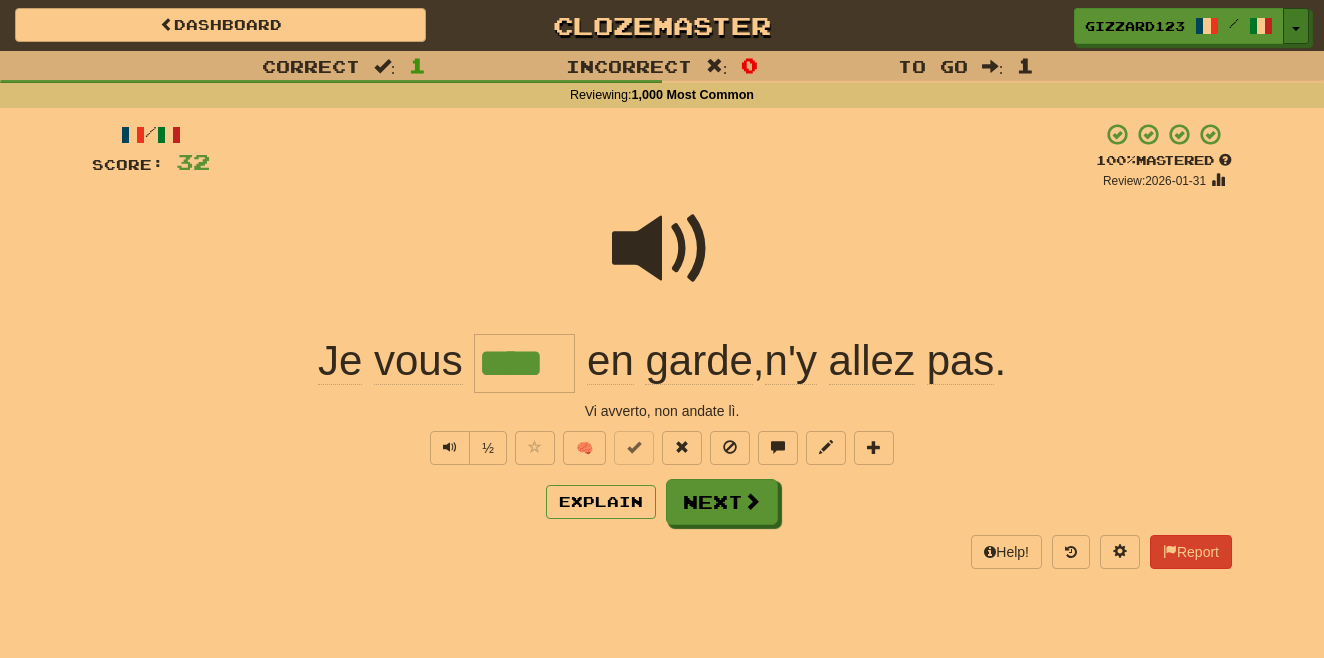 drag, startPoint x: 1298, startPoint y: 30, endPoint x: 1314, endPoint y: 70, distance: 43.081318 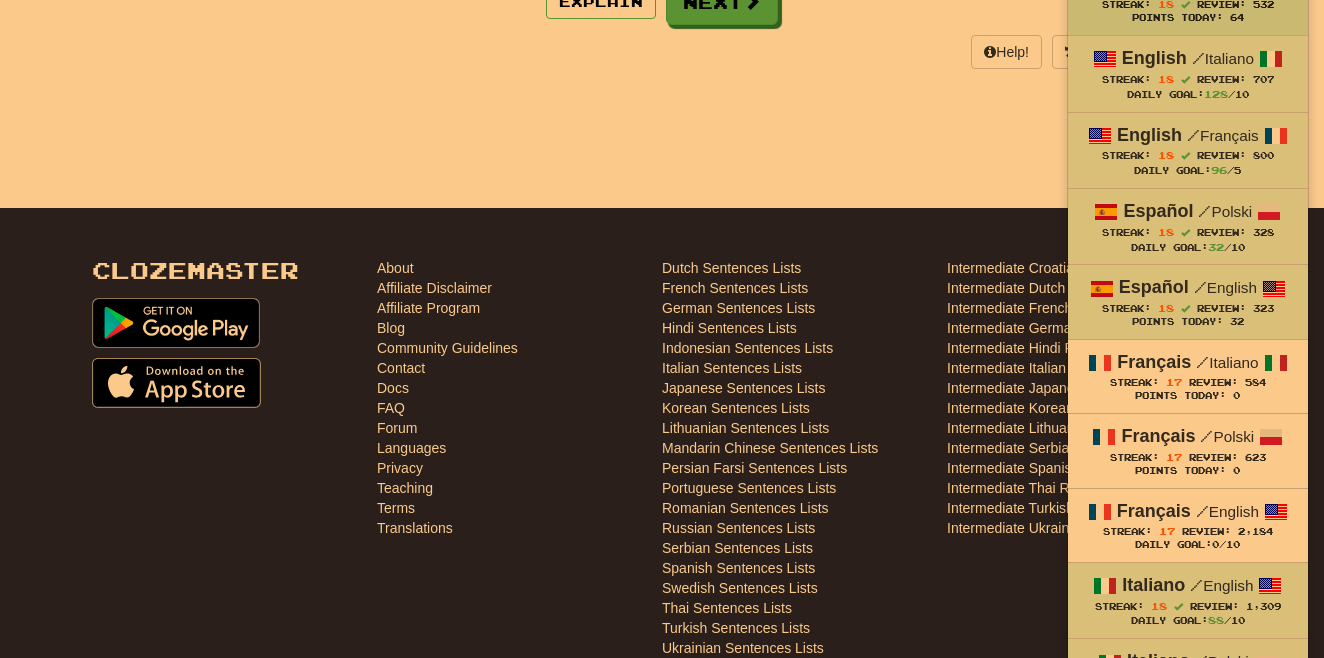 scroll, scrollTop: 533, scrollLeft: 0, axis: vertical 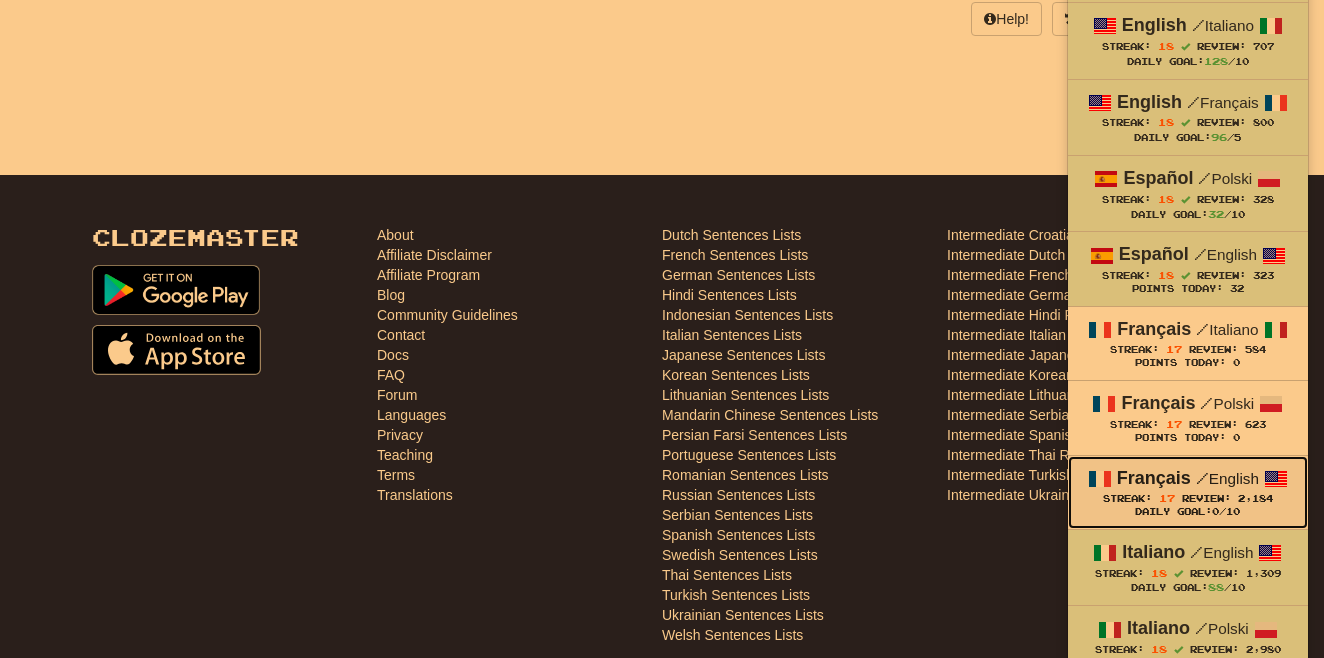 click on "Daily Goal:  0 /10" at bounding box center [1188, 512] 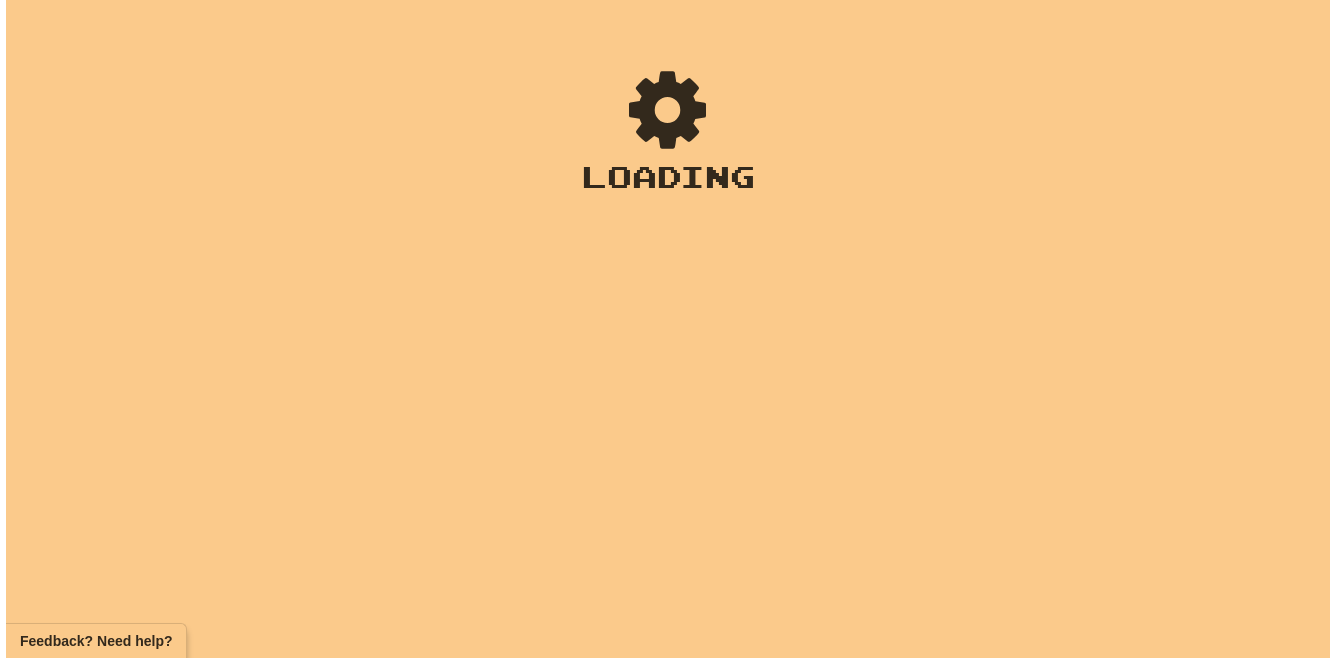scroll, scrollTop: 0, scrollLeft: 0, axis: both 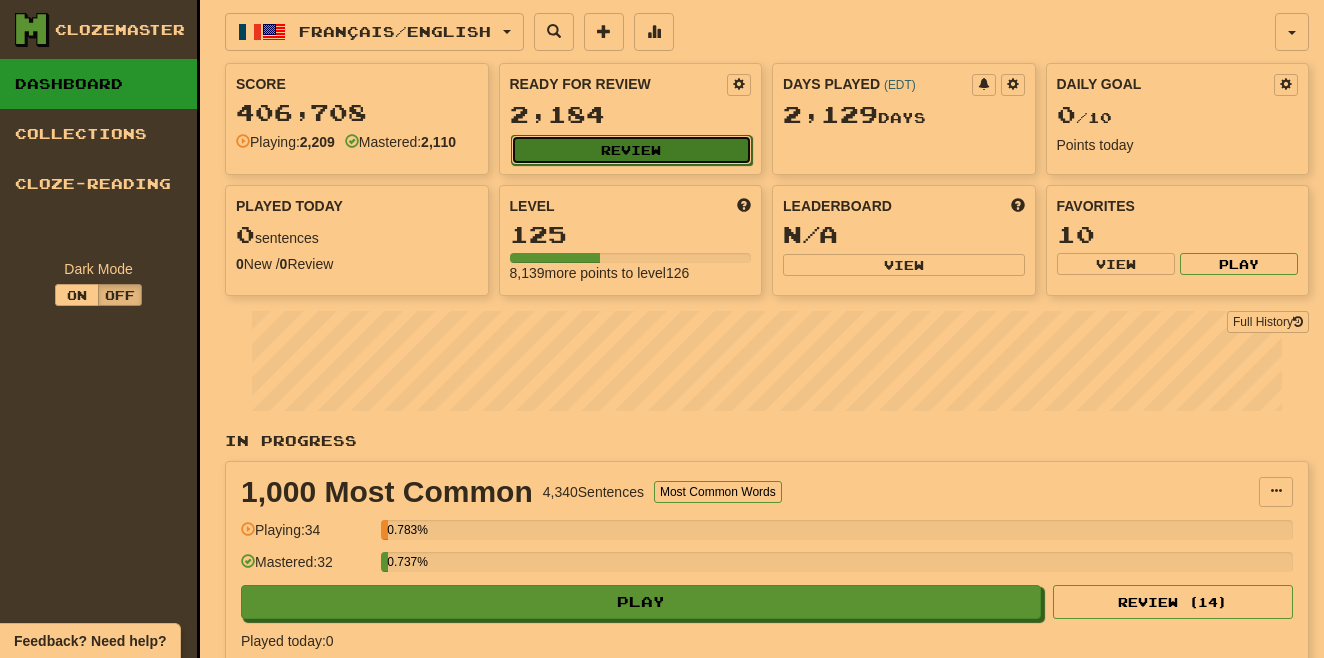 click on "Review" at bounding box center [632, 150] 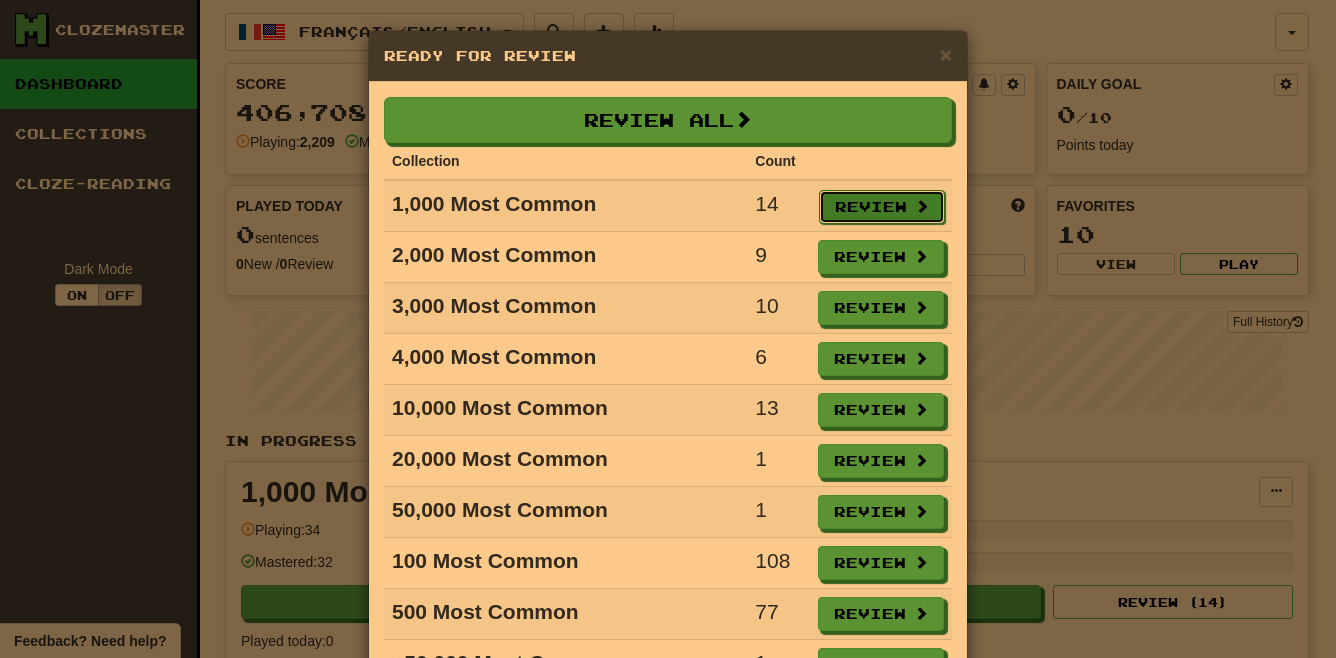 click on "Review" at bounding box center [882, 207] 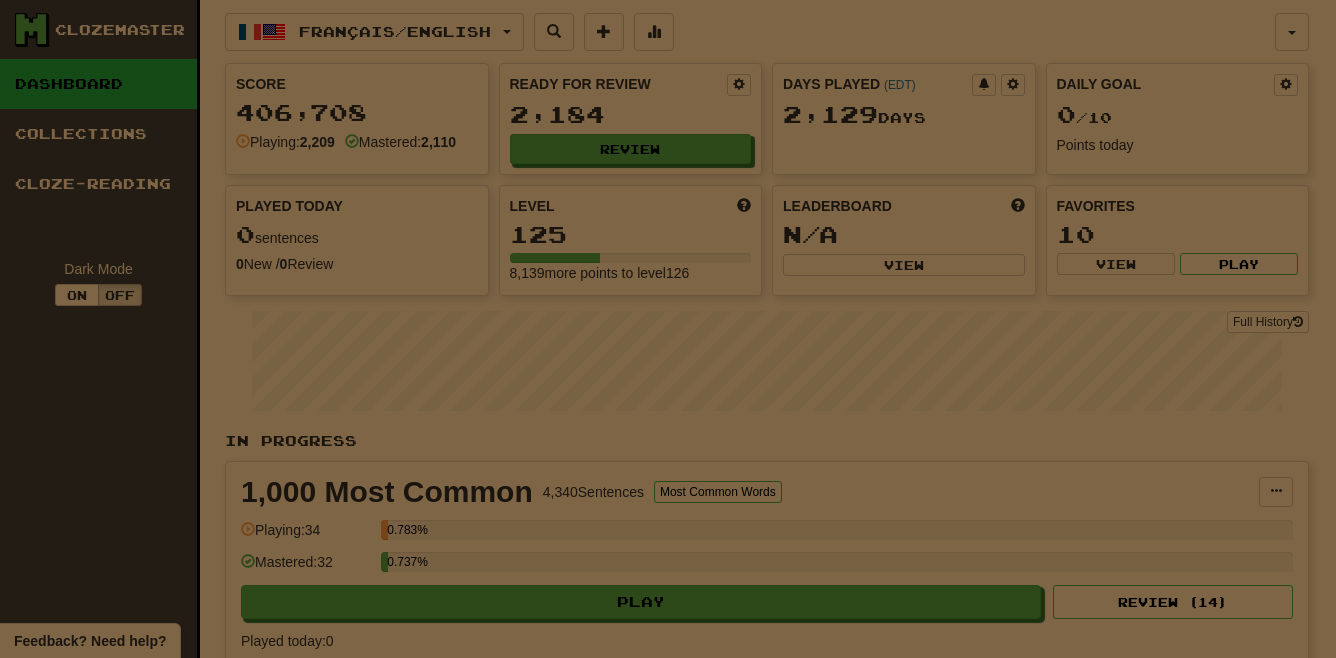 select on "**" 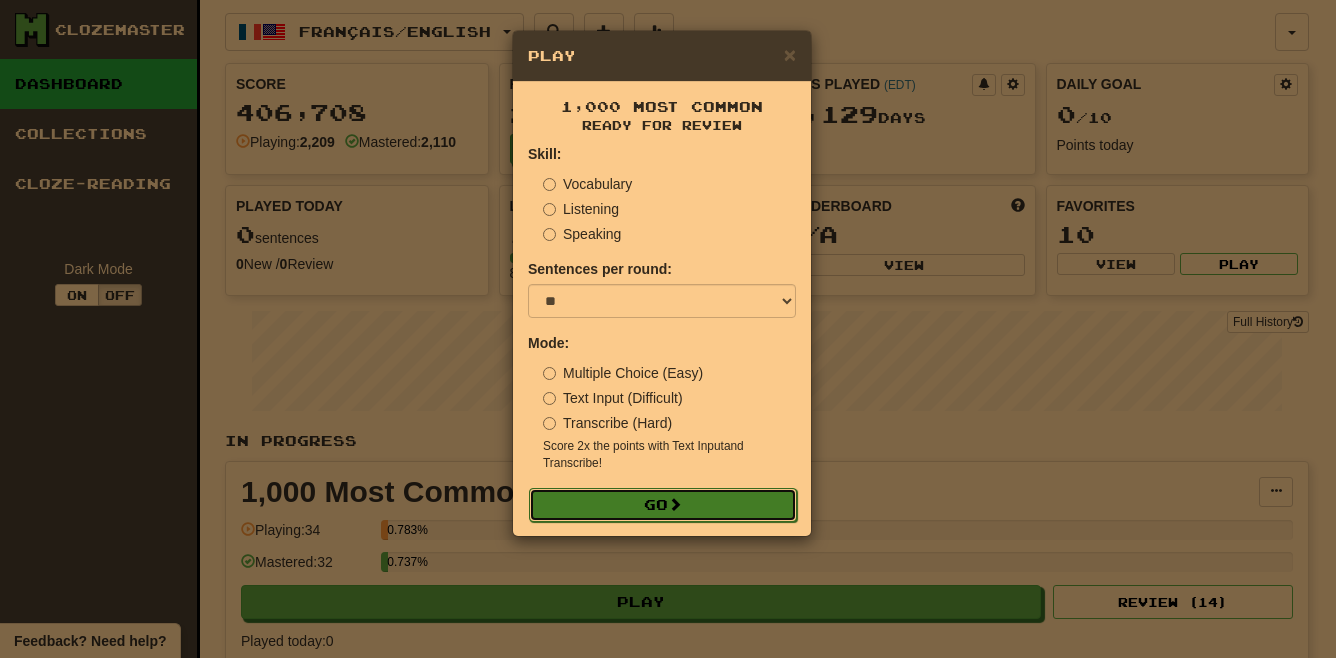 click on "Go" at bounding box center (663, 505) 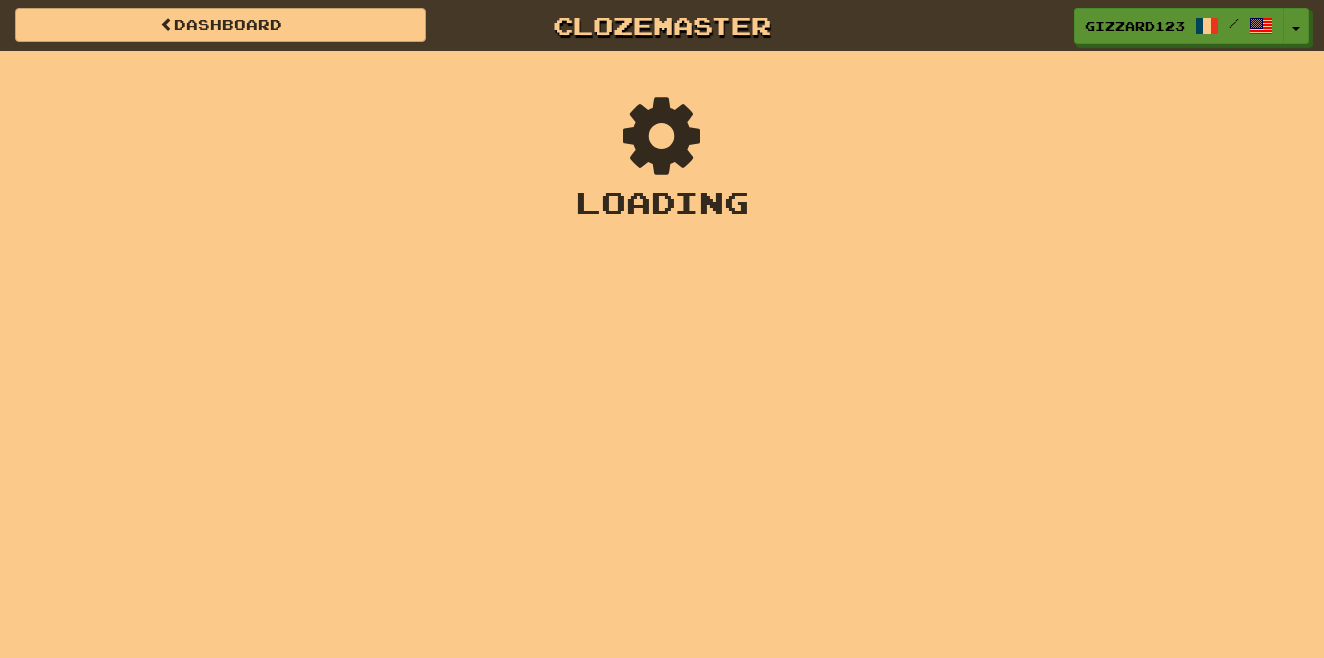 scroll, scrollTop: 0, scrollLeft: 0, axis: both 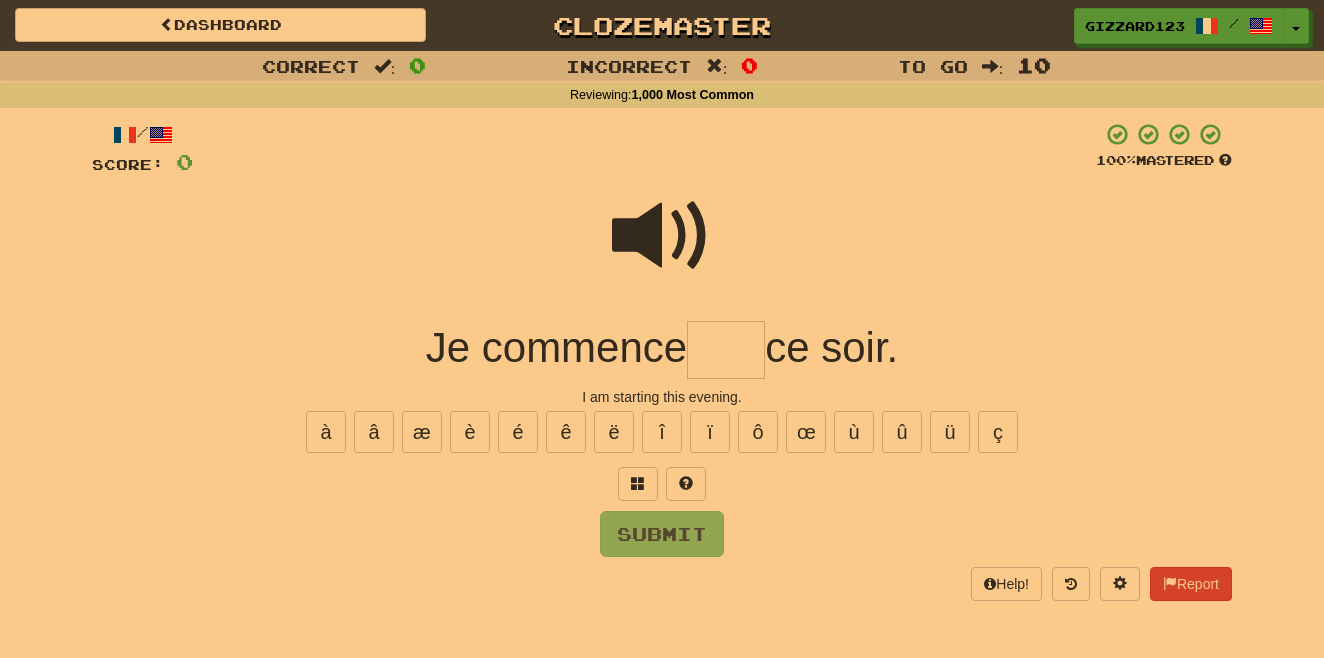 drag, startPoint x: 716, startPoint y: 344, endPoint x: 753, endPoint y: 323, distance: 42.544094 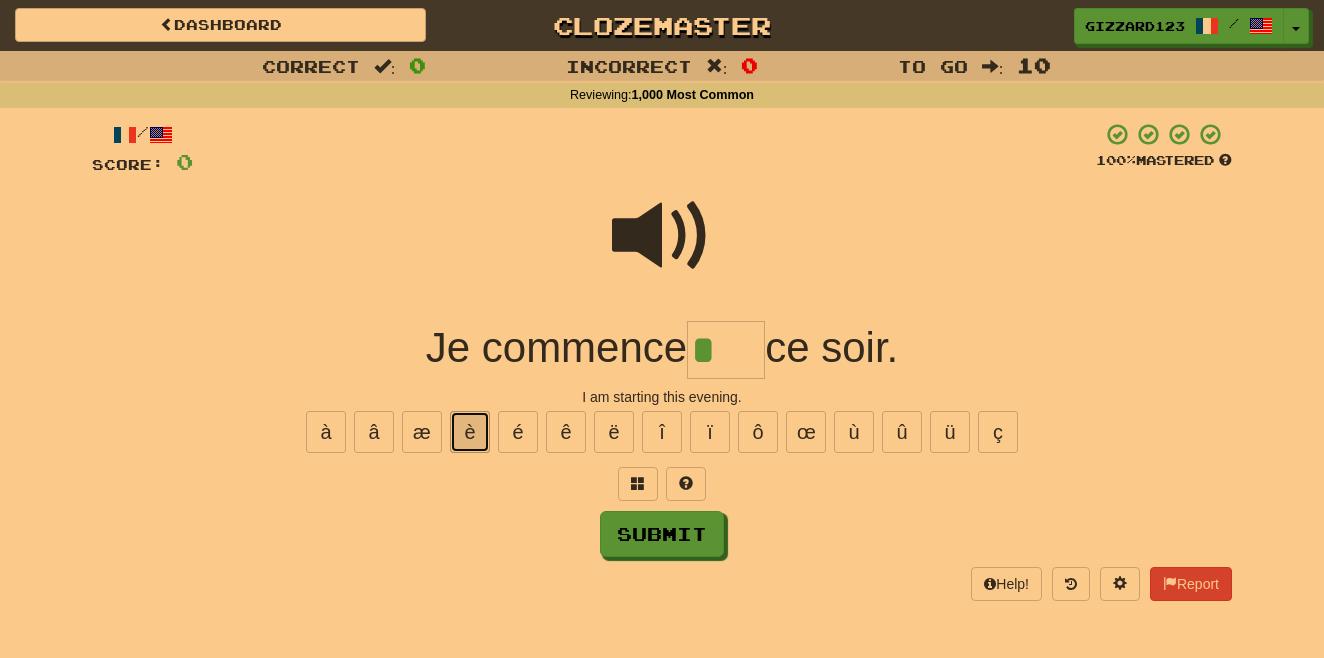 click on "è" at bounding box center (470, 432) 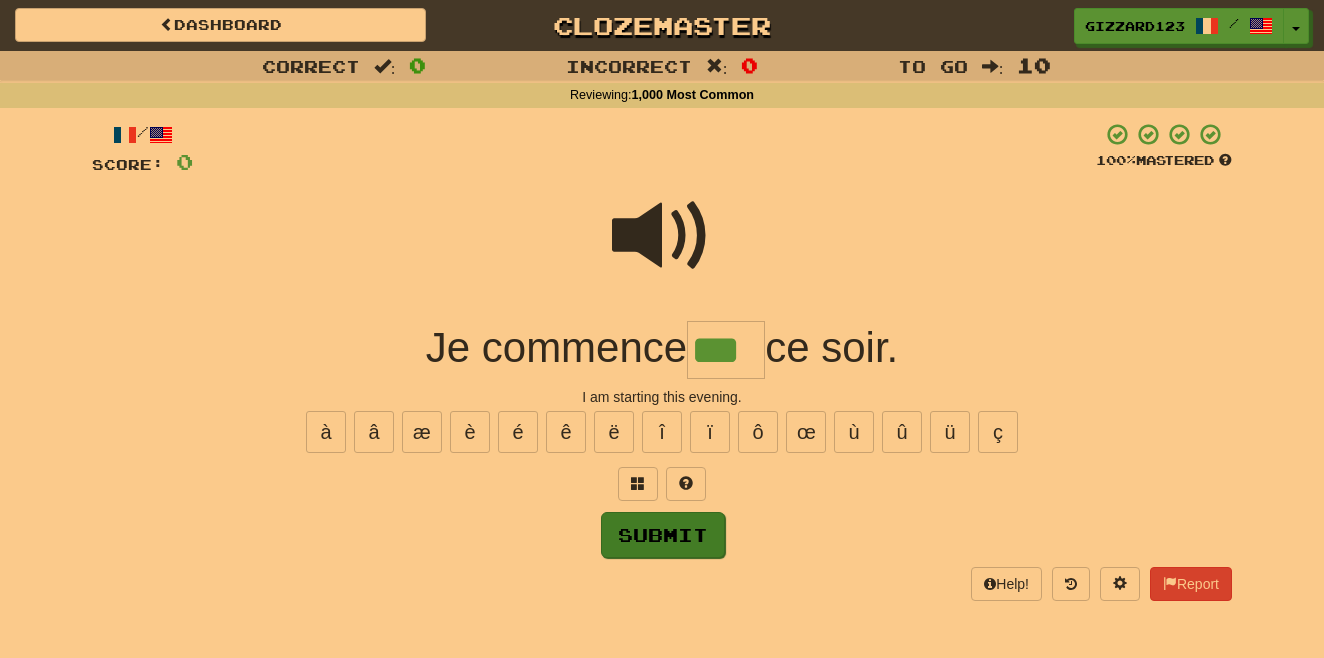 type on "***" 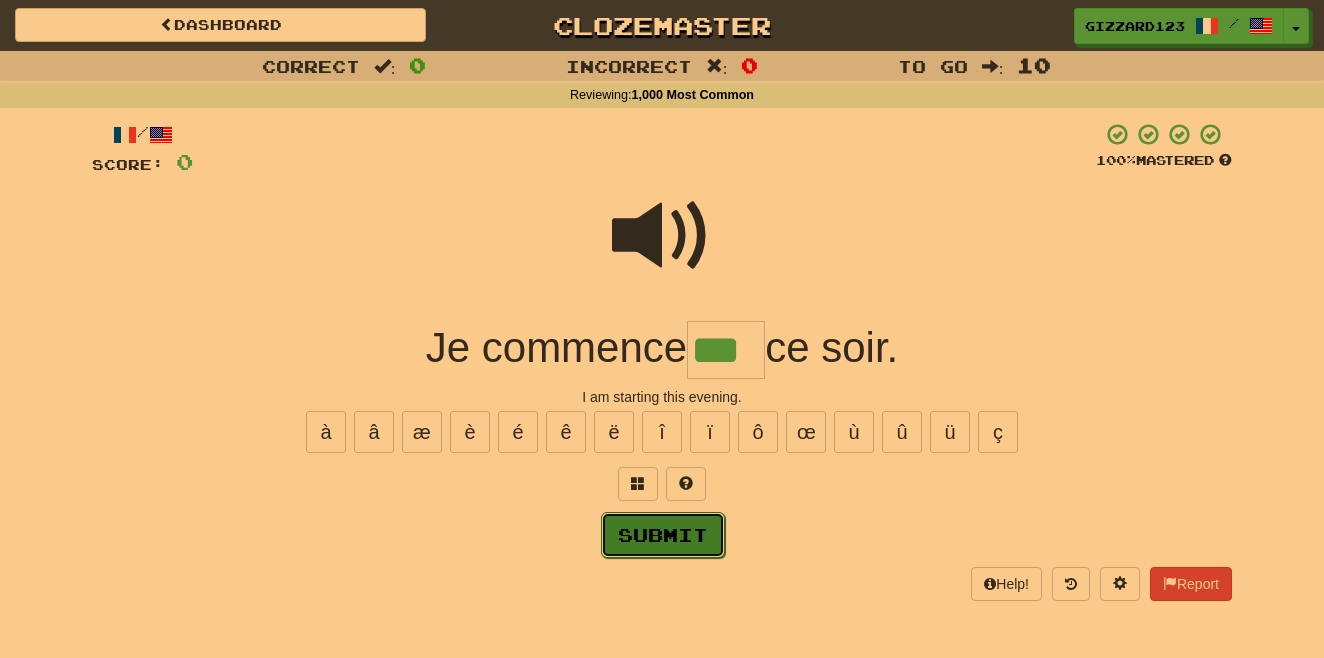 click on "Submit" at bounding box center [663, 535] 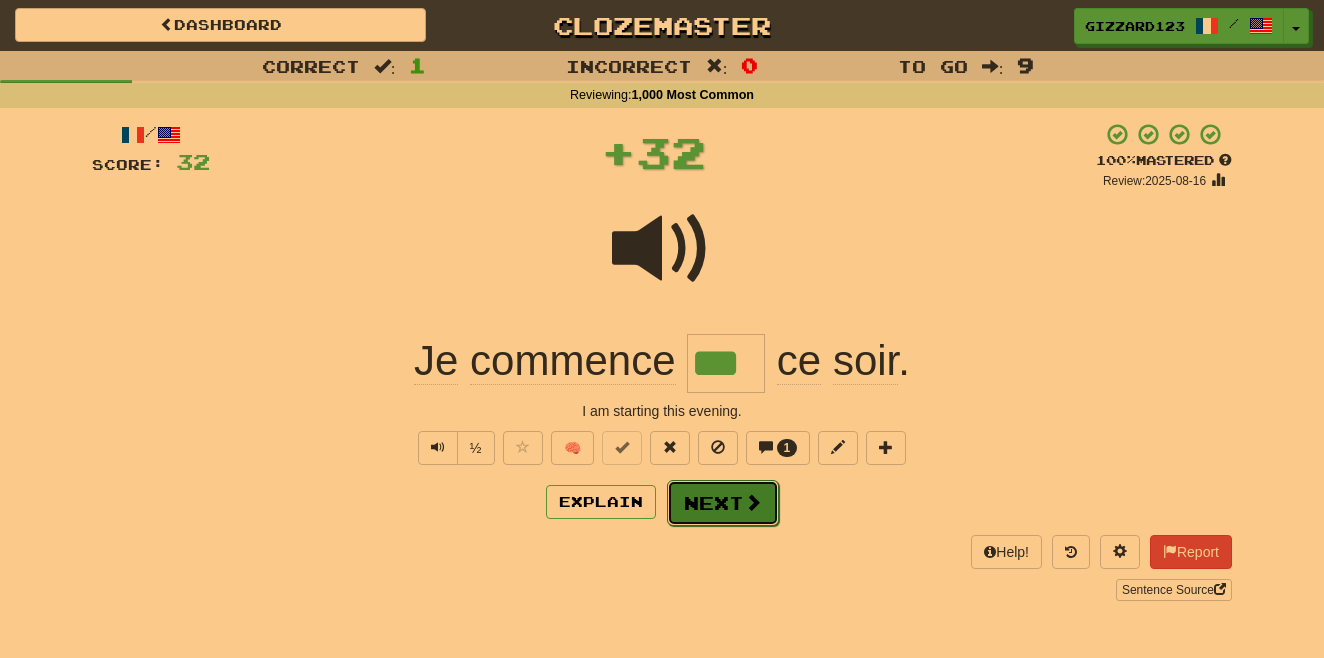 click on "Next" at bounding box center (723, 503) 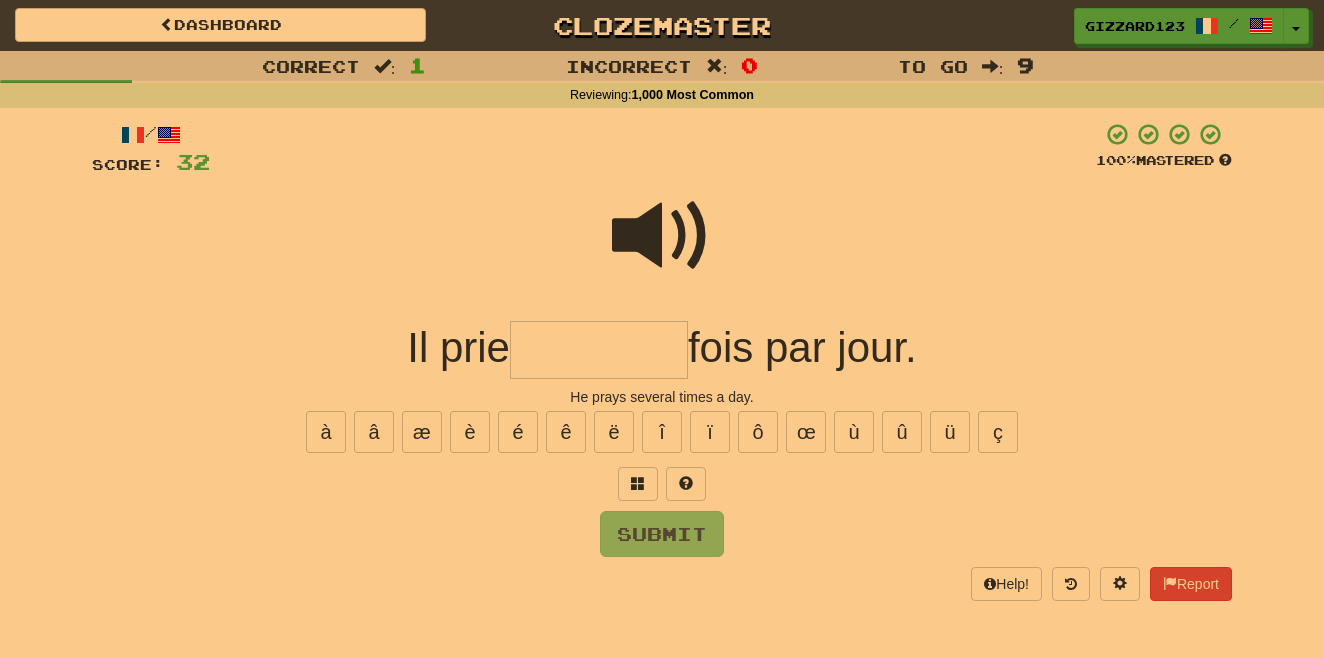 drag, startPoint x: 650, startPoint y: 361, endPoint x: 880, endPoint y: 304, distance: 236.95781 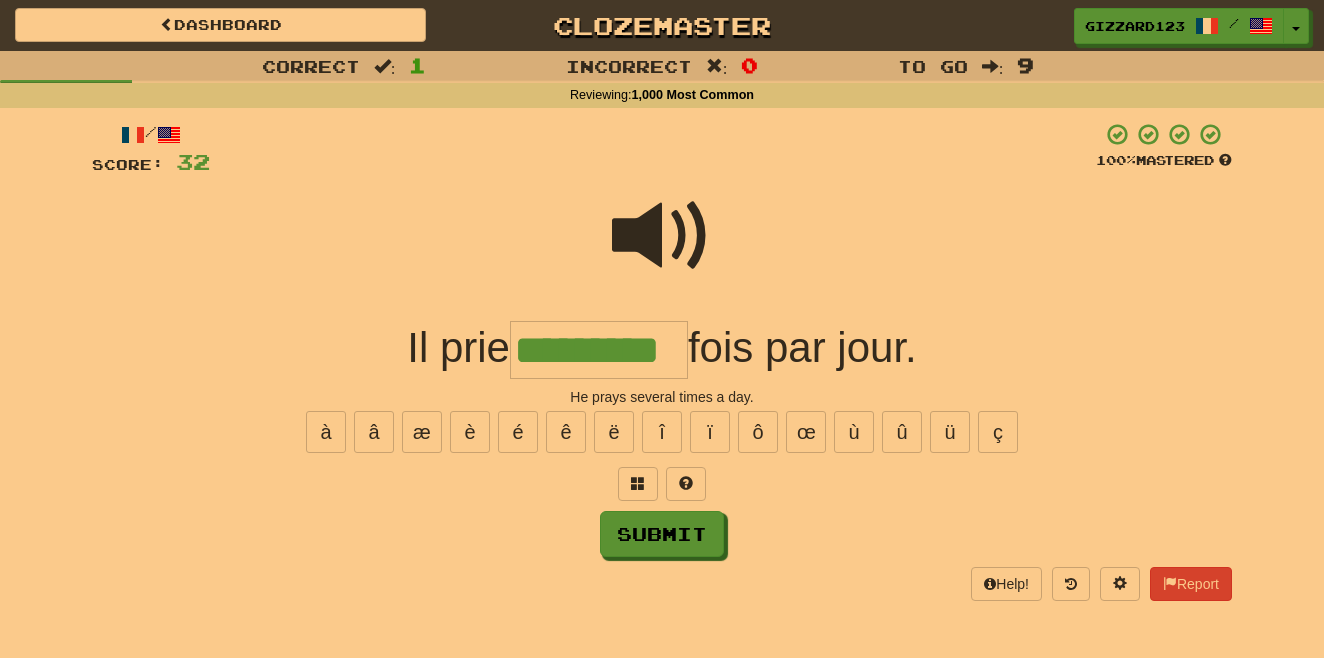 type on "*********" 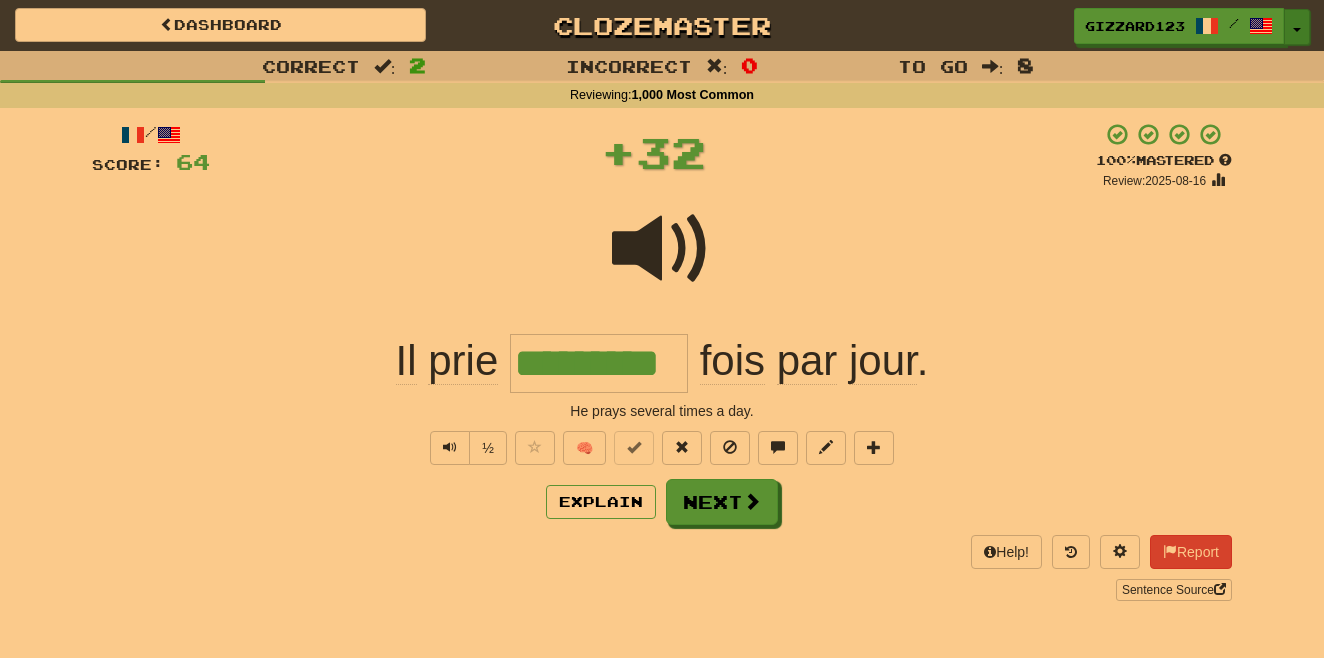 click at bounding box center (1297, 30) 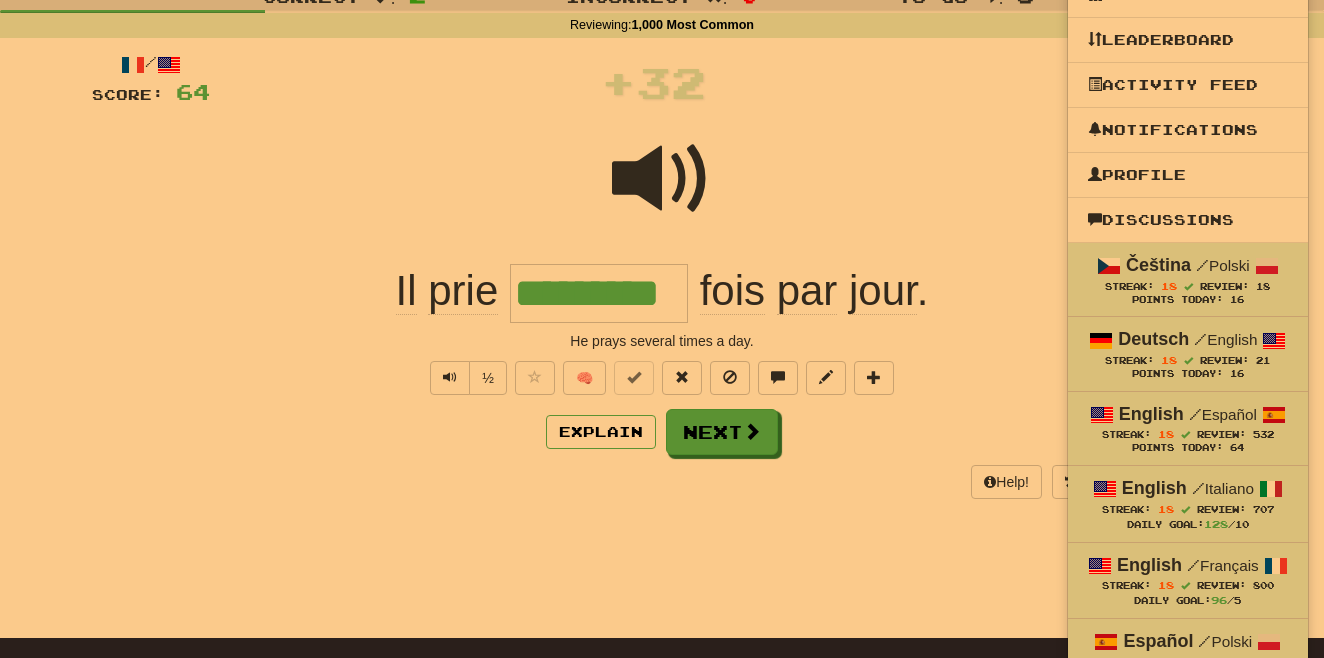 scroll, scrollTop: 426, scrollLeft: 0, axis: vertical 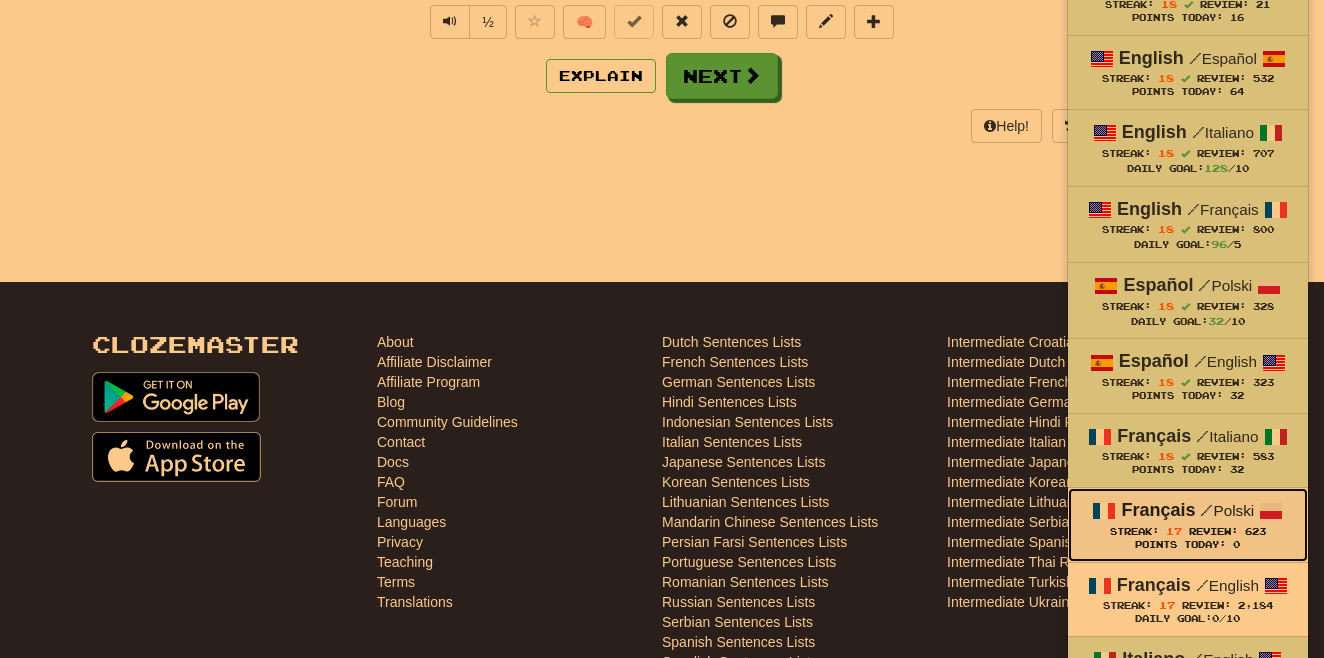 click on "/" at bounding box center (1206, 510) 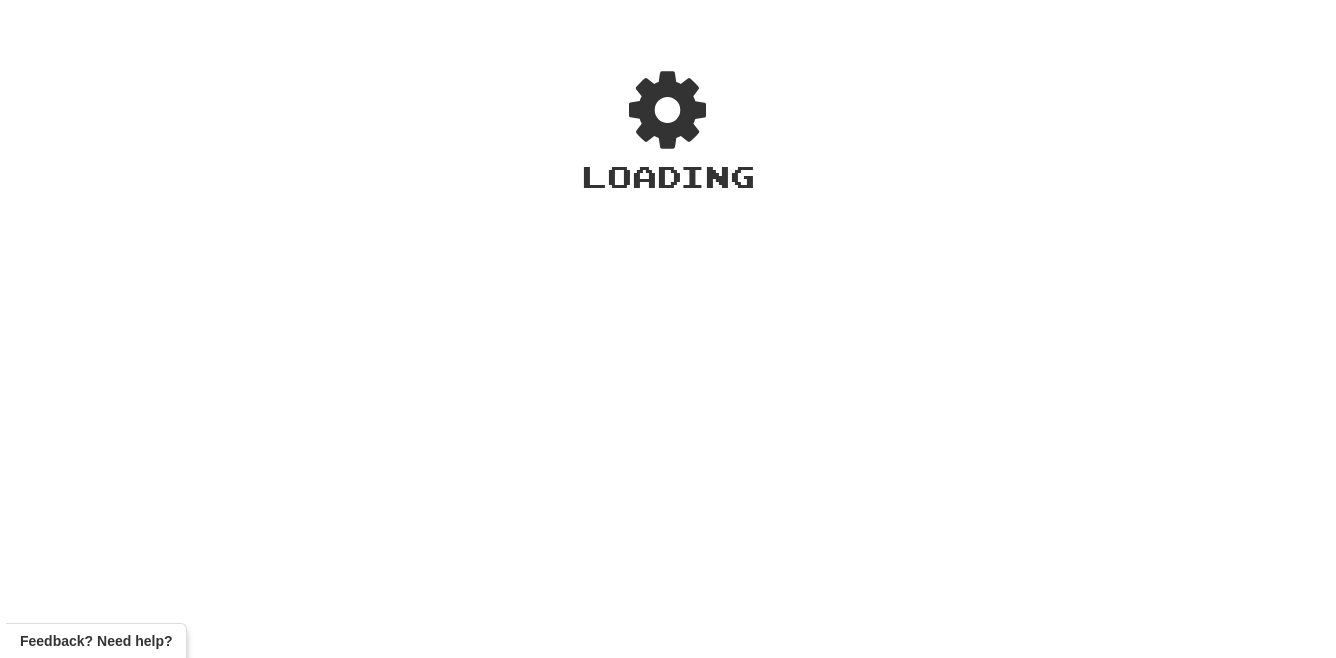 scroll, scrollTop: 0, scrollLeft: 0, axis: both 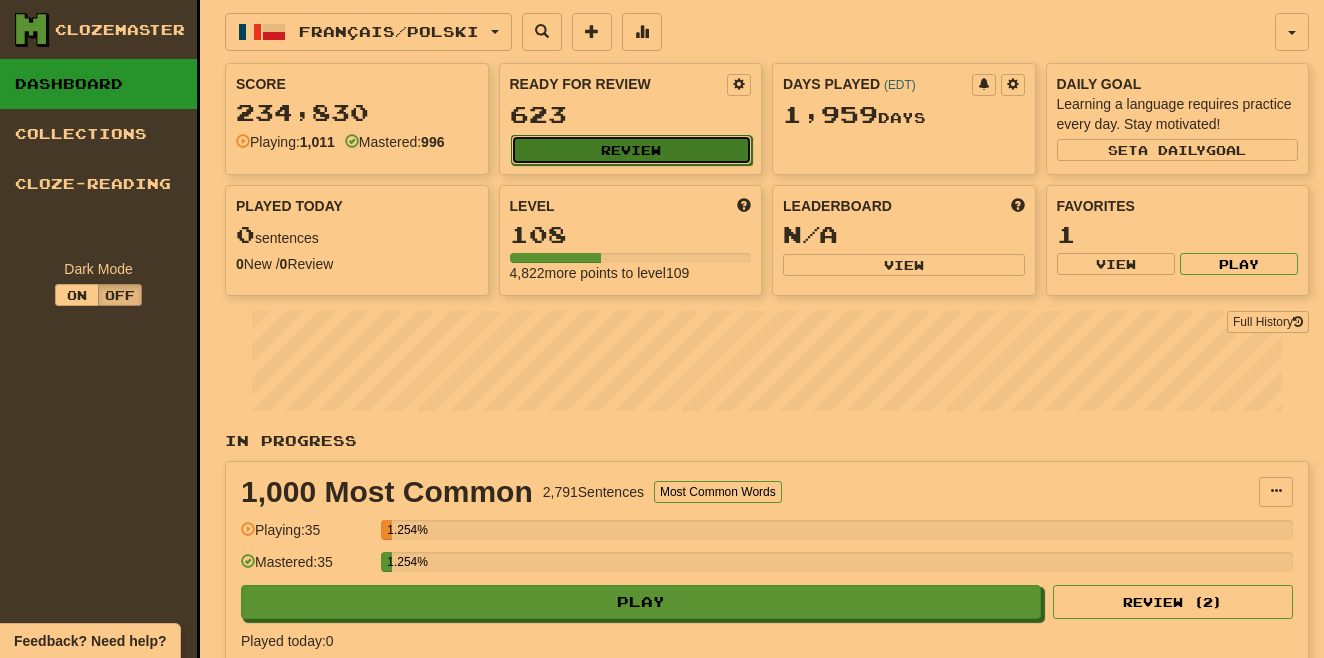 click on "Review" at bounding box center (632, 150) 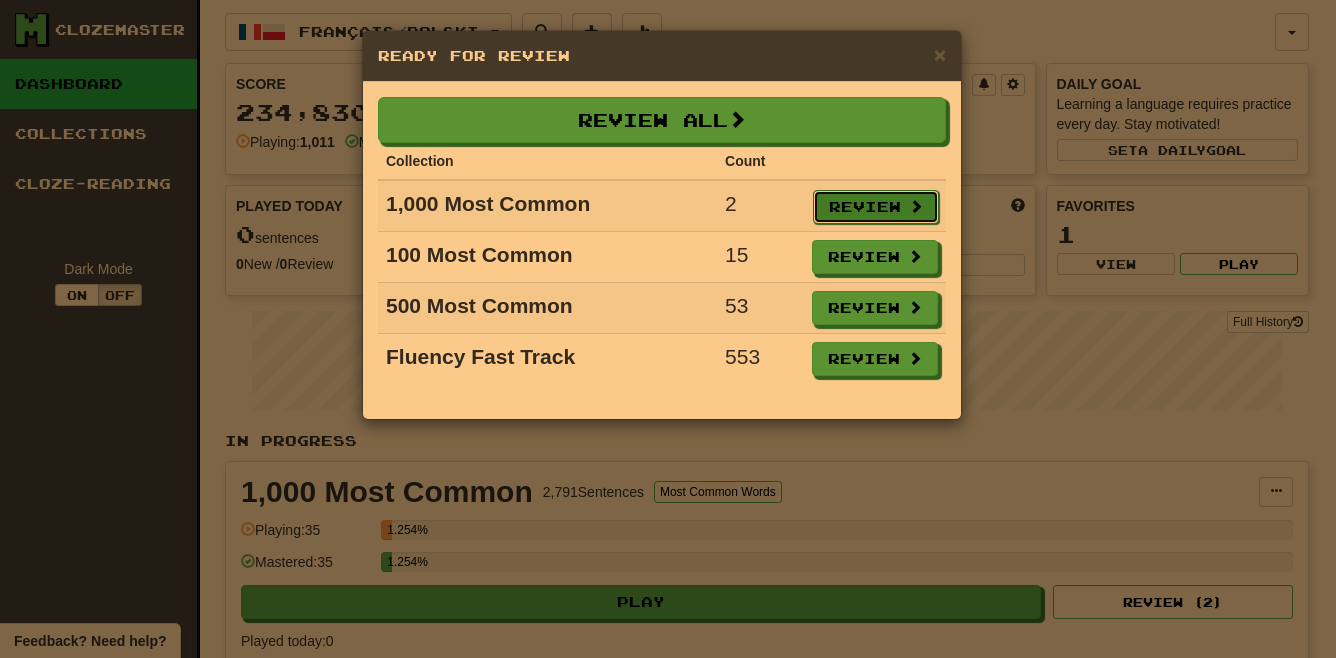 click on "Review" at bounding box center [876, 207] 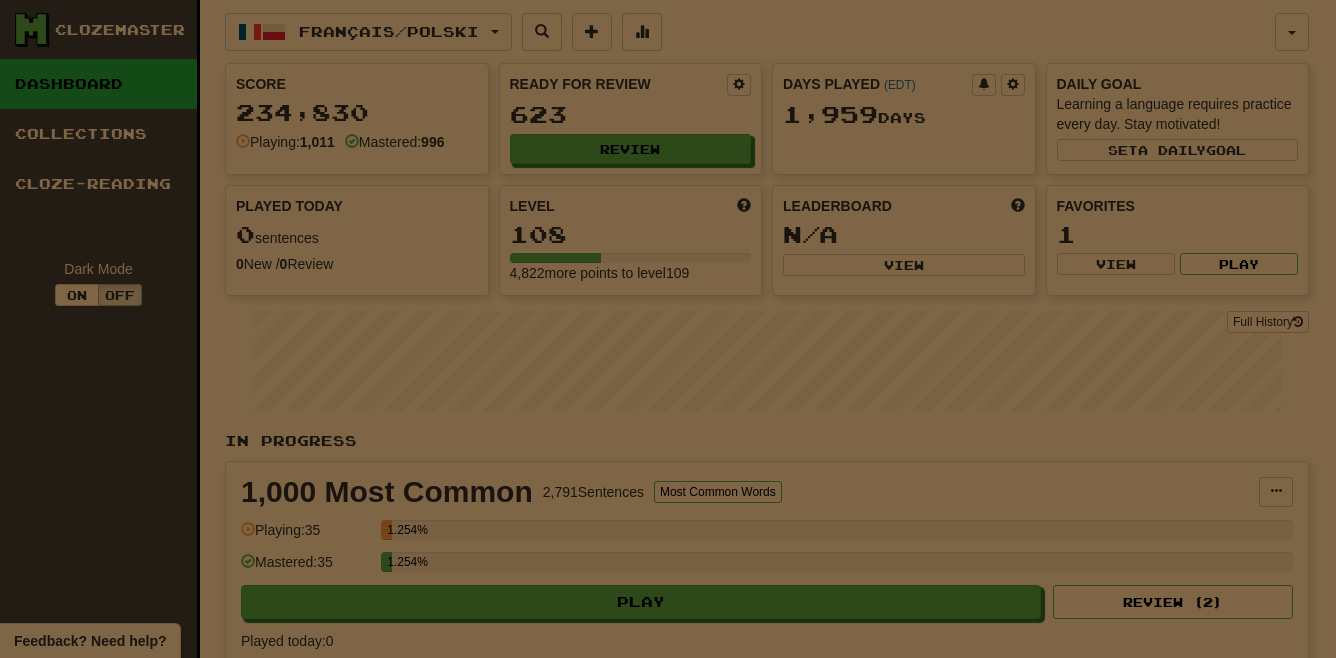 select on "**" 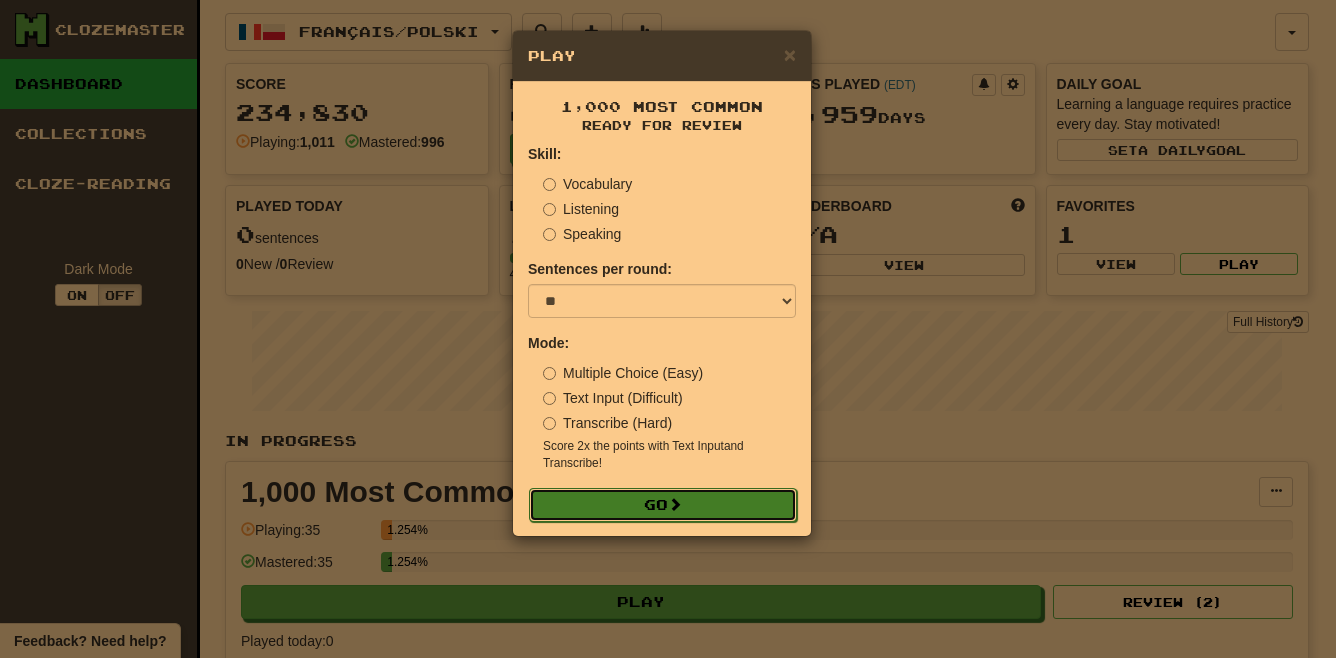 click at bounding box center [675, 504] 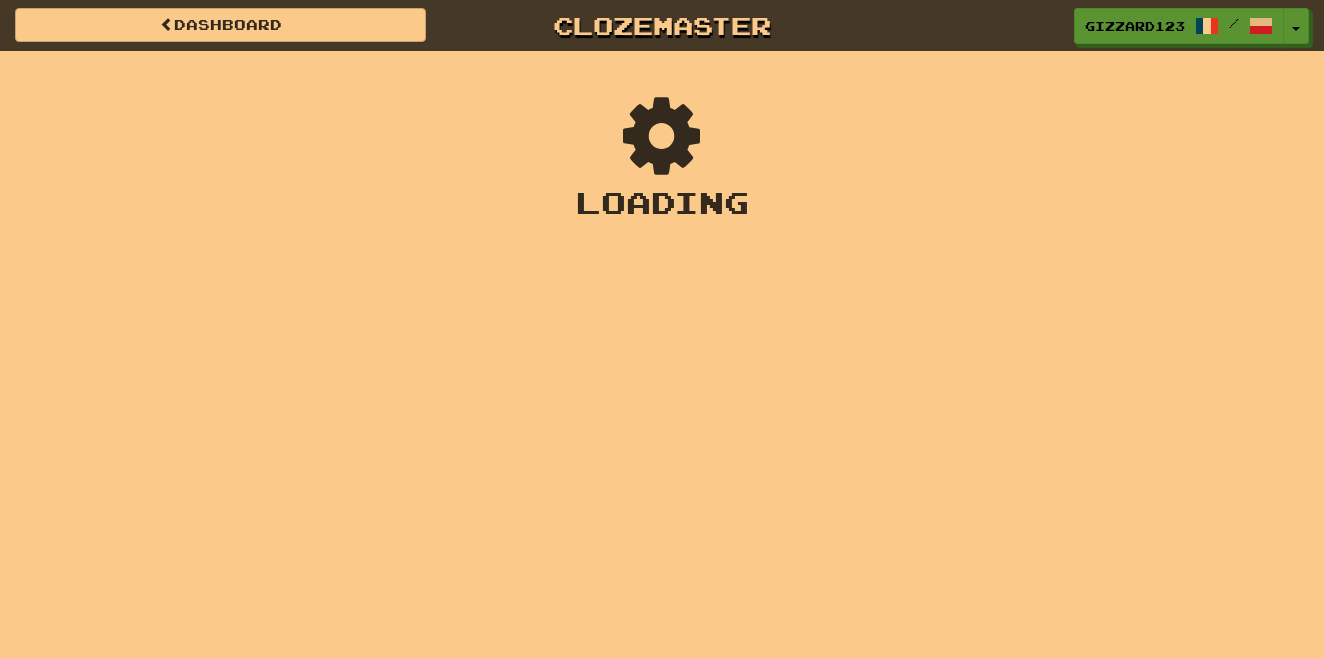 scroll, scrollTop: 0, scrollLeft: 0, axis: both 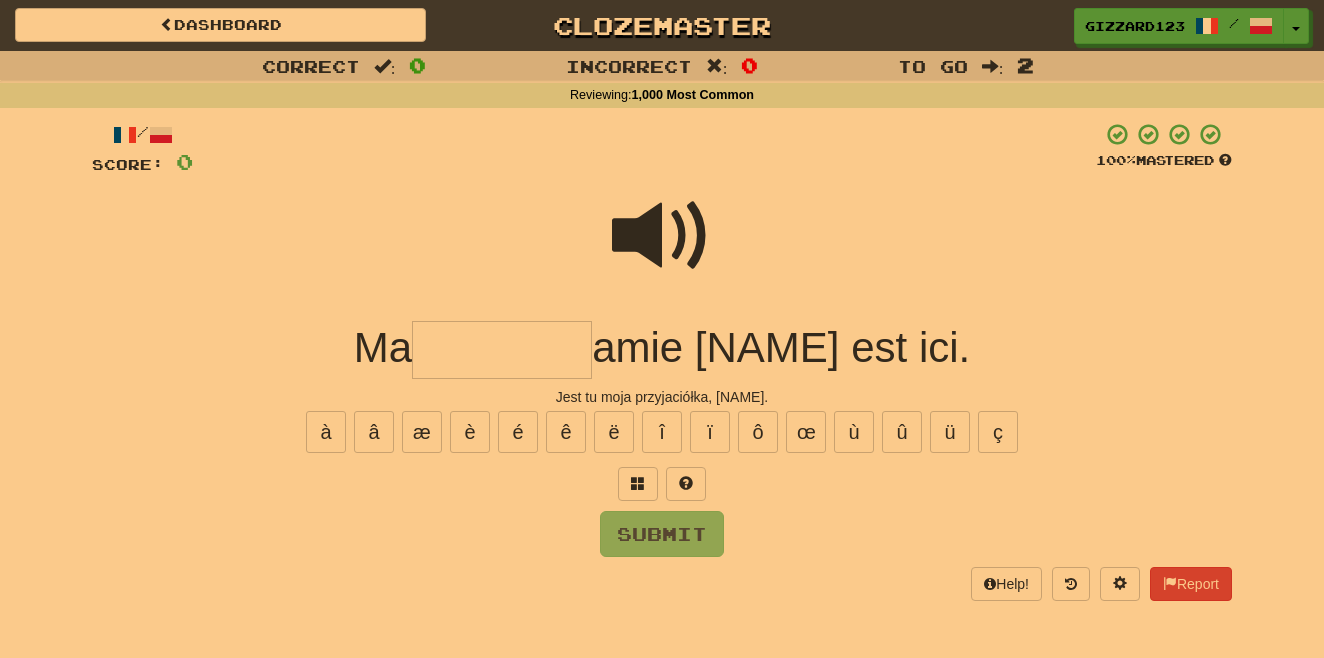 click at bounding box center [502, 350] 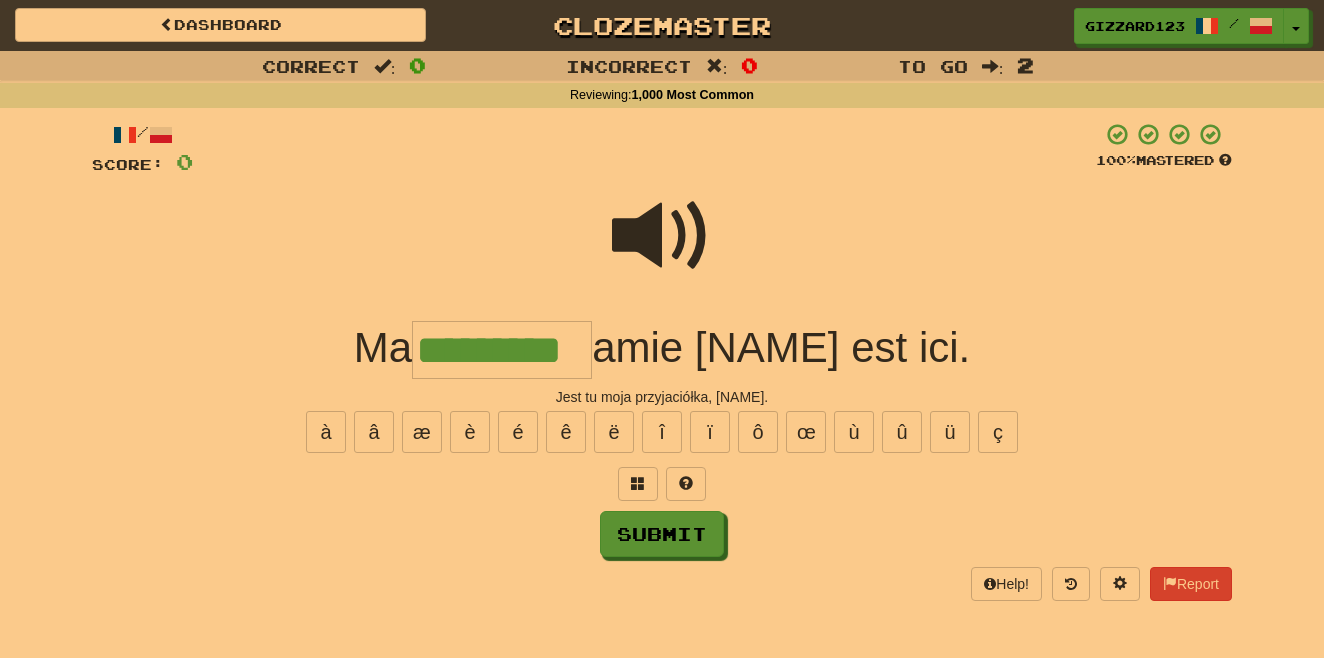 type on "*********" 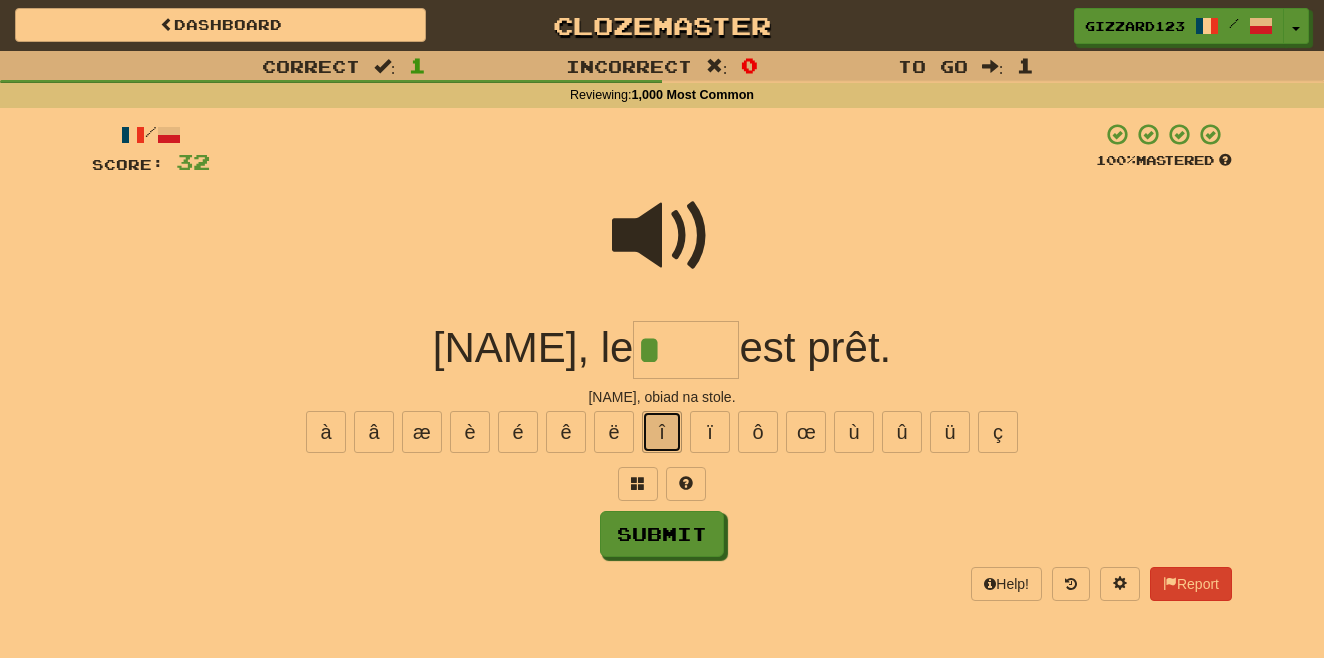 click on "î" at bounding box center (662, 432) 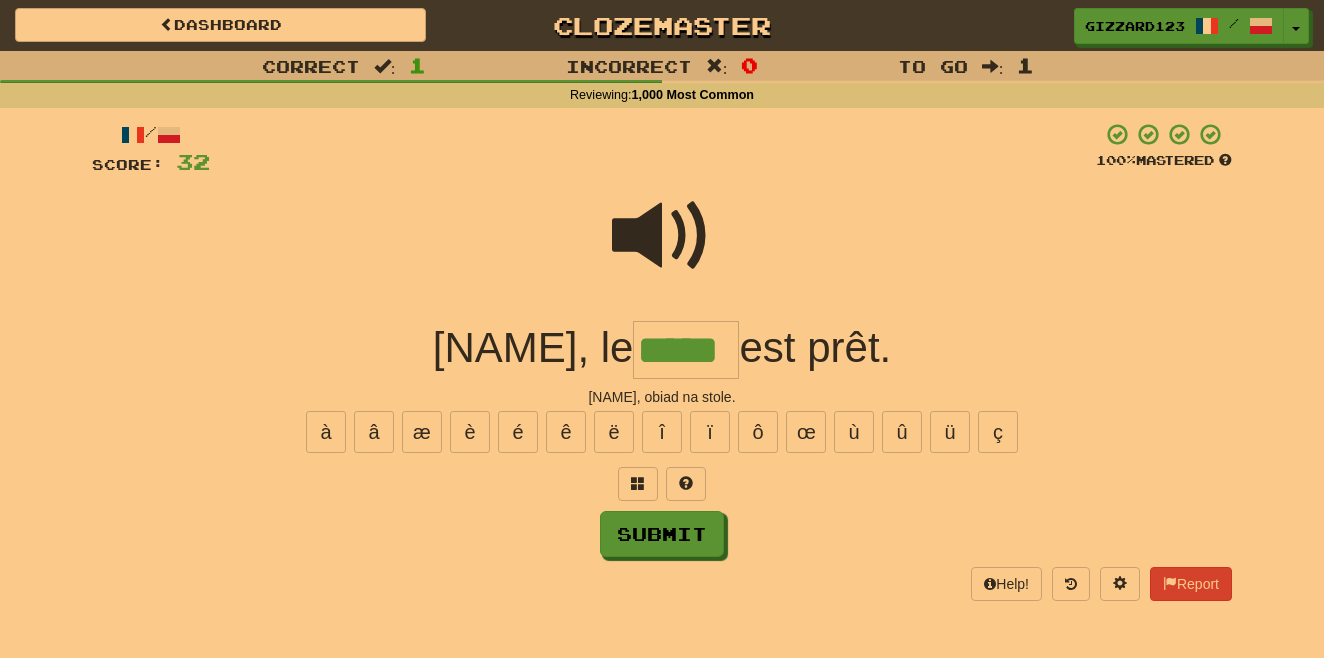 type on "*****" 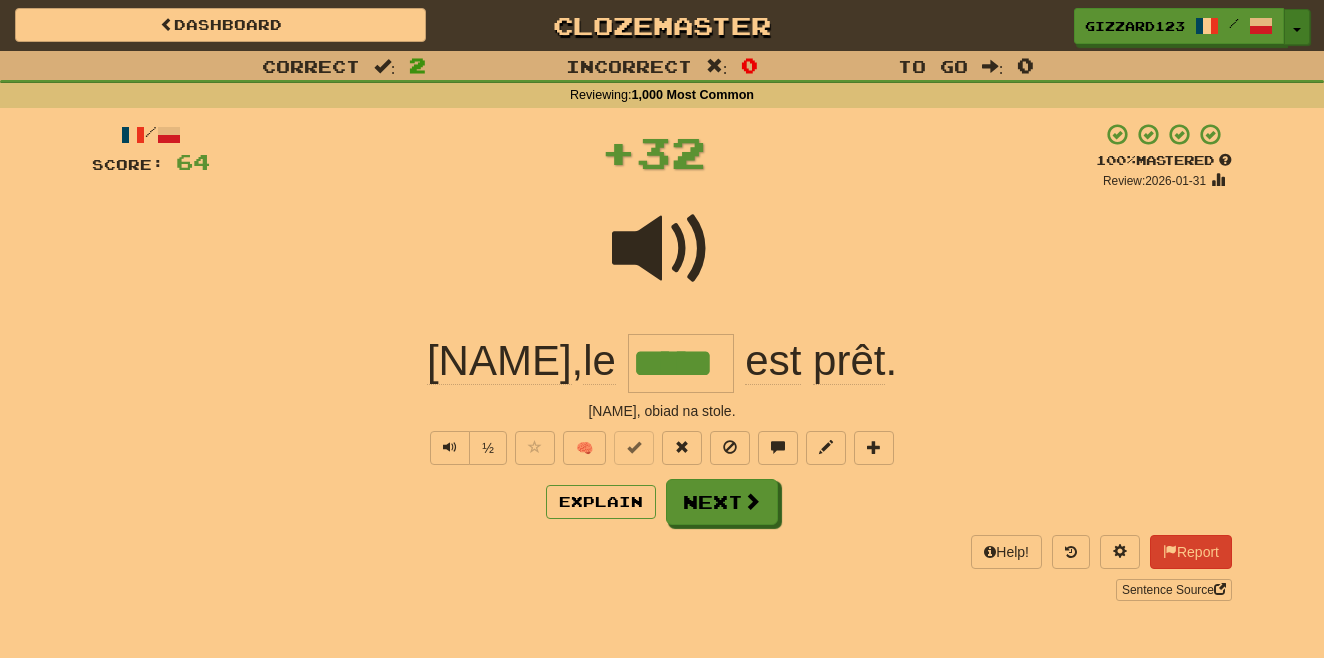 click on "Toggle Dropdown" at bounding box center [1297, 27] 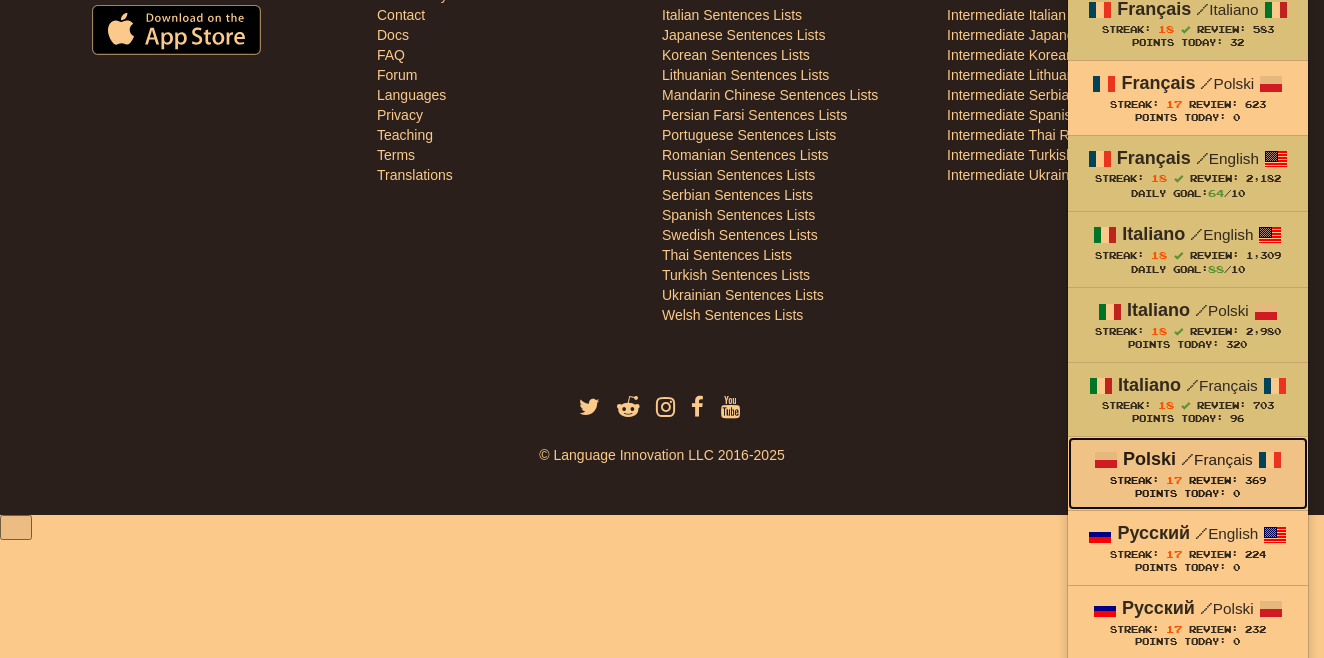 click on "Polski" at bounding box center [1149, 459] 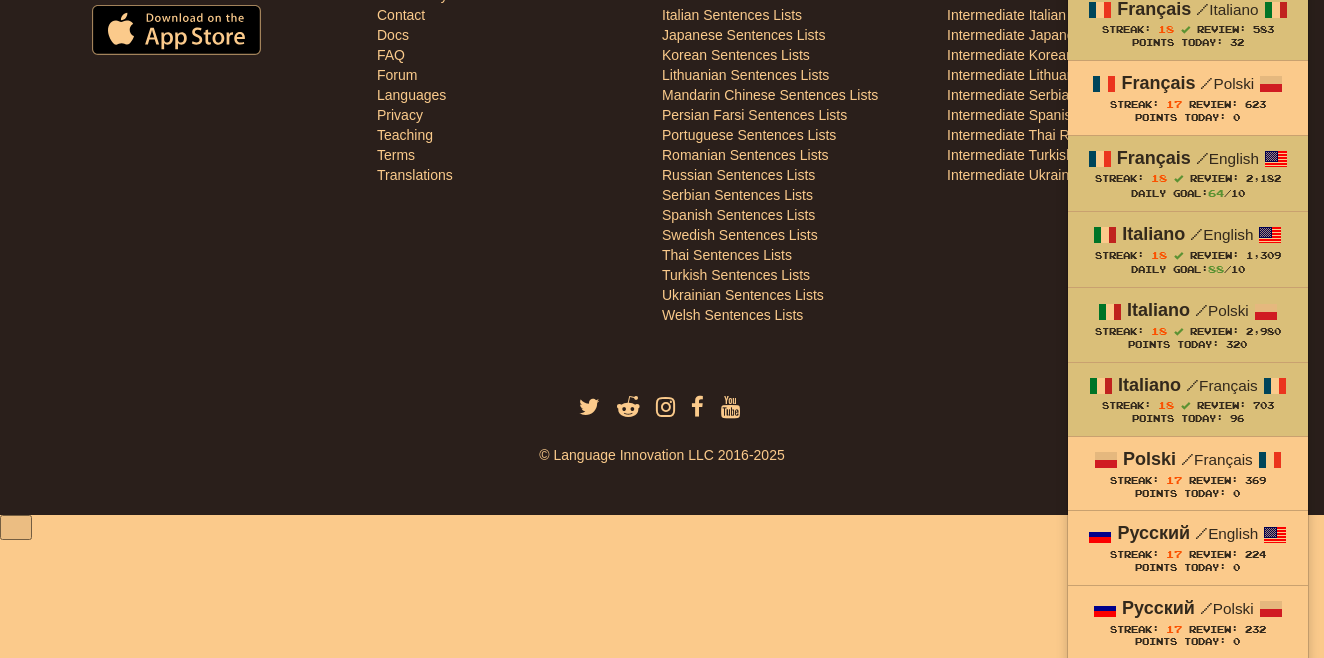 scroll, scrollTop: 710, scrollLeft: 0, axis: vertical 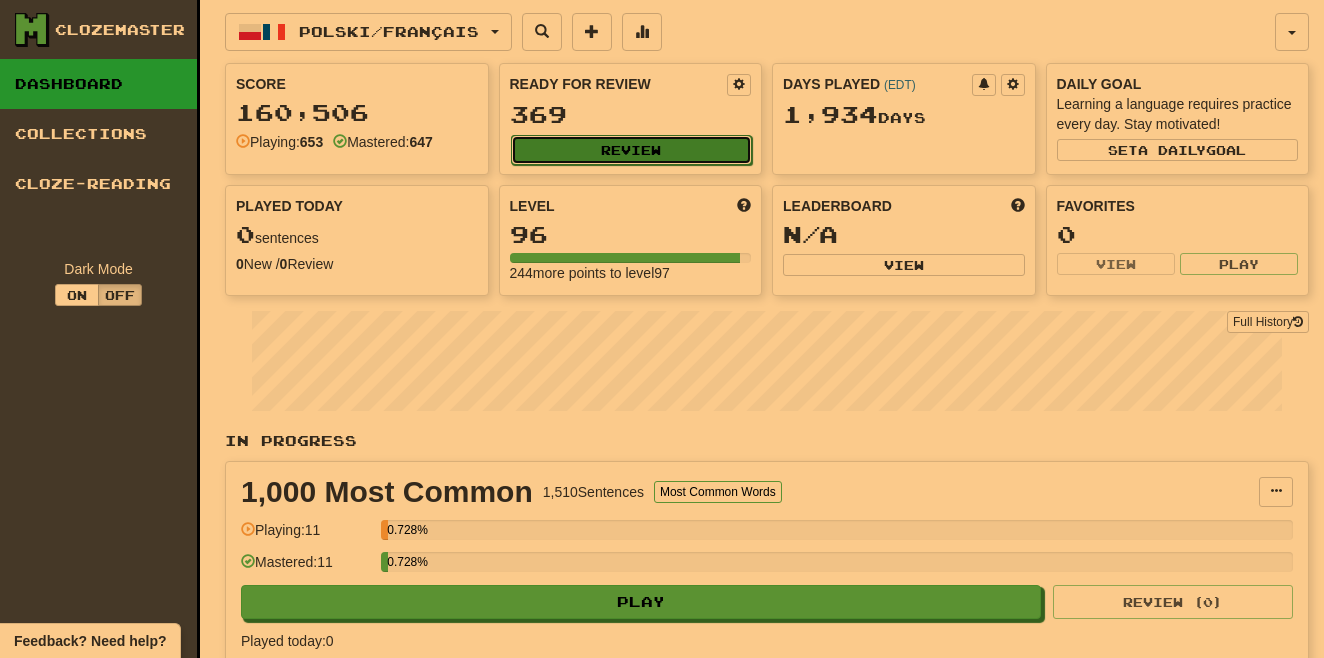 click on "Review" at bounding box center [632, 150] 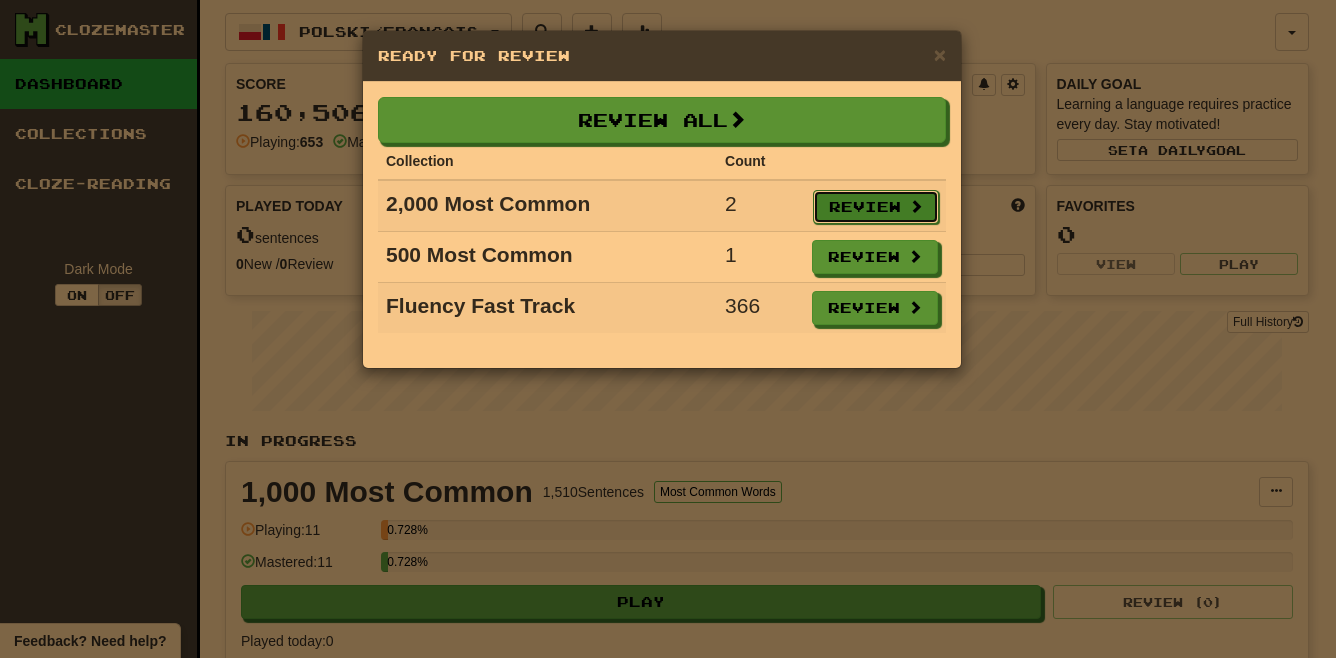 click on "Review" at bounding box center [876, 207] 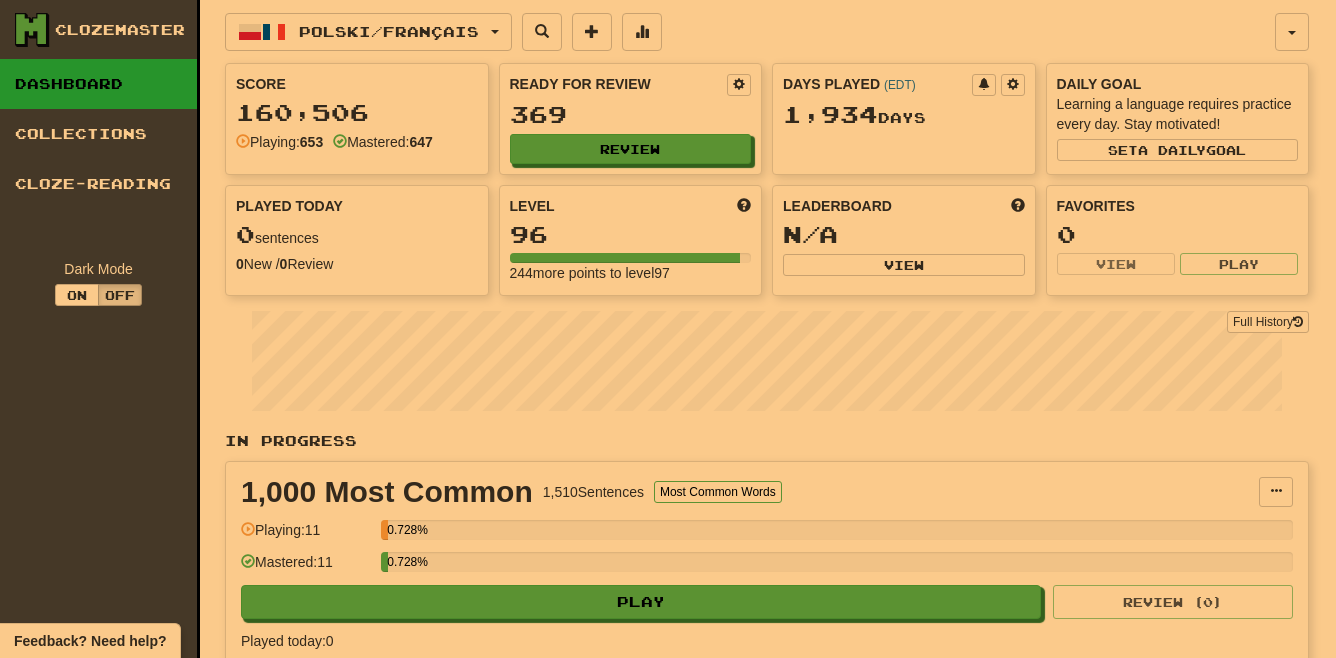 select on "**" 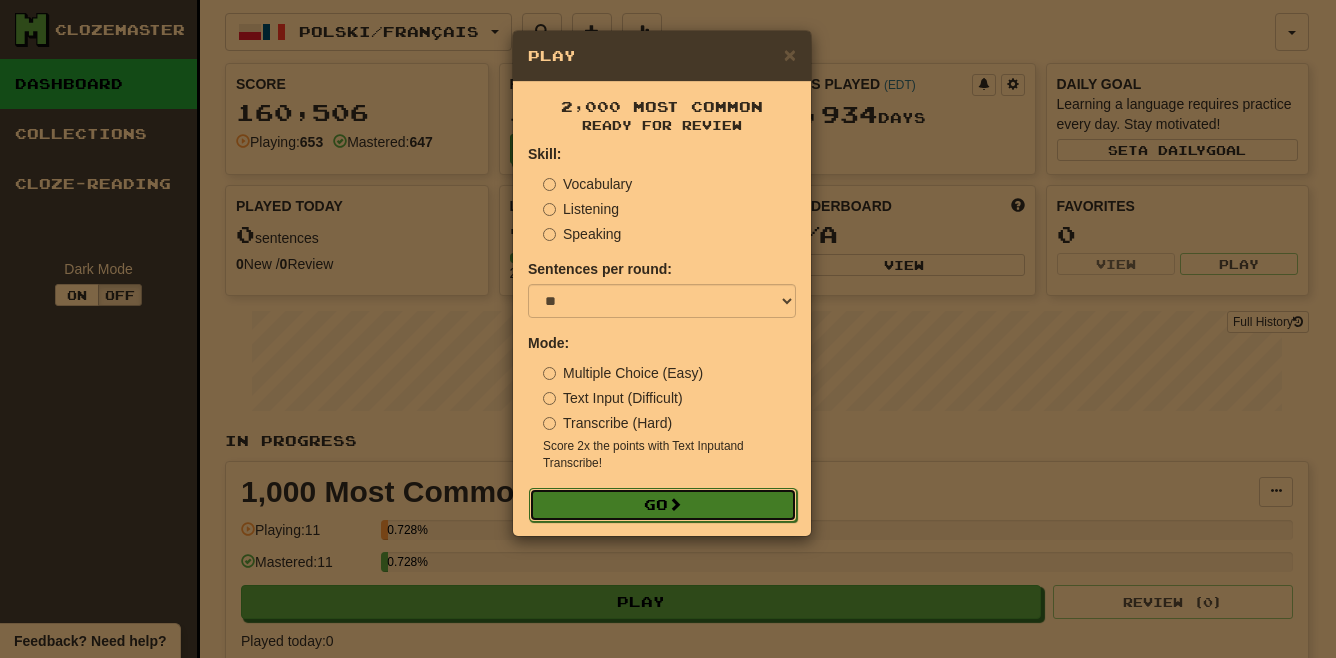 click at bounding box center (675, 504) 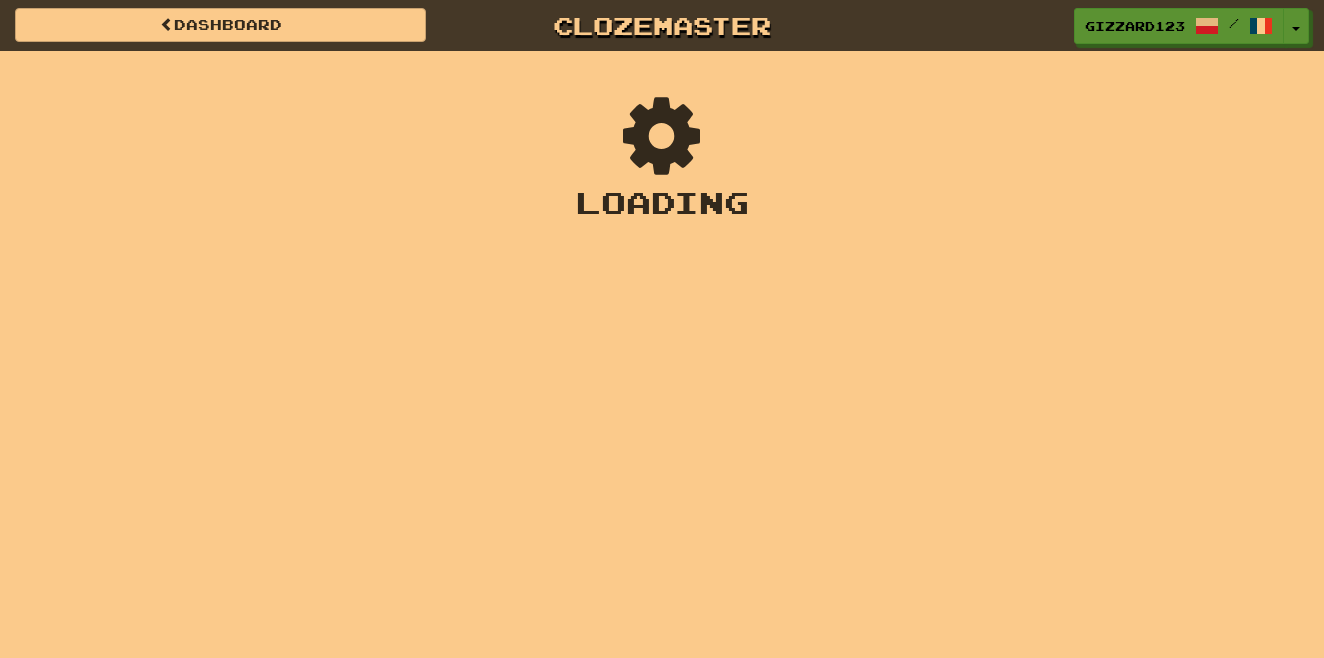 scroll, scrollTop: 0, scrollLeft: 0, axis: both 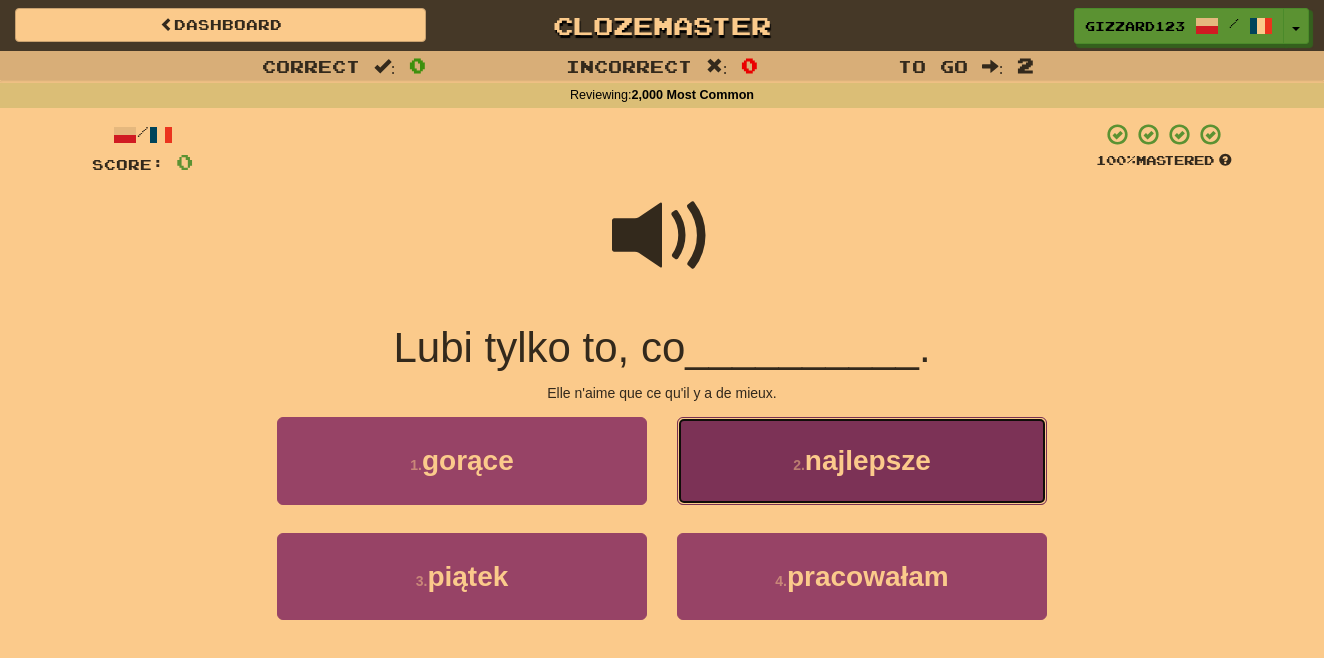 click on "2 .  najlepsze" at bounding box center (862, 460) 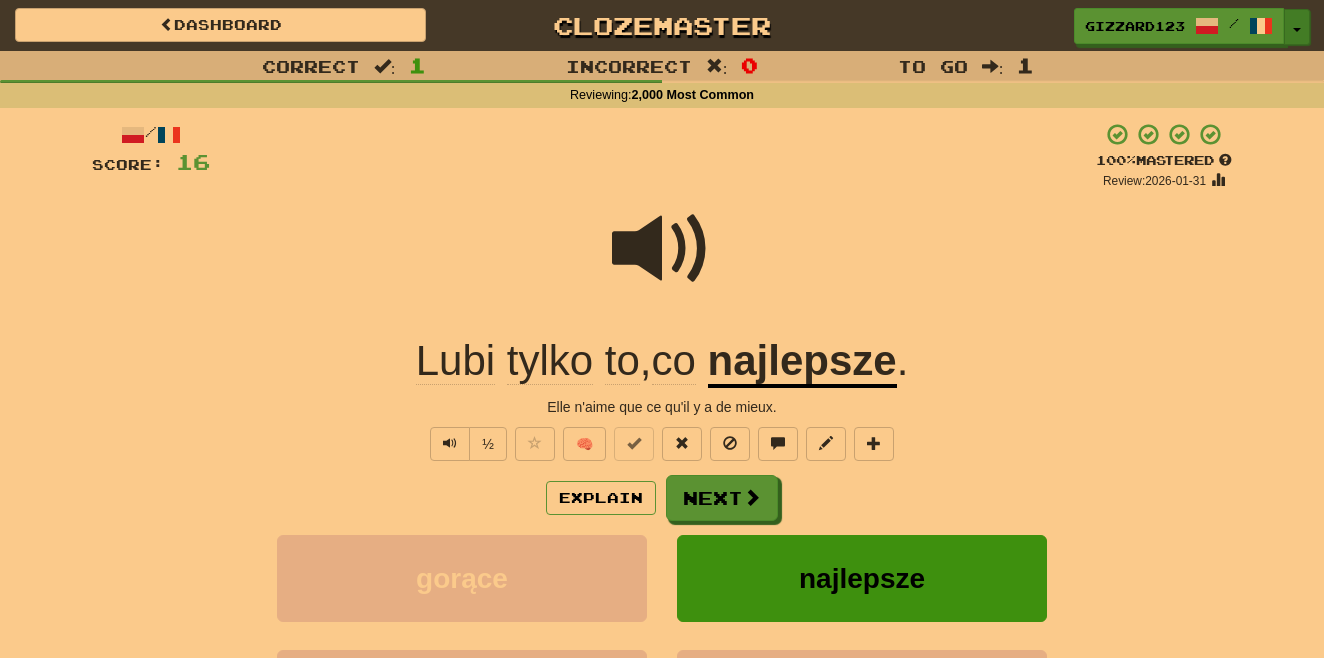 click at bounding box center [1297, 30] 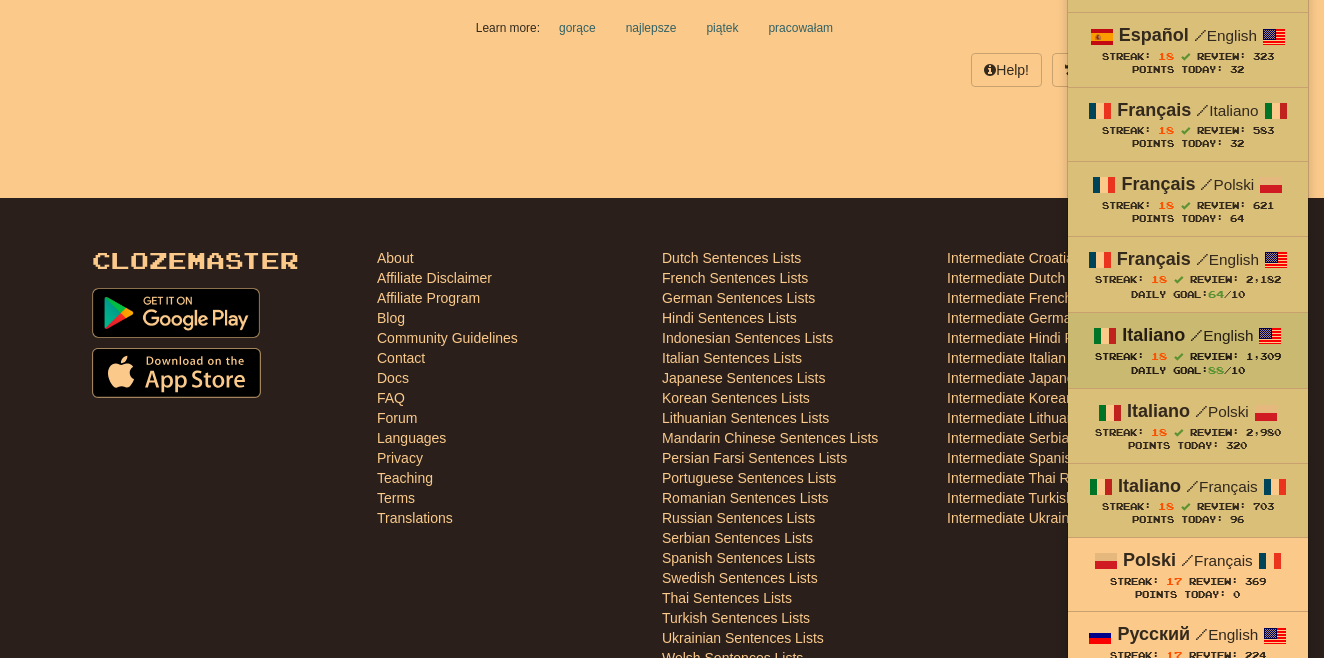 scroll, scrollTop: 853, scrollLeft: 0, axis: vertical 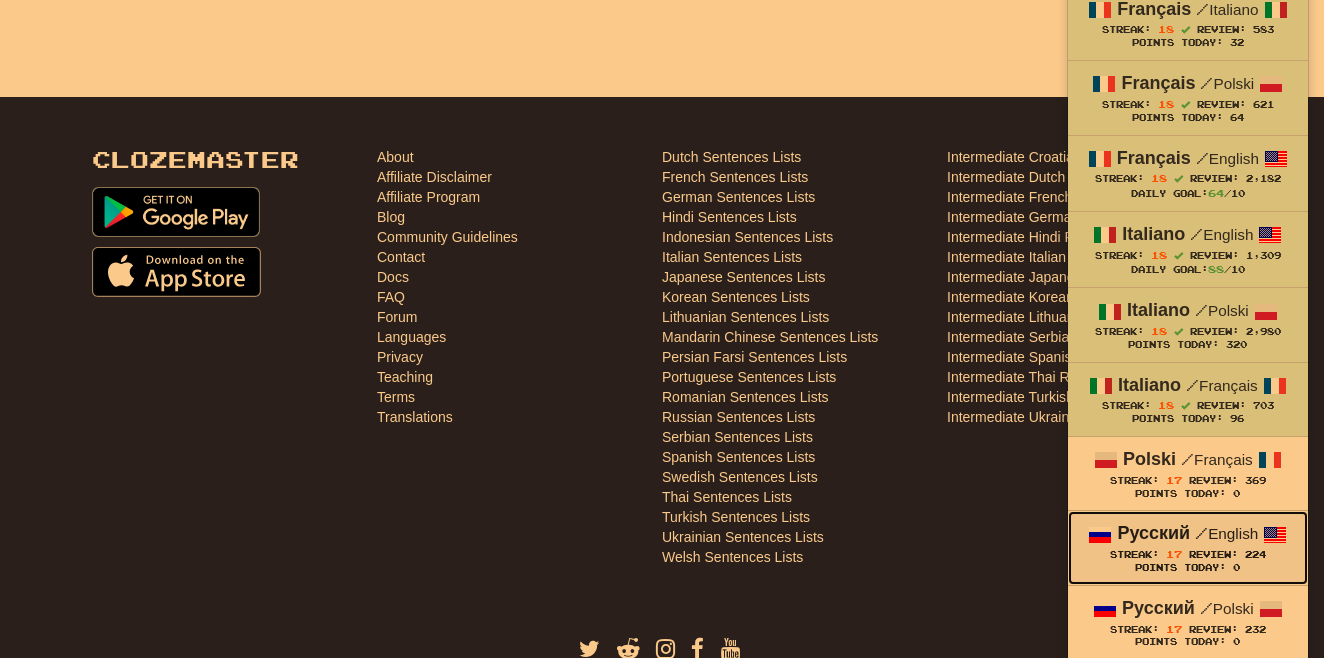 click on "/" at bounding box center [1201, 533] 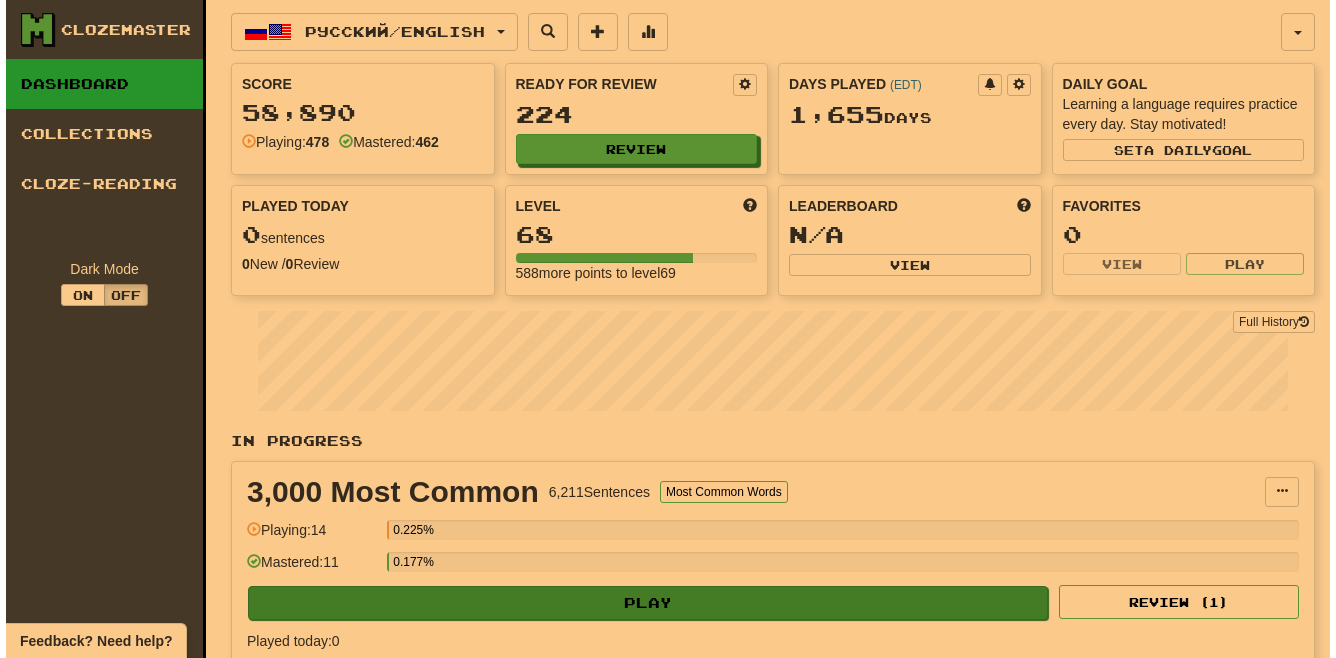 scroll, scrollTop: 0, scrollLeft: 0, axis: both 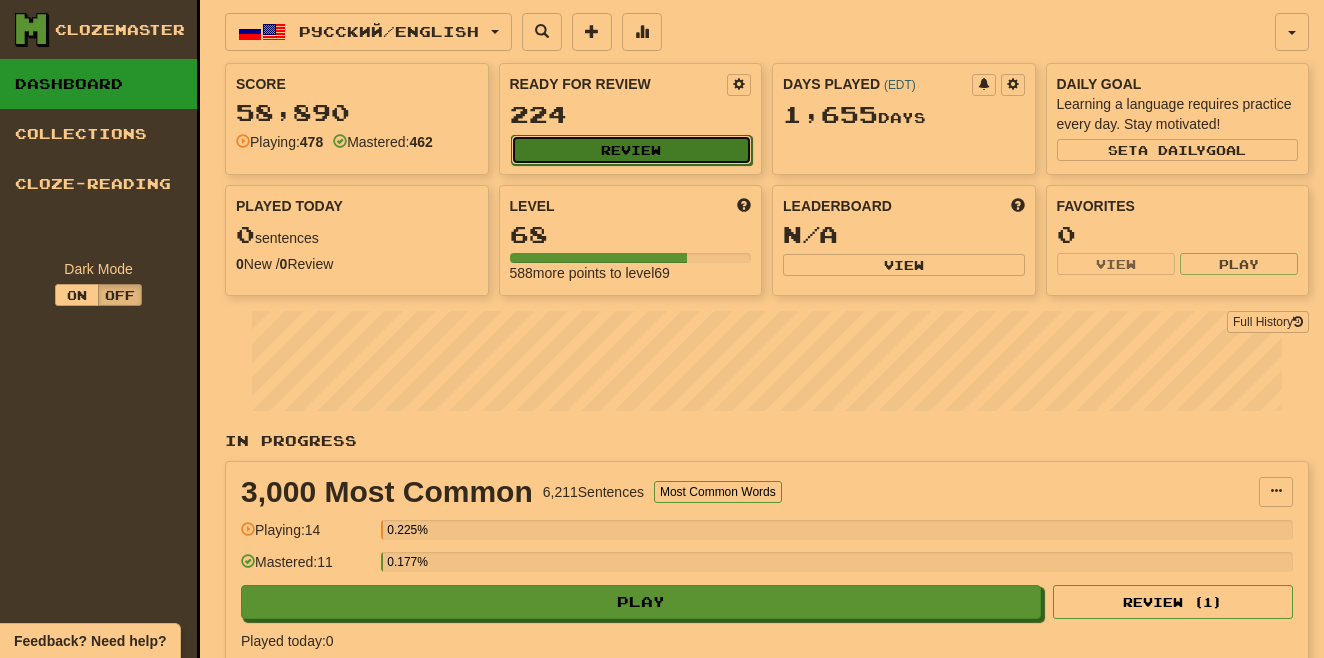 click on "Review" at bounding box center (632, 150) 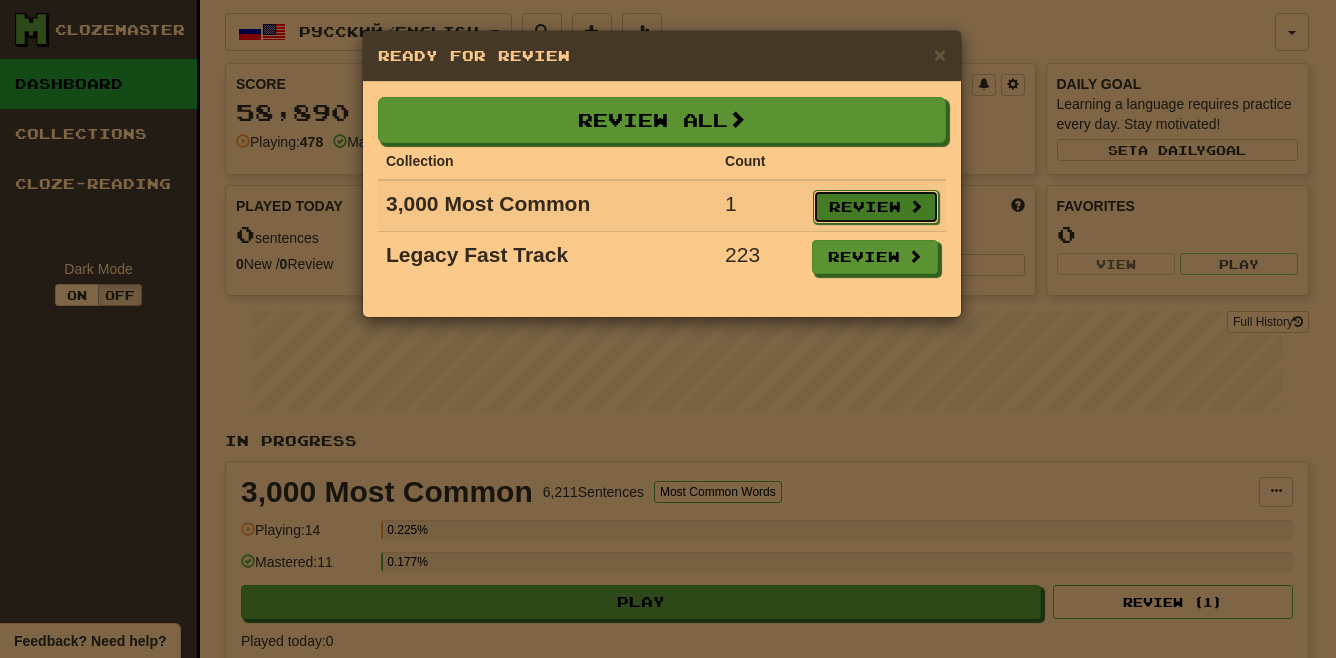 click on "Review" at bounding box center (876, 207) 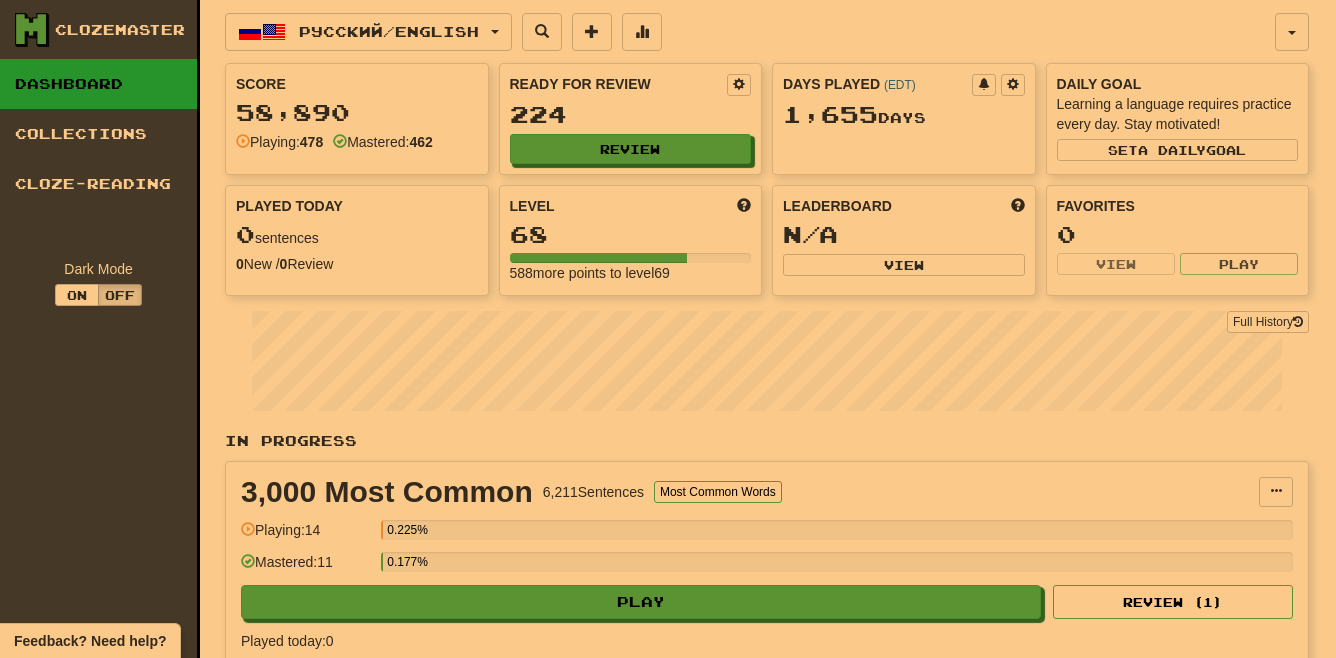 select on "**" 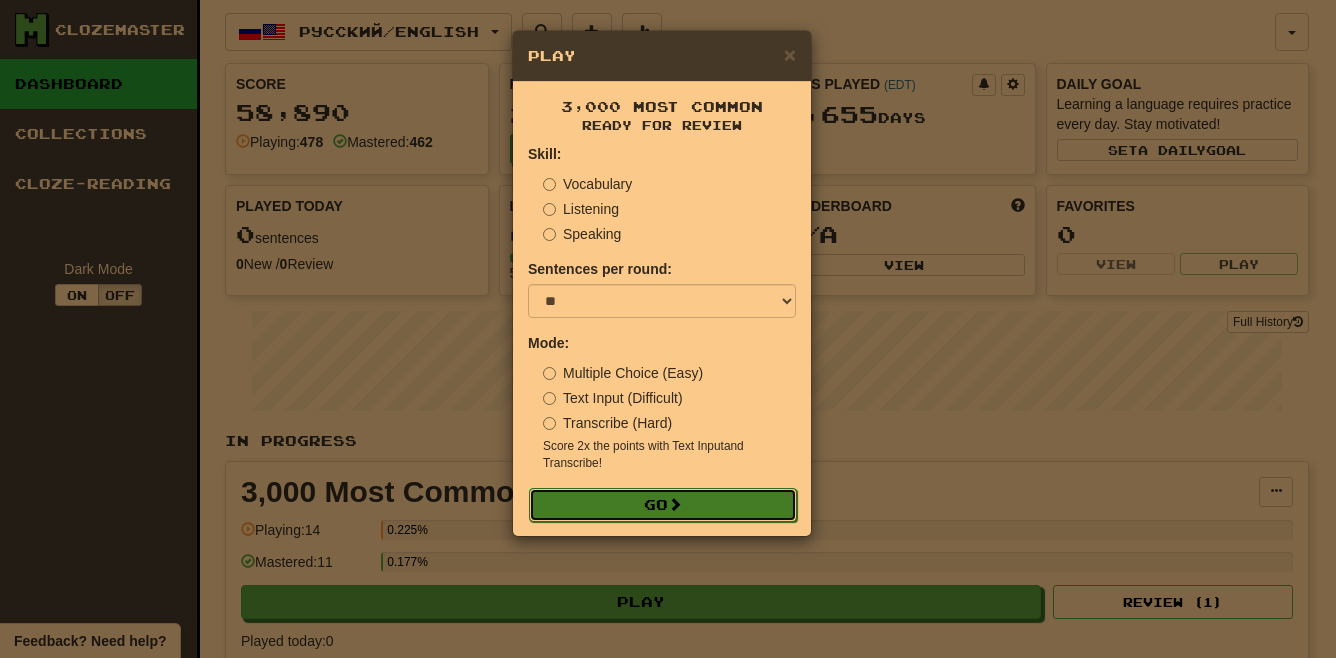 click on "Go" at bounding box center (663, 505) 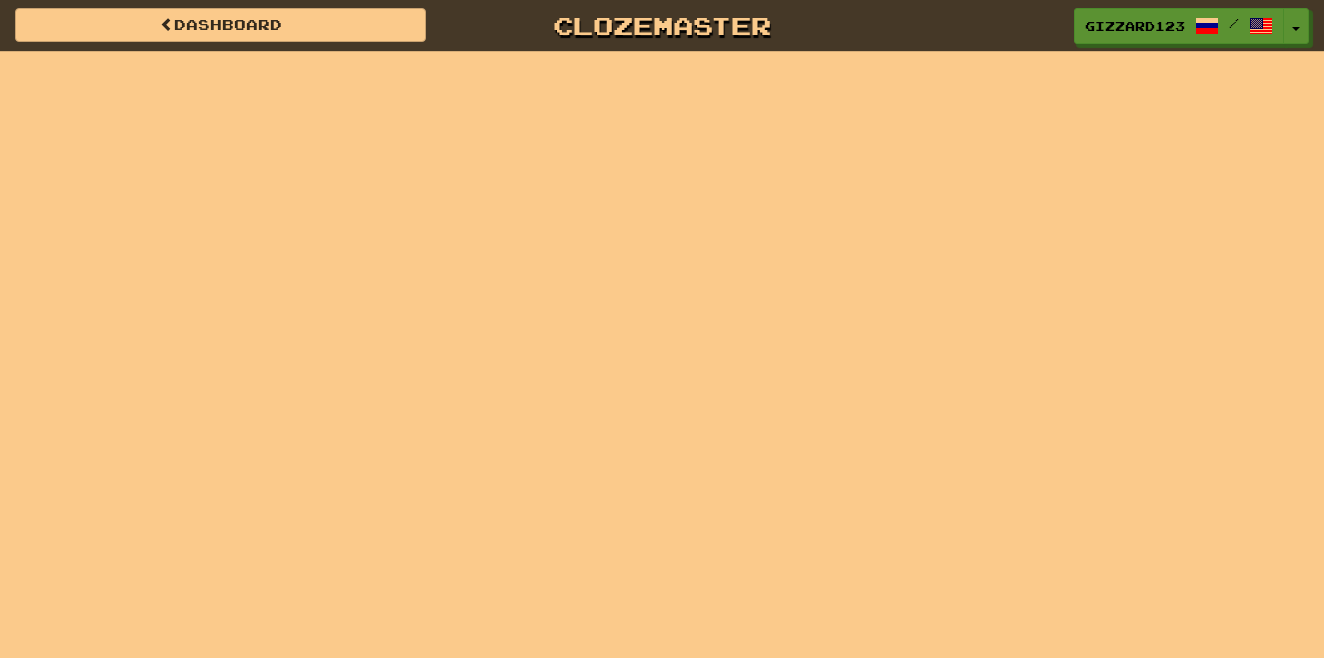 scroll, scrollTop: 0, scrollLeft: 0, axis: both 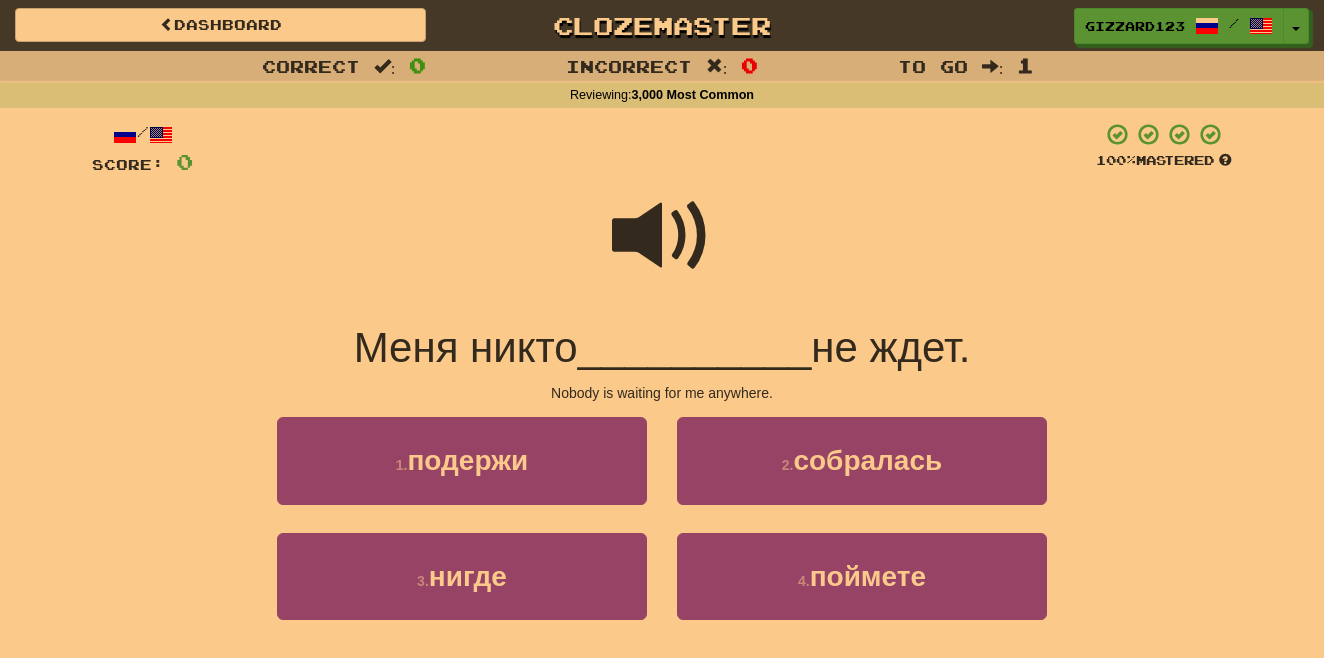 drag, startPoint x: 651, startPoint y: 240, endPoint x: 630, endPoint y: 320, distance: 82.710335 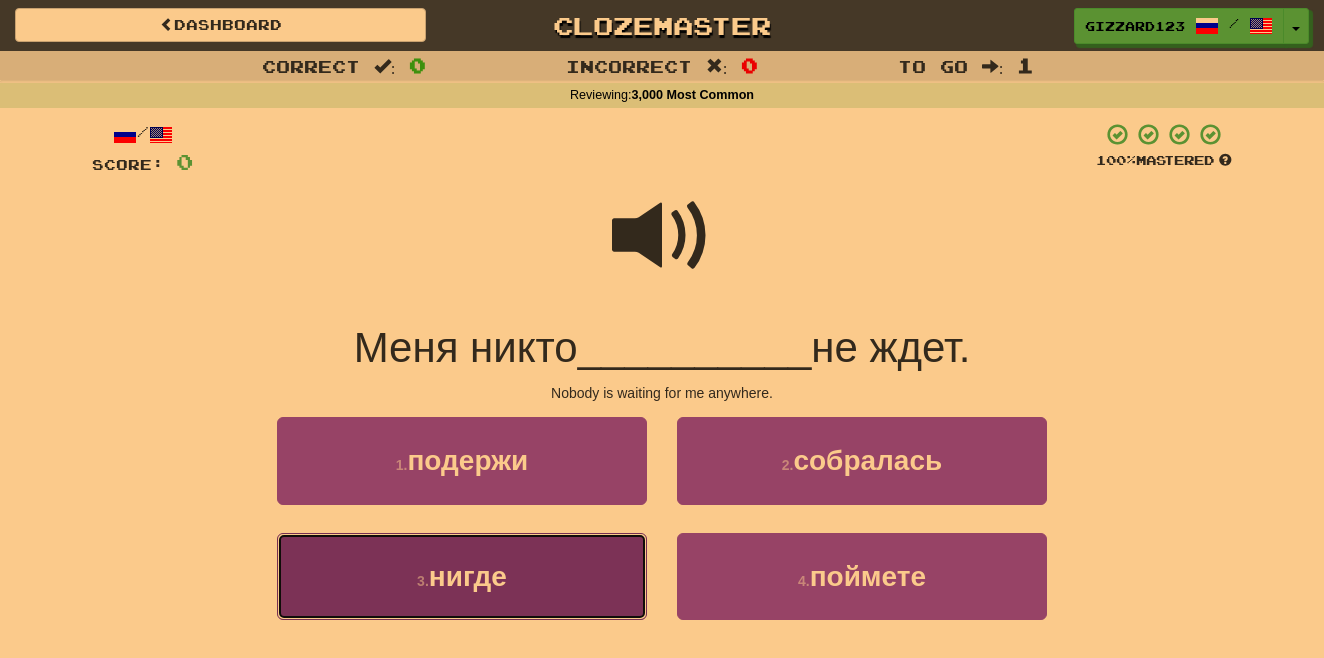 click on "нигде" at bounding box center [468, 576] 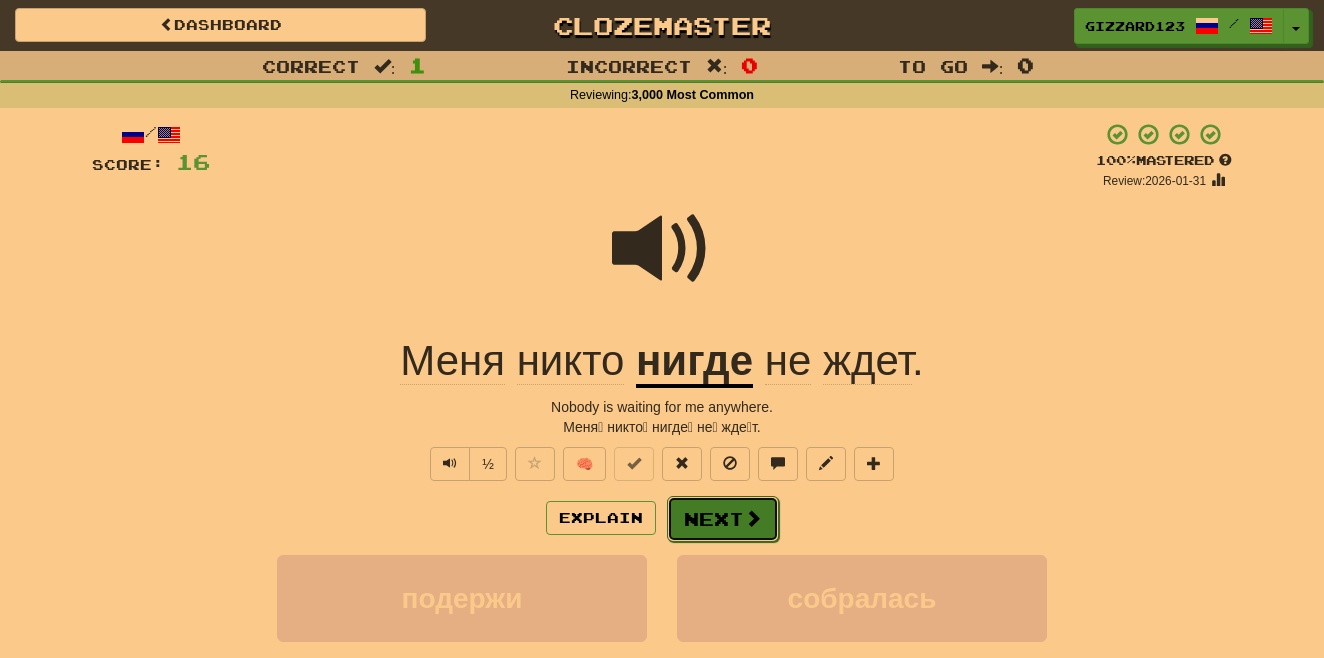 click on "Next" at bounding box center (723, 519) 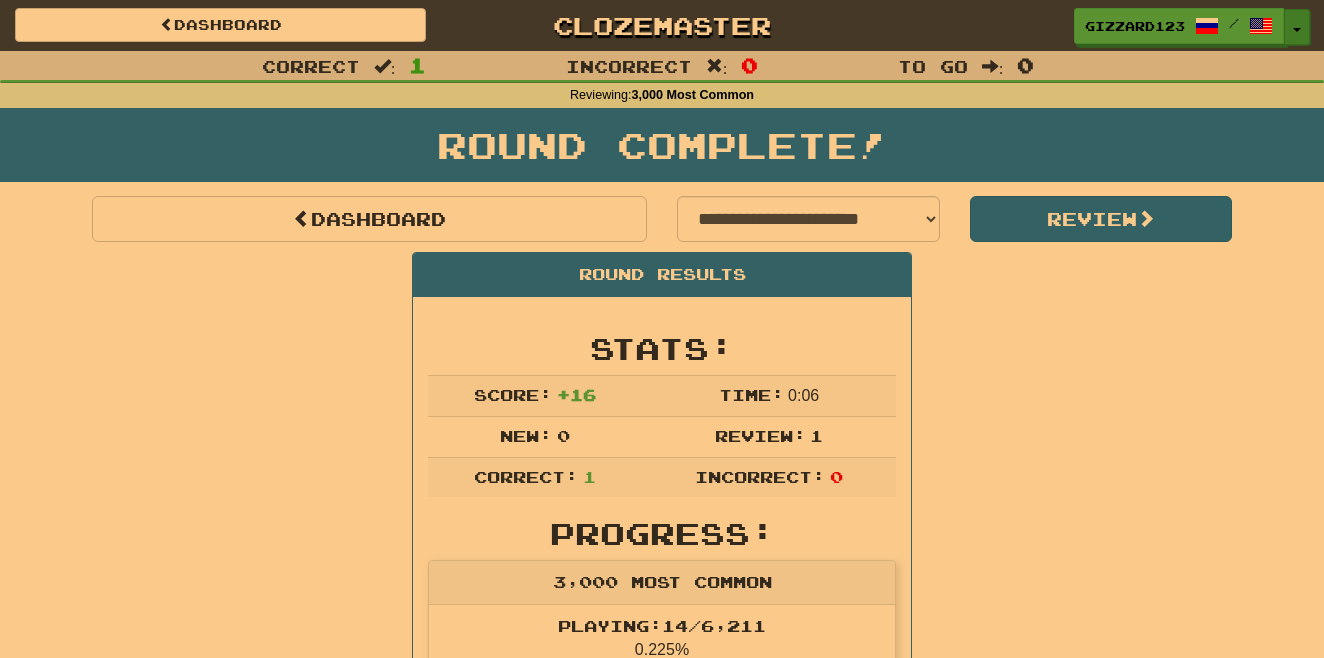 click on "Toggle Dropdown" at bounding box center (1297, 27) 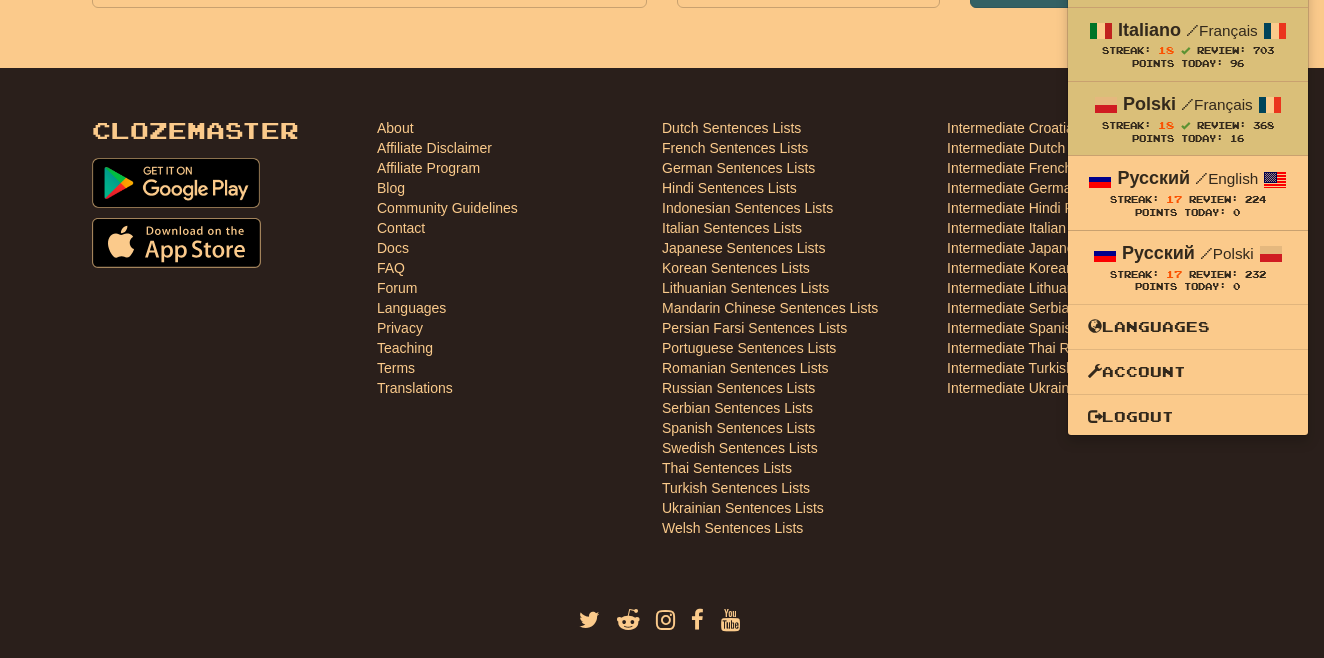 scroll, scrollTop: 1272, scrollLeft: 0, axis: vertical 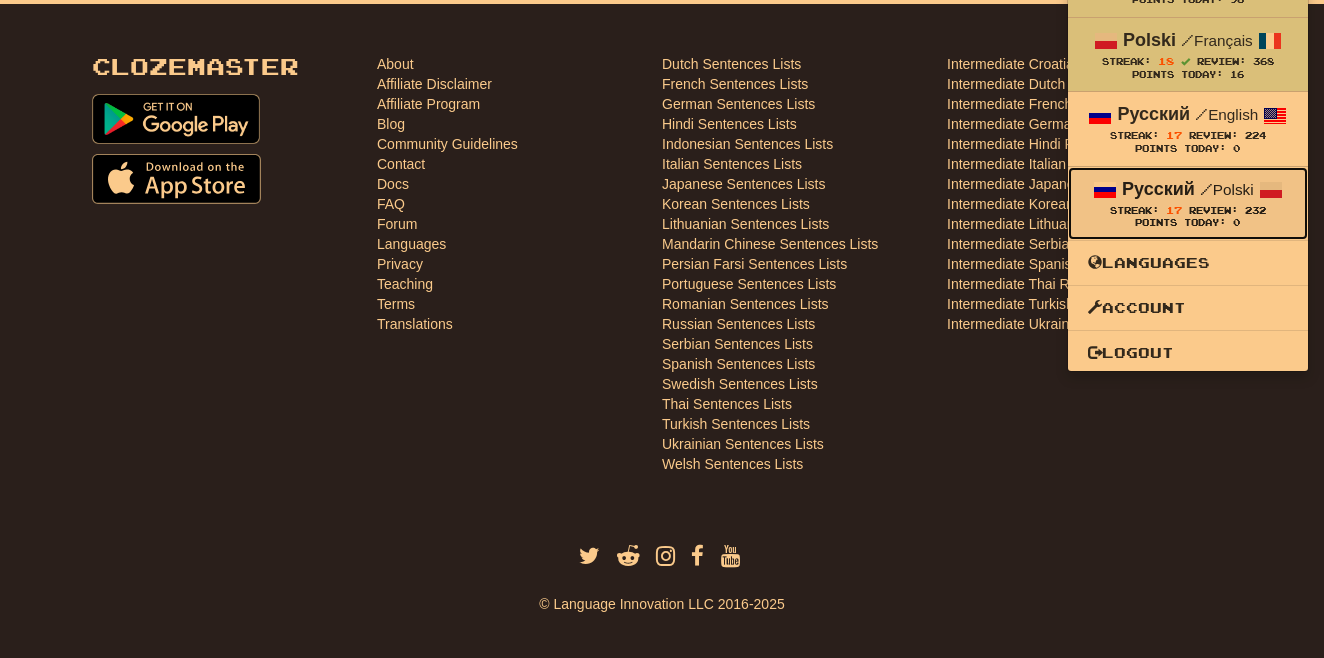 click on "Русский" at bounding box center (1158, 189) 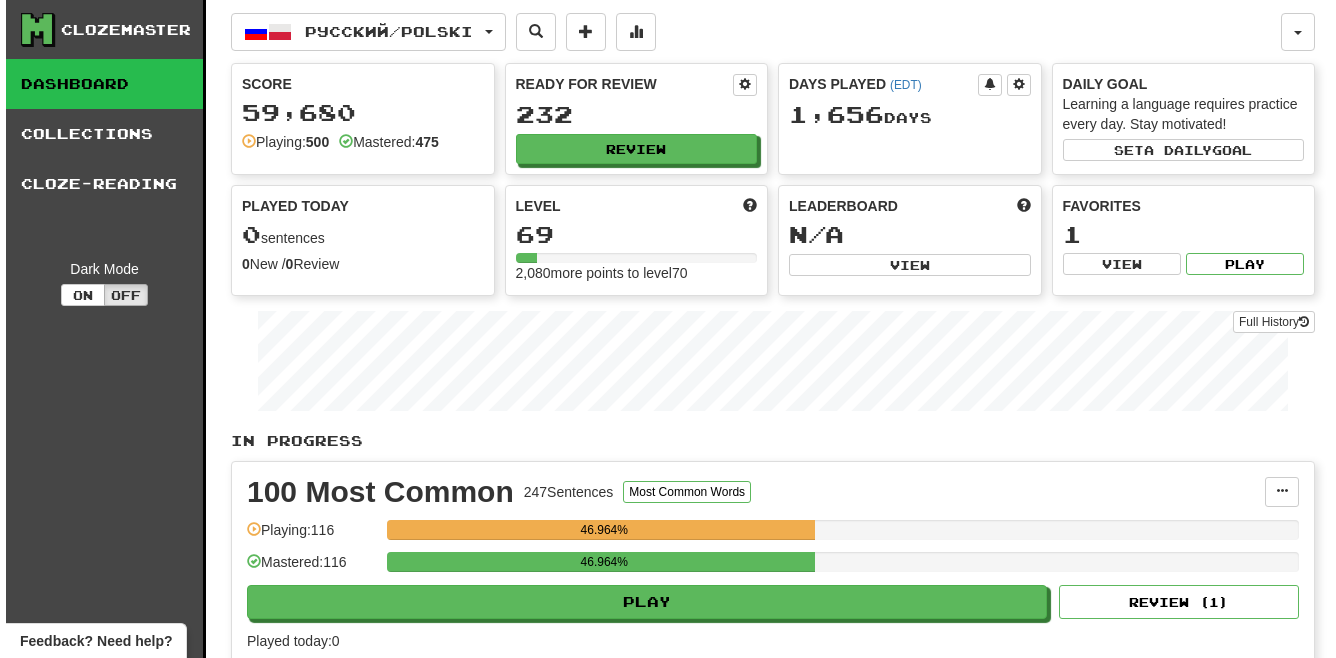 scroll, scrollTop: 0, scrollLeft: 0, axis: both 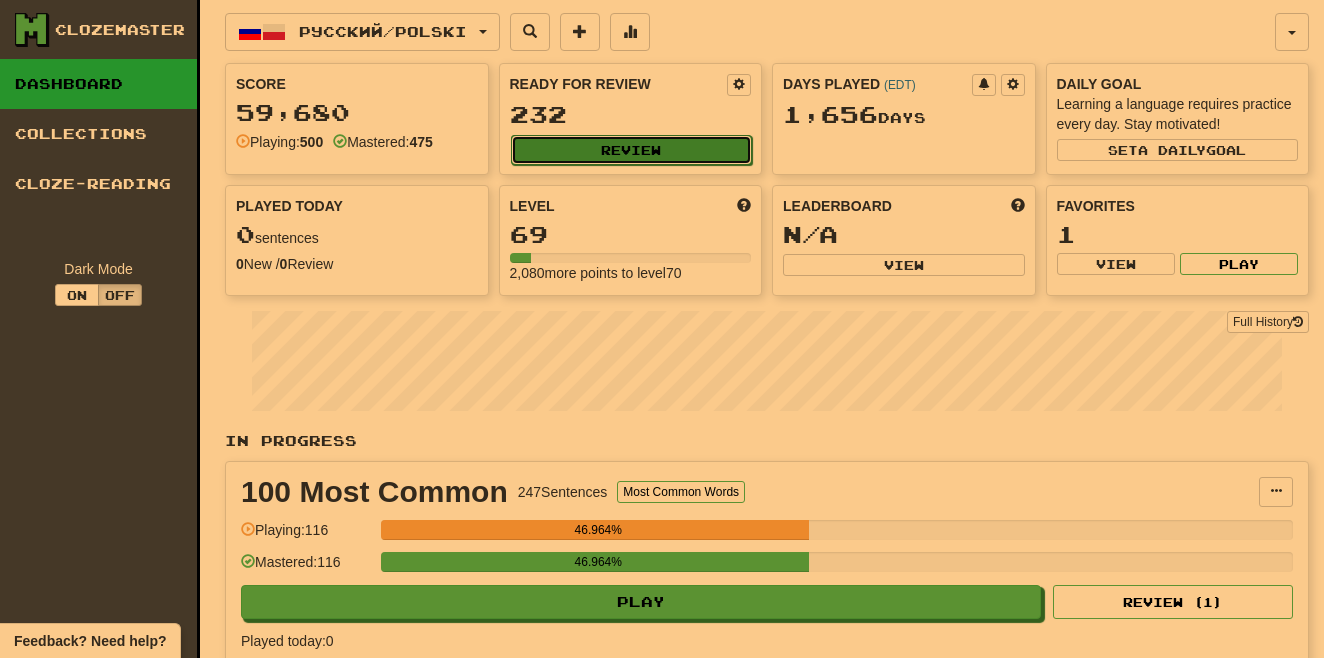 click on "Review" at bounding box center [632, 150] 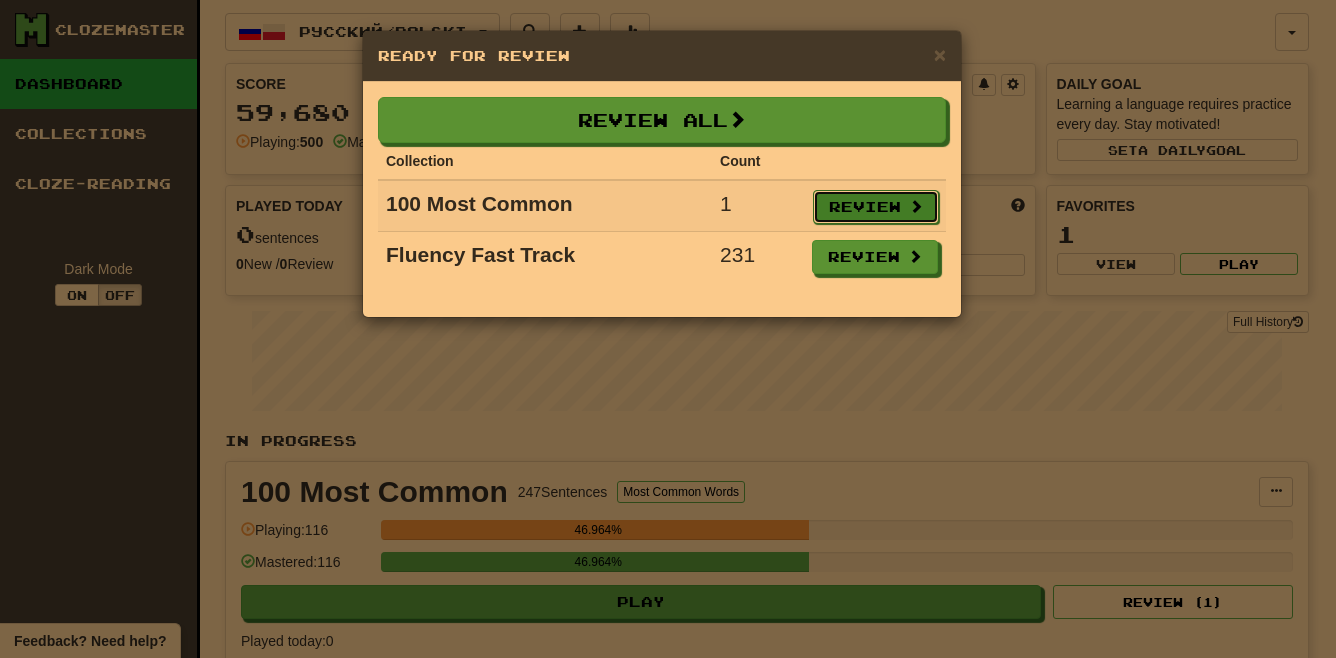 click on "Review" at bounding box center [876, 207] 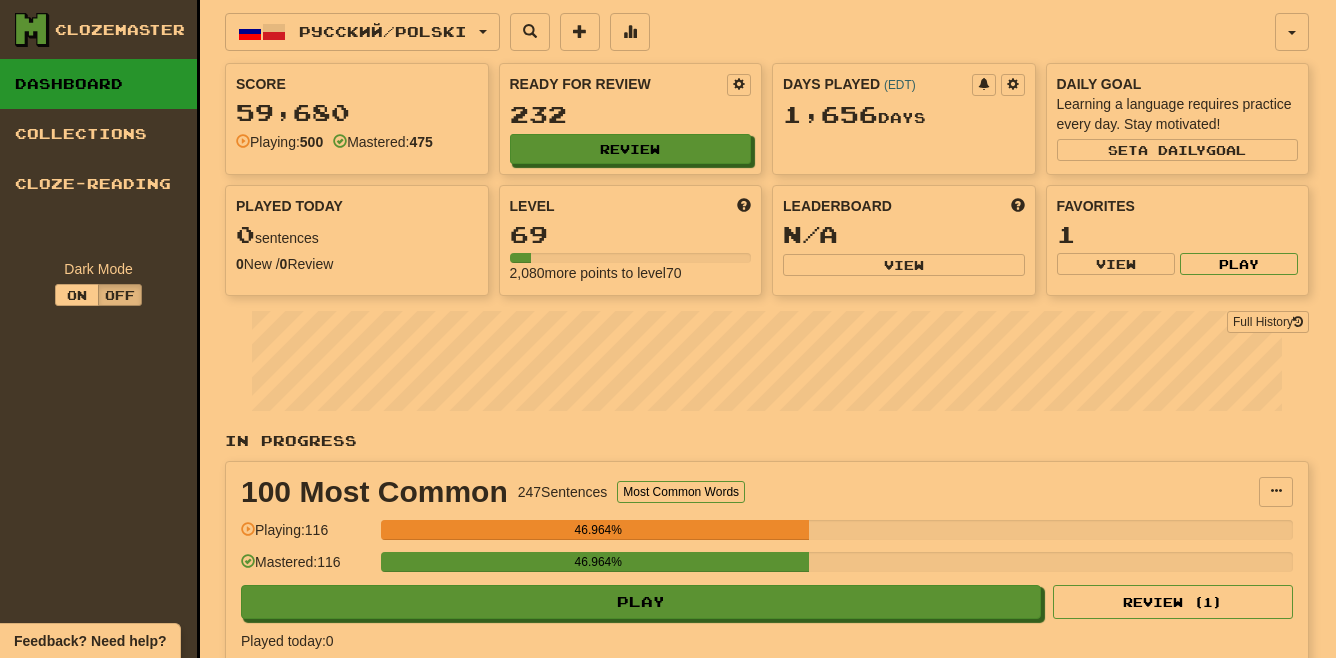 select on "**" 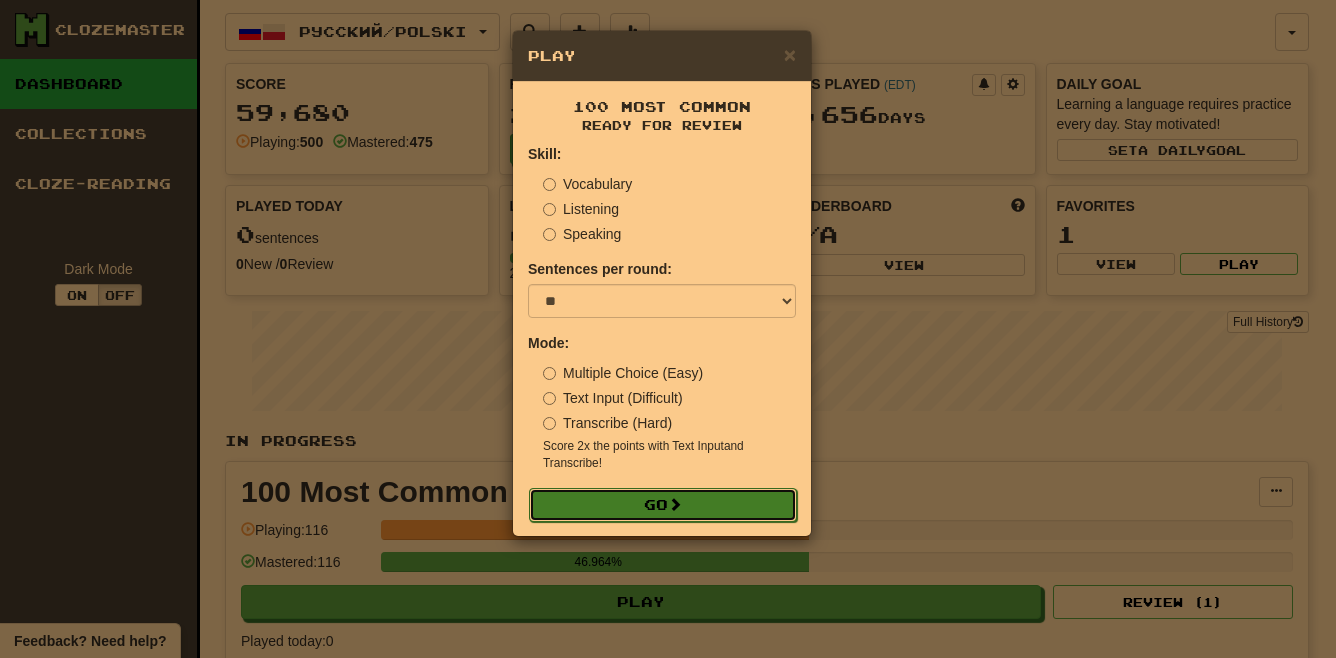 click on "Go" at bounding box center (663, 505) 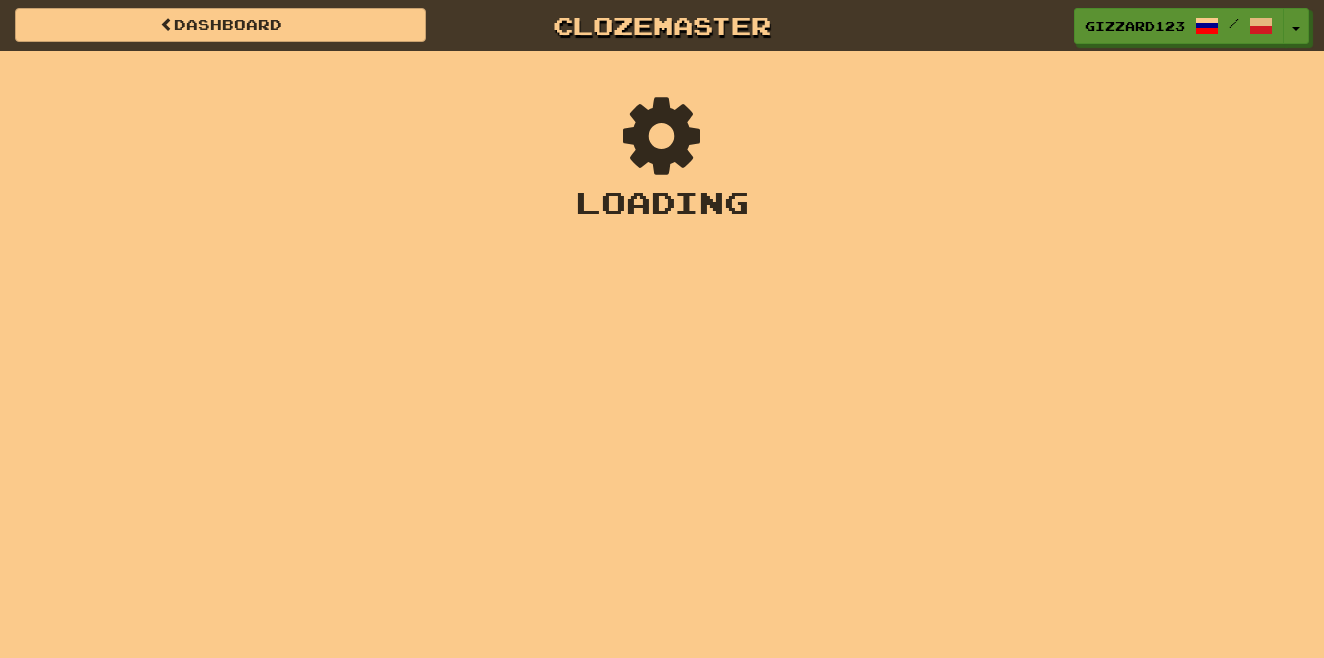 scroll, scrollTop: 0, scrollLeft: 0, axis: both 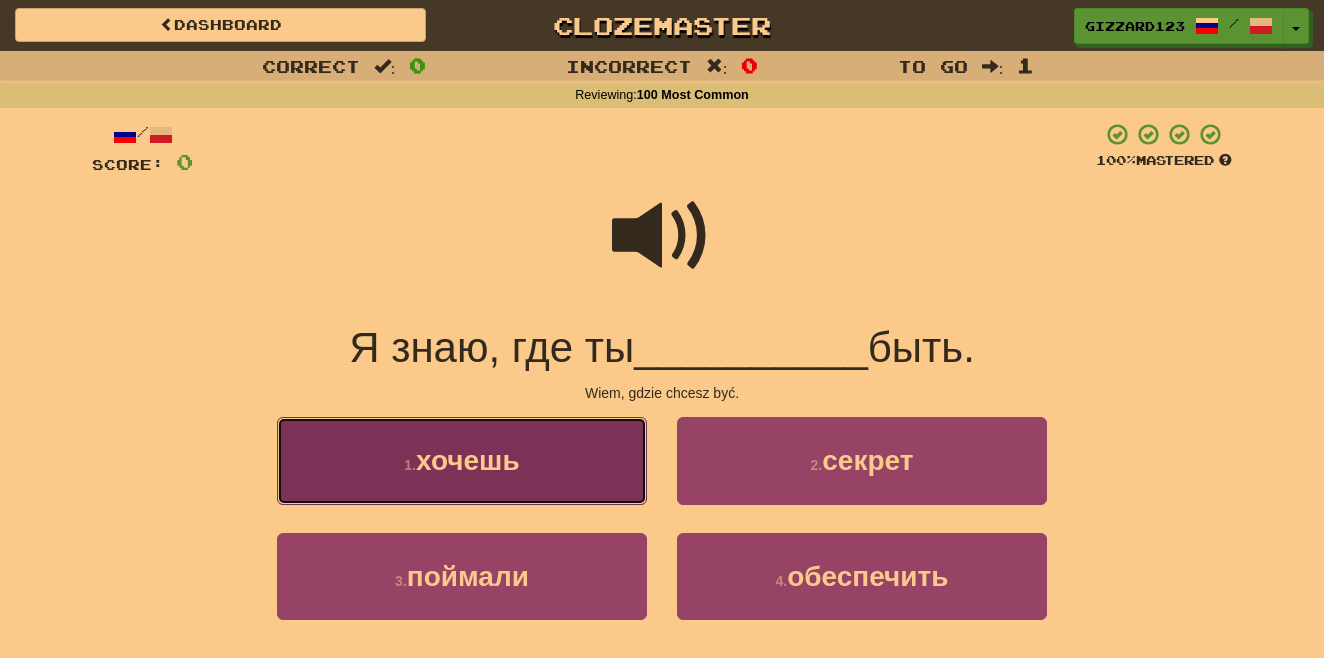 click on "1 .  хочешь" at bounding box center [462, 460] 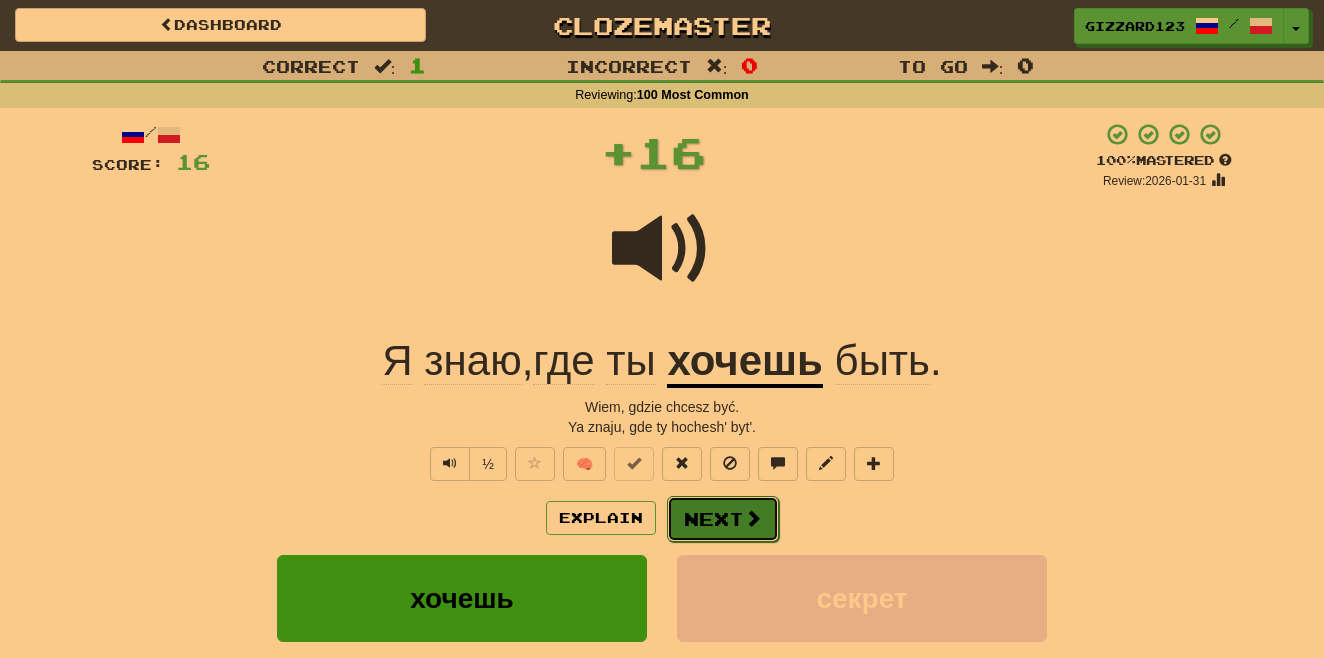 click on "Next" at bounding box center [723, 519] 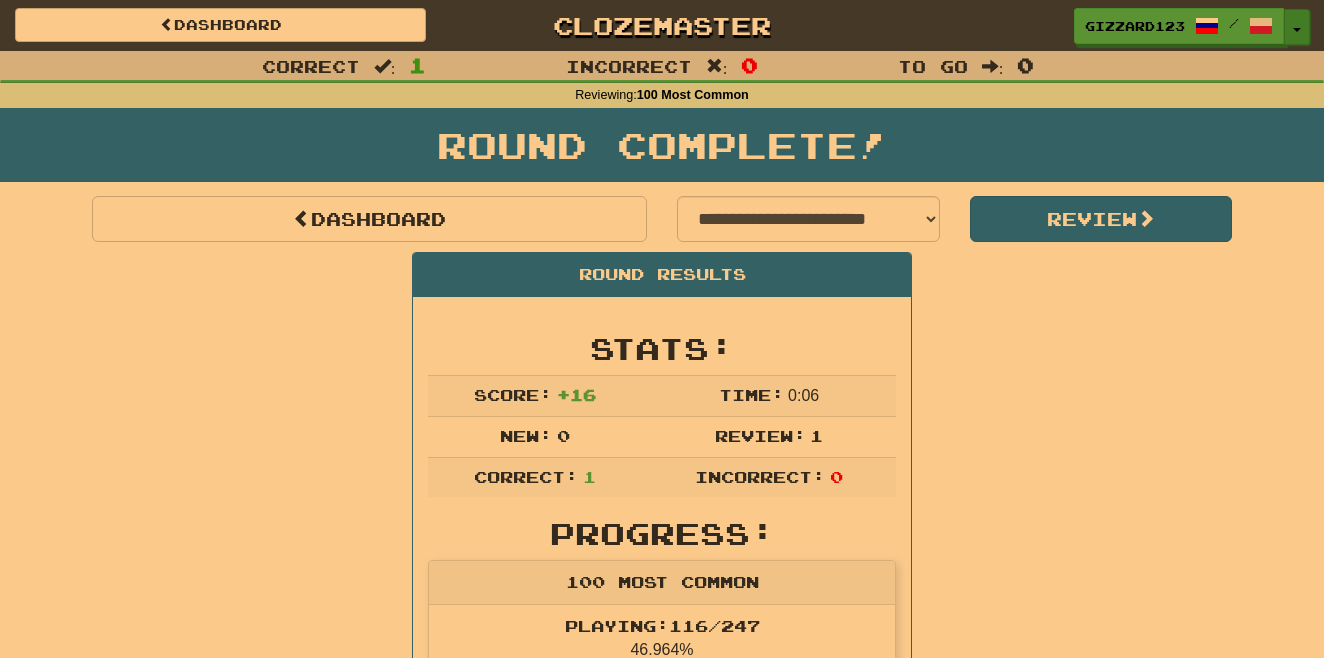 click on "Toggle Dropdown" at bounding box center [1297, 27] 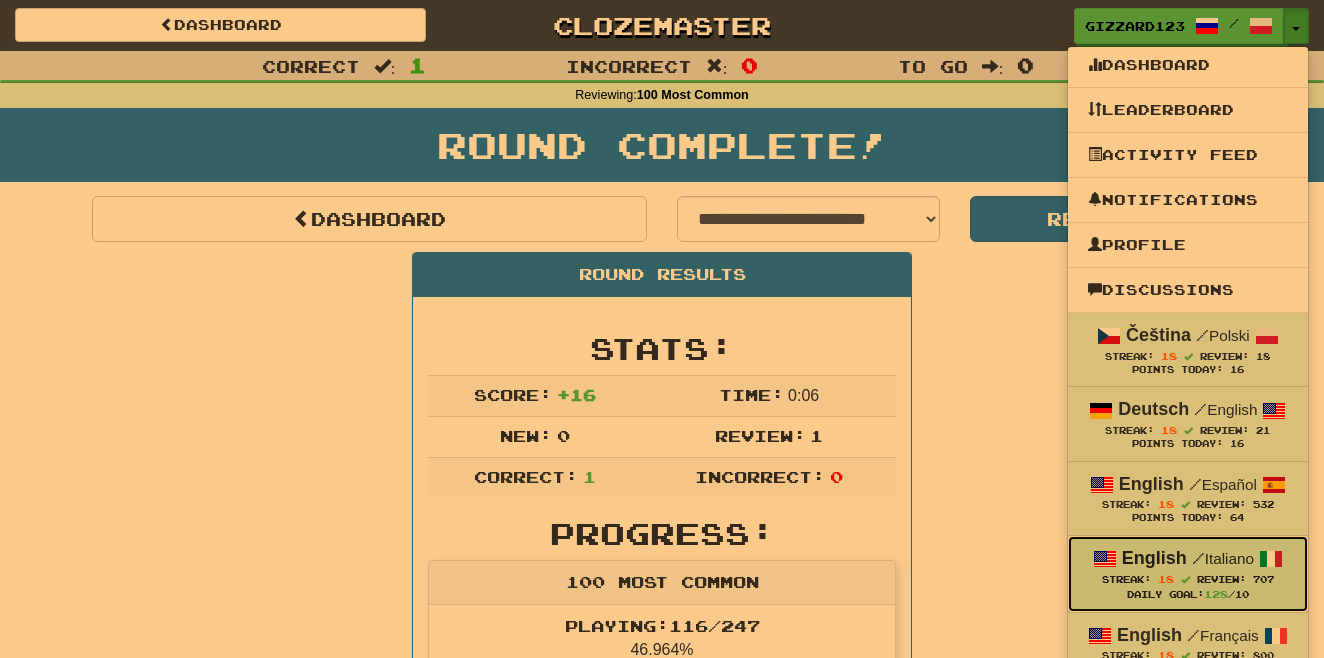 click on "Daily Goal:  128 /10" at bounding box center [1188, 594] 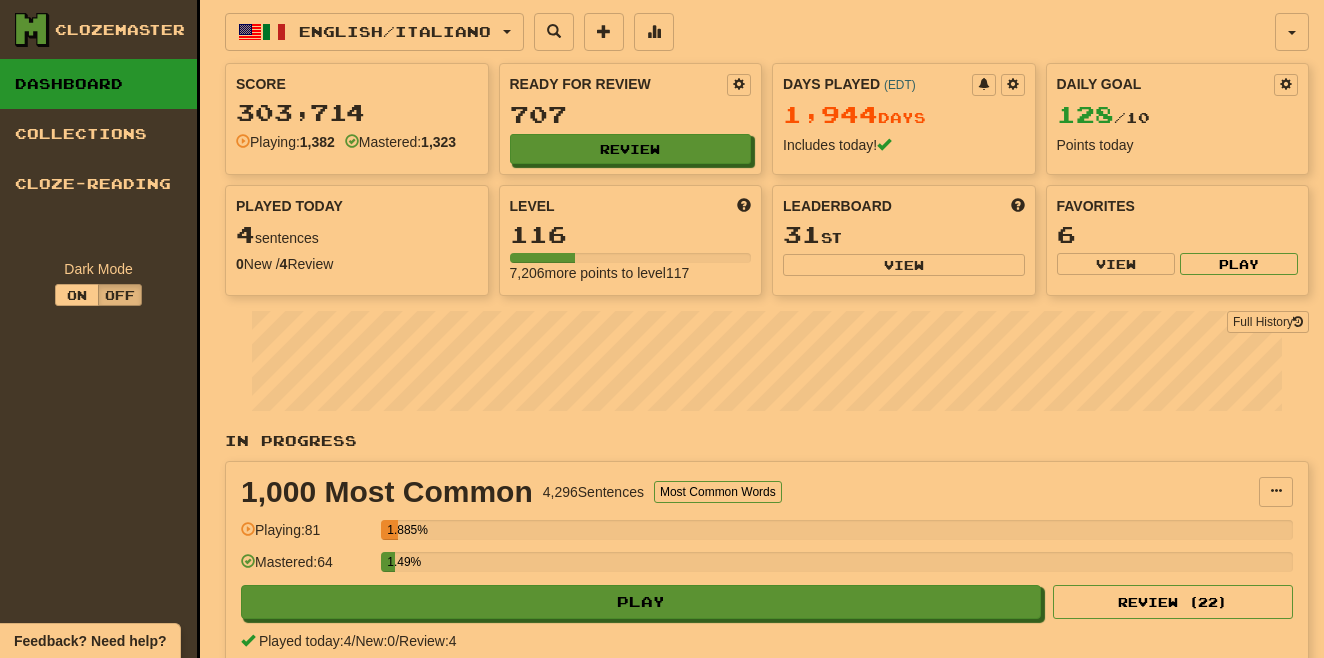 scroll, scrollTop: 0, scrollLeft: 0, axis: both 